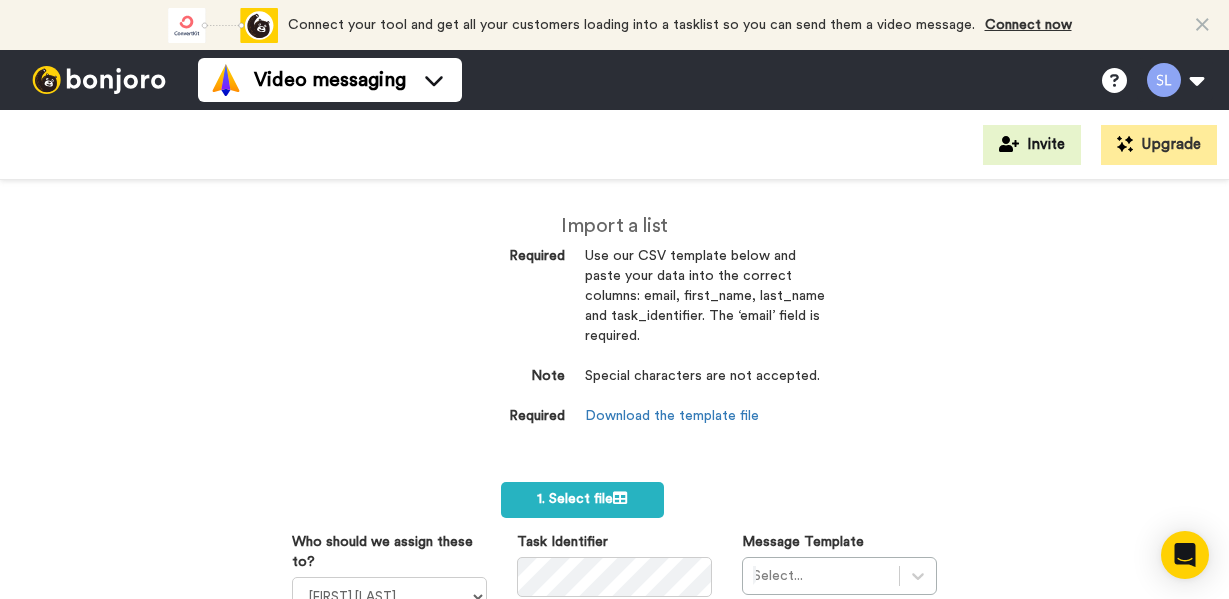 scroll, scrollTop: 0, scrollLeft: 0, axis: both 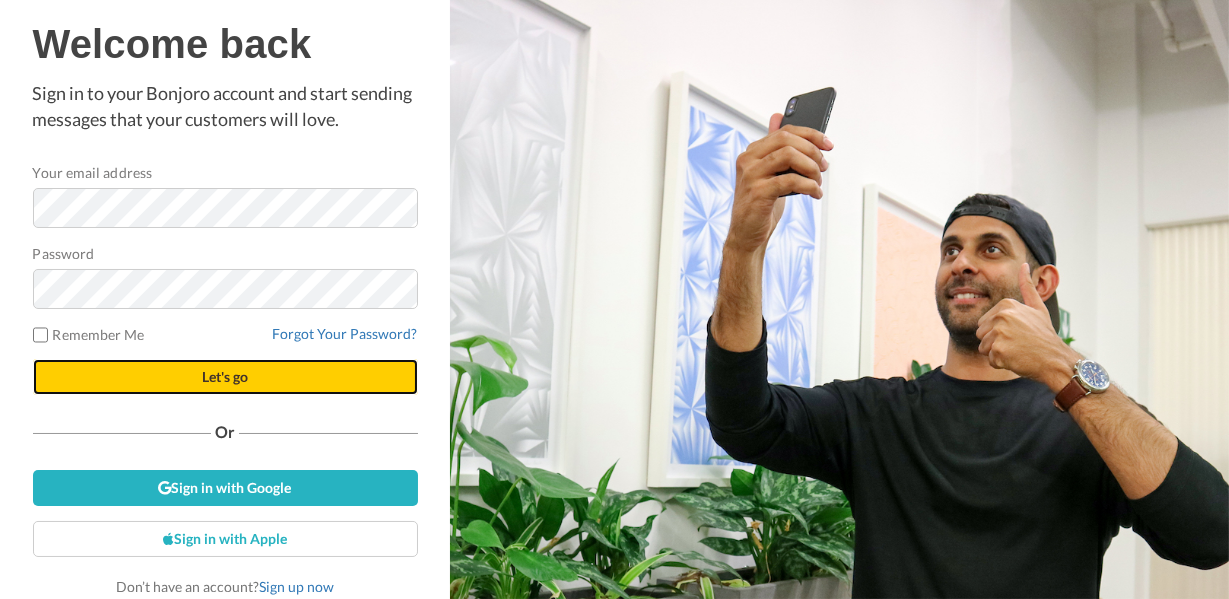 click on "Let's go" at bounding box center (225, 377) 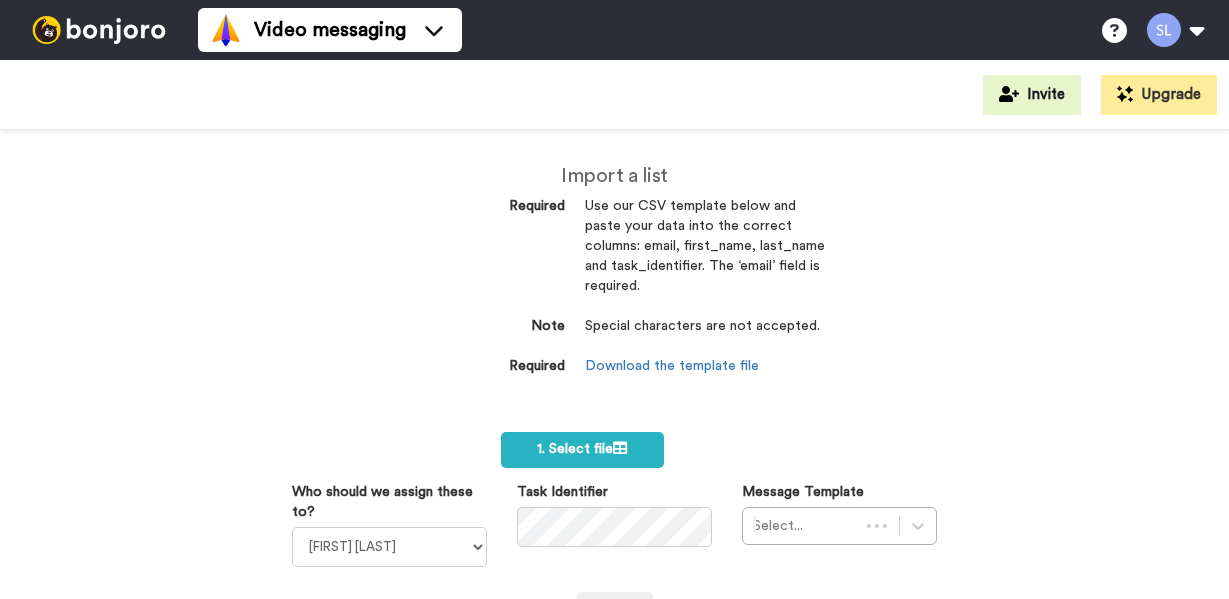 scroll, scrollTop: 0, scrollLeft: 0, axis: both 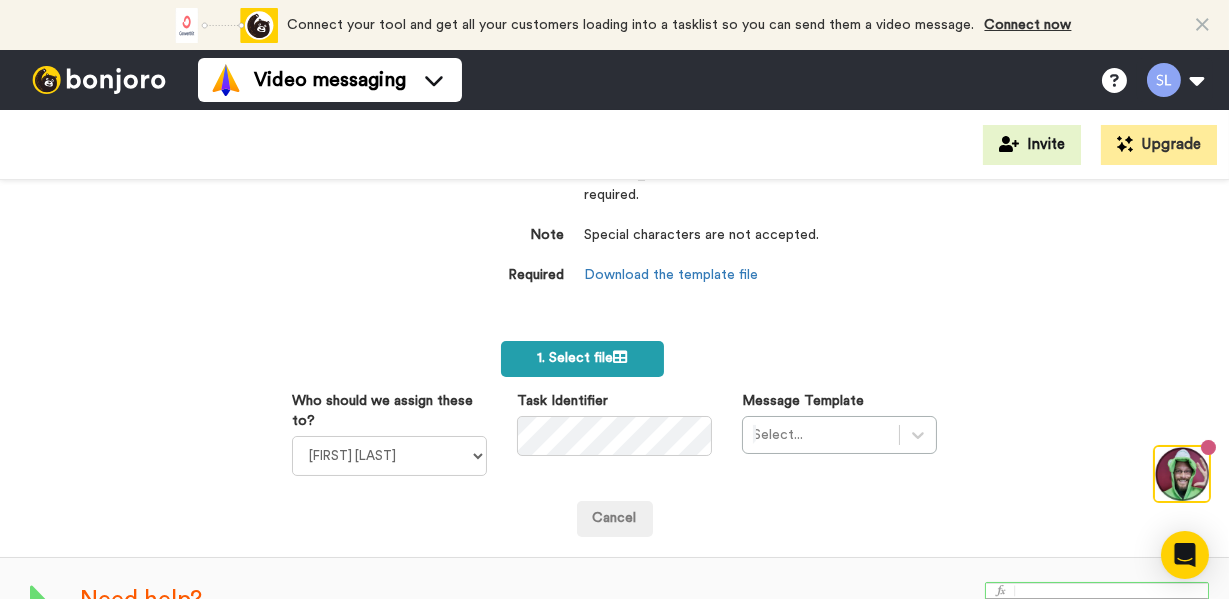 click on "1. Select file" at bounding box center (582, 358) 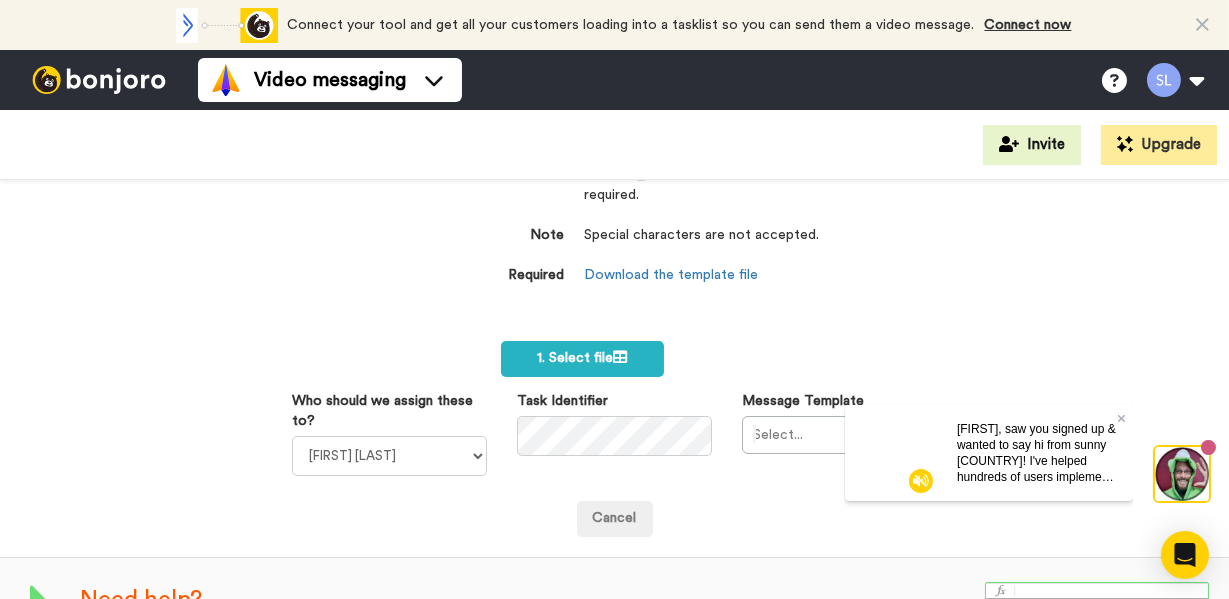 click on "Import a list
Required
Use our CSV template below and paste your data into the correct columns: email, first_name, last_name and task_identifier. The ‘email’ field is required.
Note
Special characters are not accepted.
Required
Download the template file
1. Select file
Who should we assign these to?
Seth Lepore
Task Identifier" at bounding box center (614, 389) 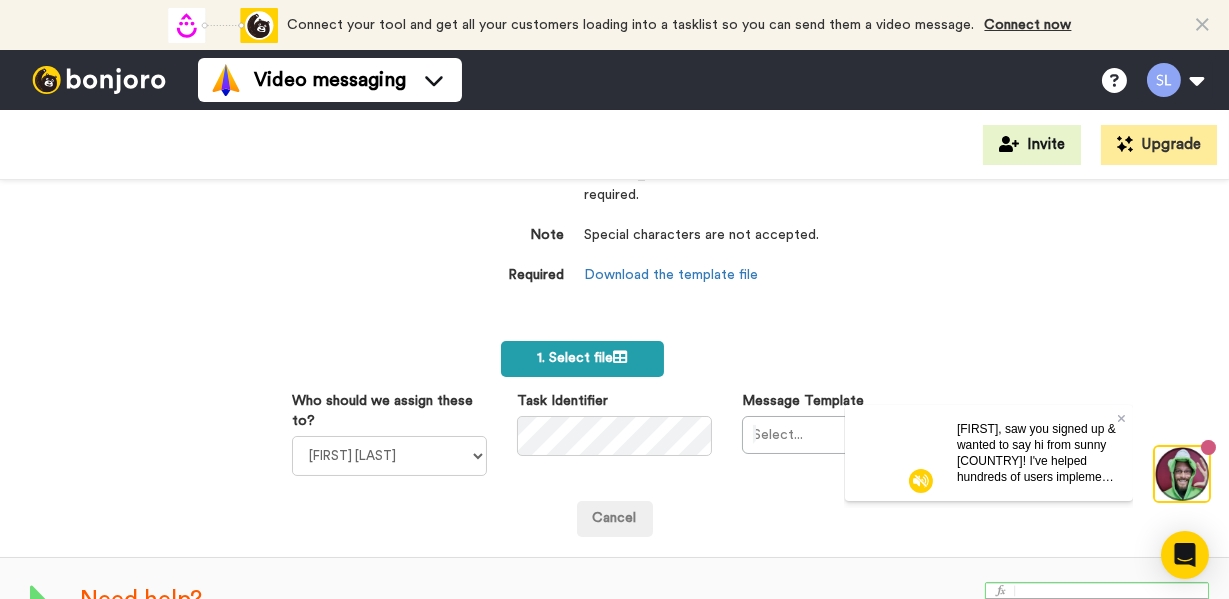 click on "1. Select file" at bounding box center [582, 358] 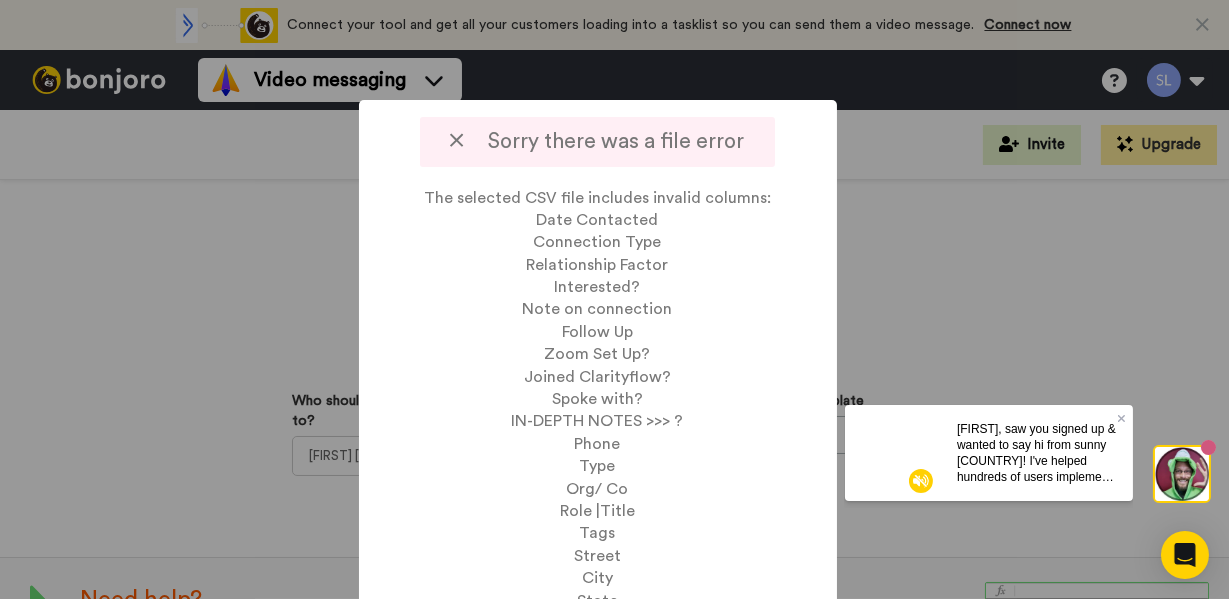 click at bounding box center [457, 140] 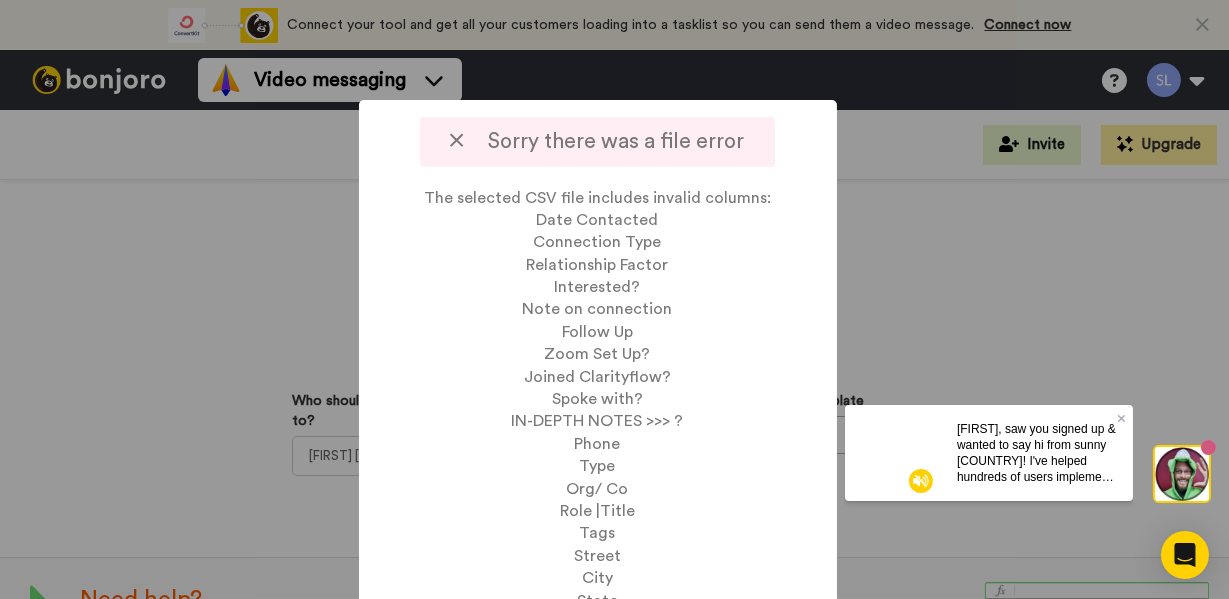 click at bounding box center [614, 299] 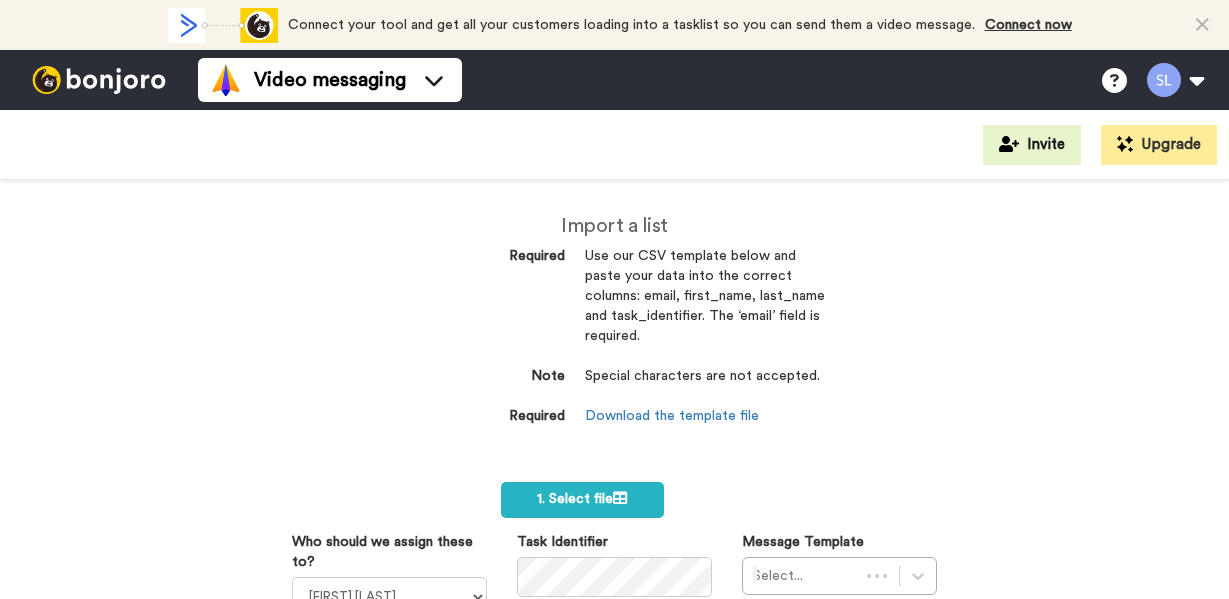 scroll, scrollTop: 0, scrollLeft: 0, axis: both 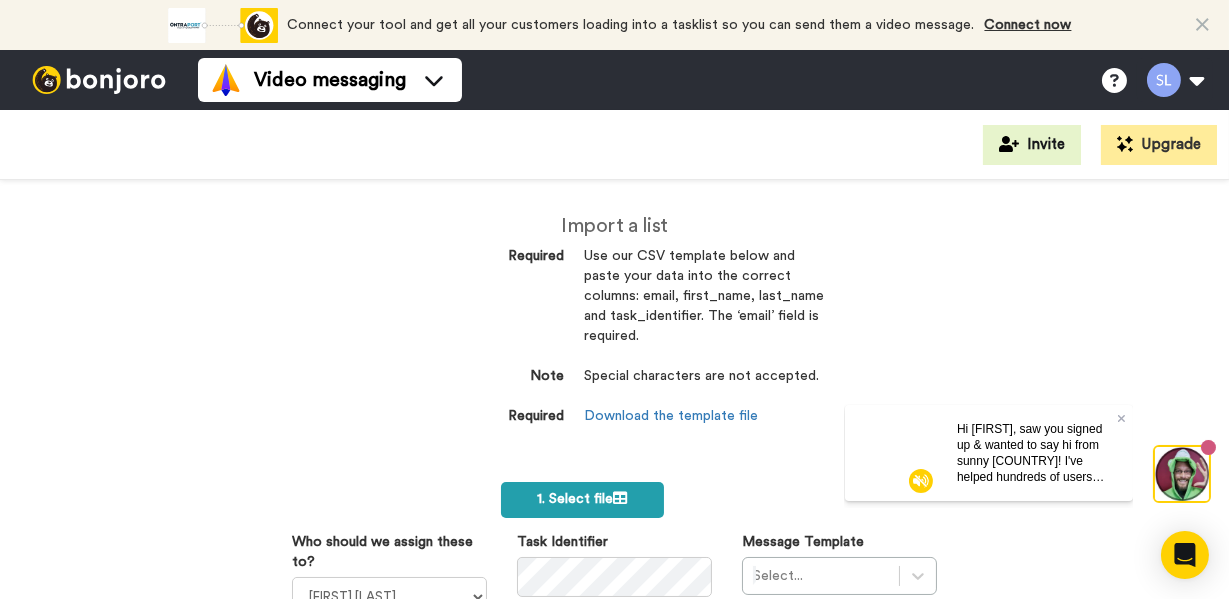 click at bounding box center [620, 498] 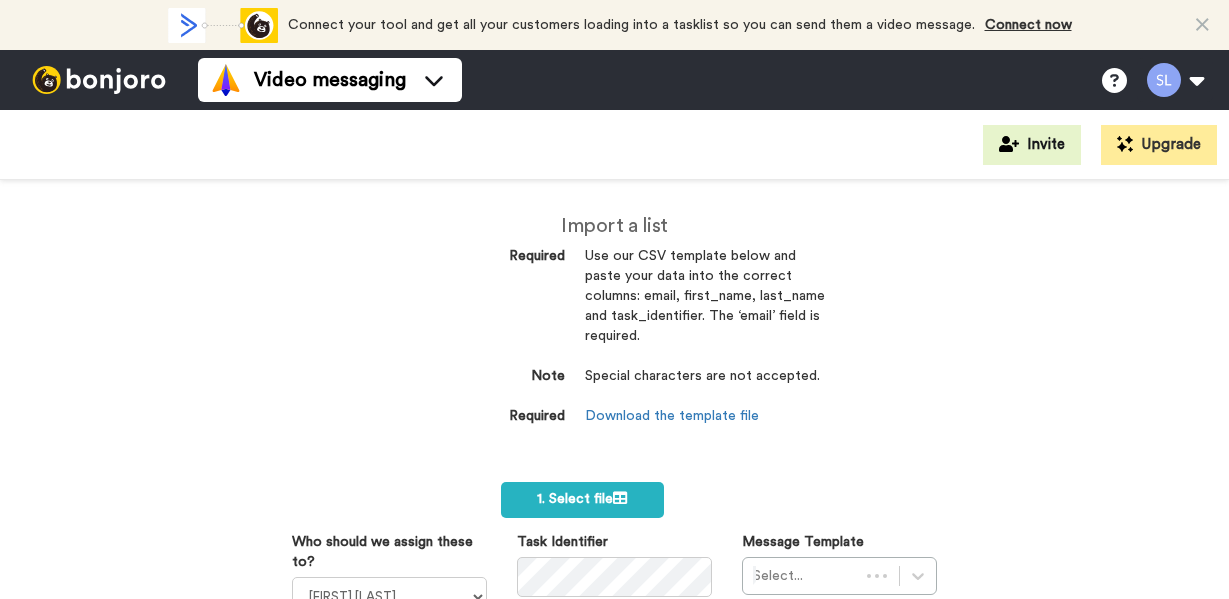 scroll, scrollTop: 0, scrollLeft: 0, axis: both 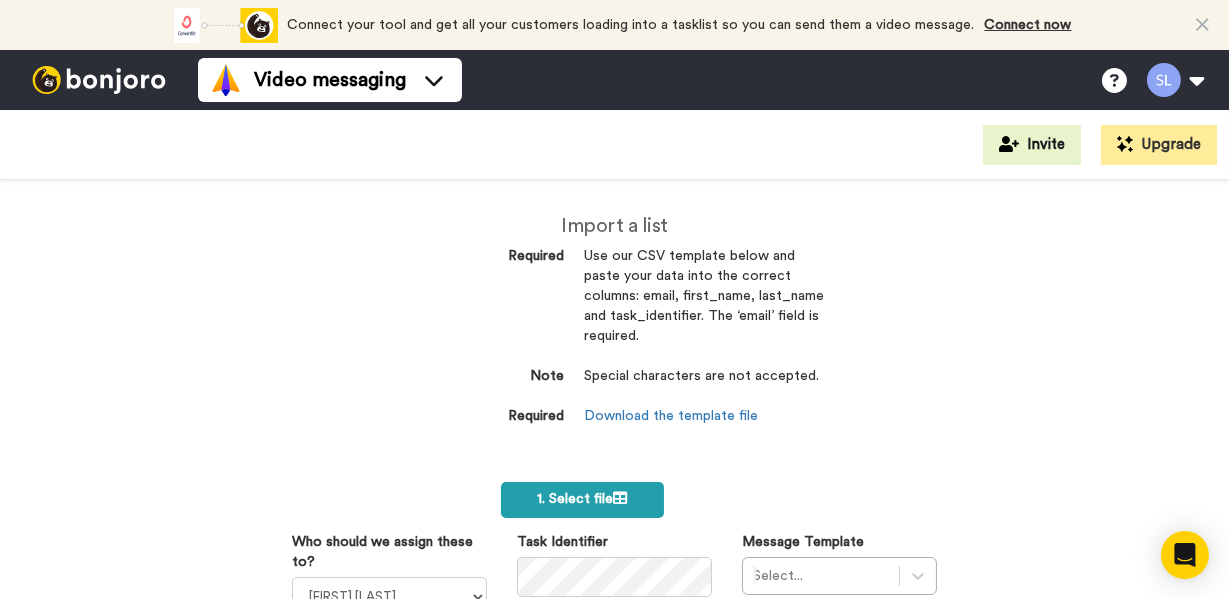 click on "1. Select file" at bounding box center [582, 499] 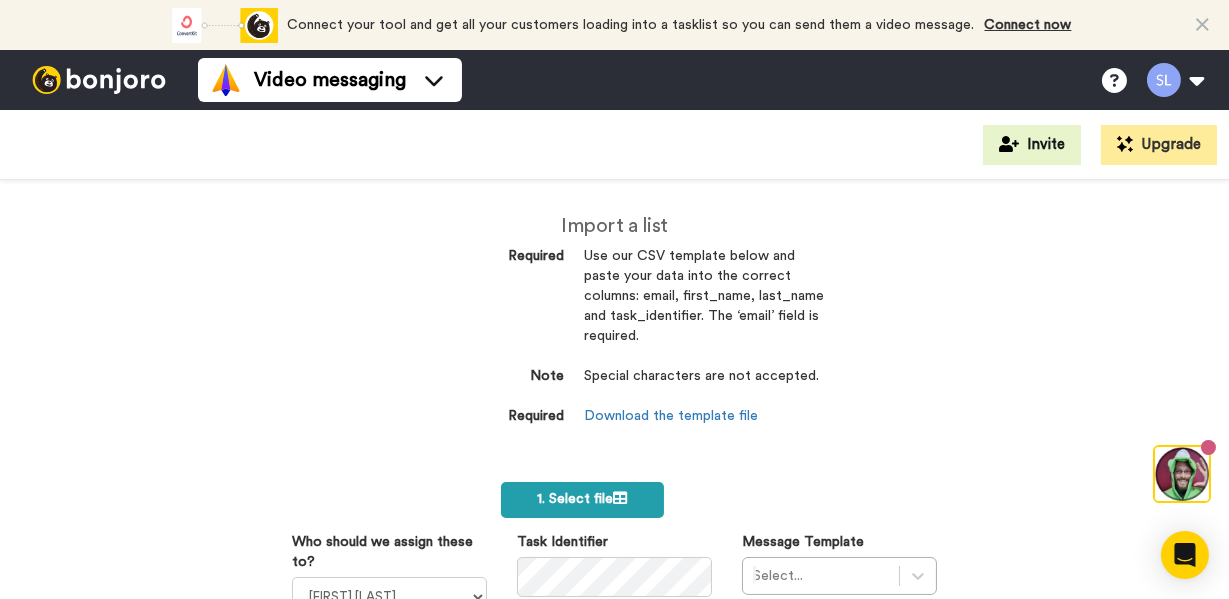 scroll, scrollTop: 0, scrollLeft: 0, axis: both 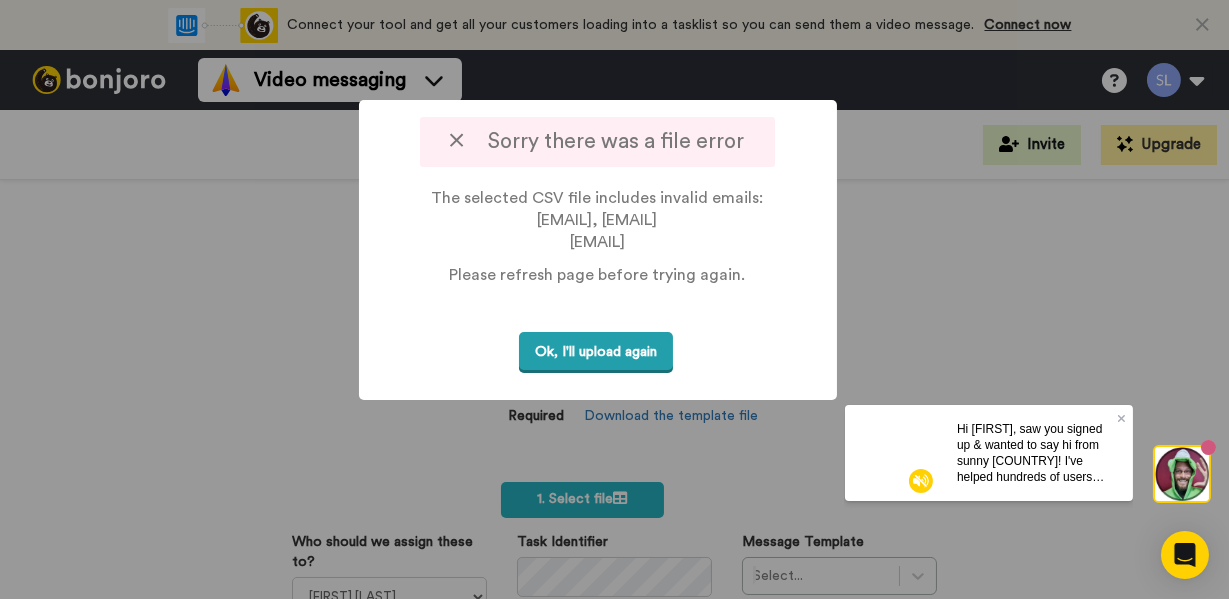 click on "Ok, I'll upload again" at bounding box center (596, 352) 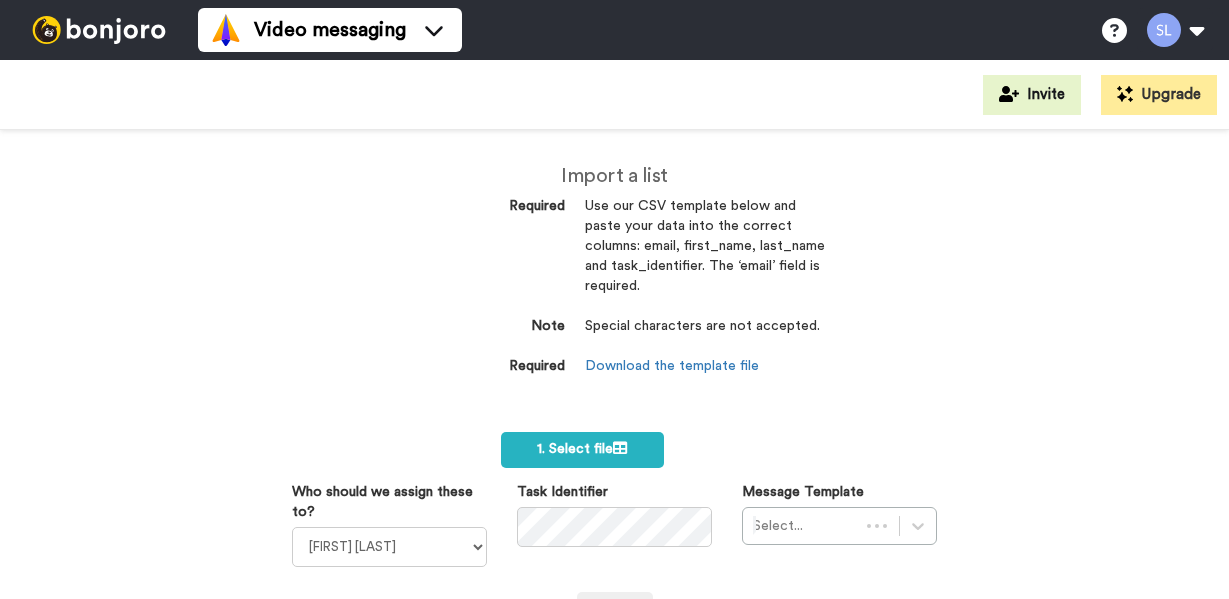 scroll, scrollTop: 0, scrollLeft: 0, axis: both 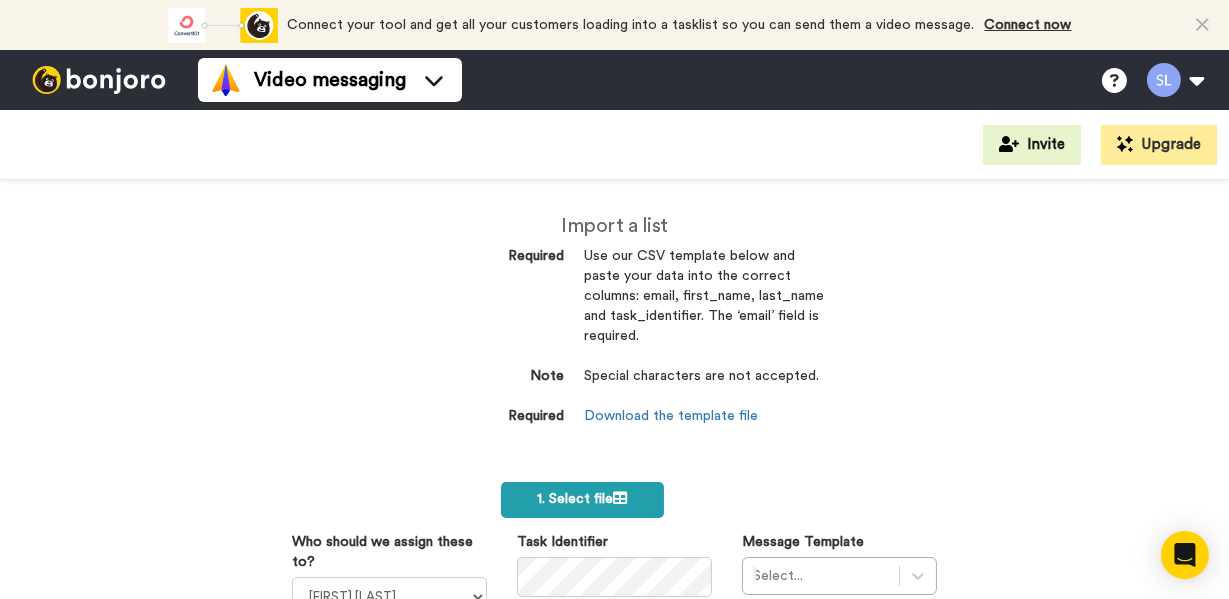 click at bounding box center [620, 498] 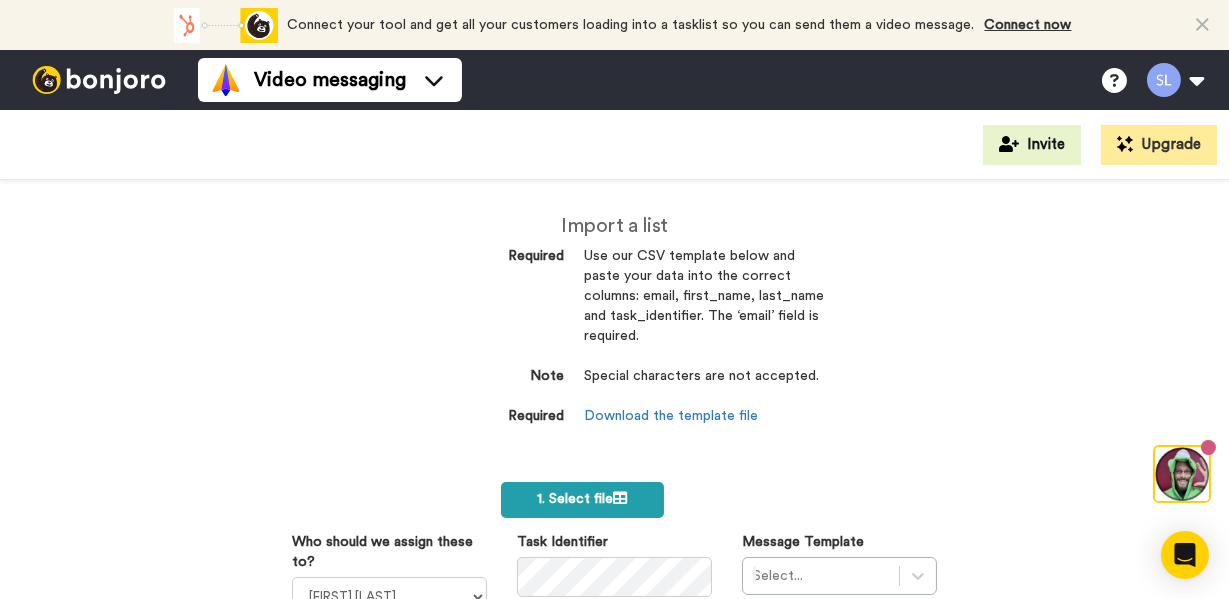 scroll, scrollTop: 0, scrollLeft: 0, axis: both 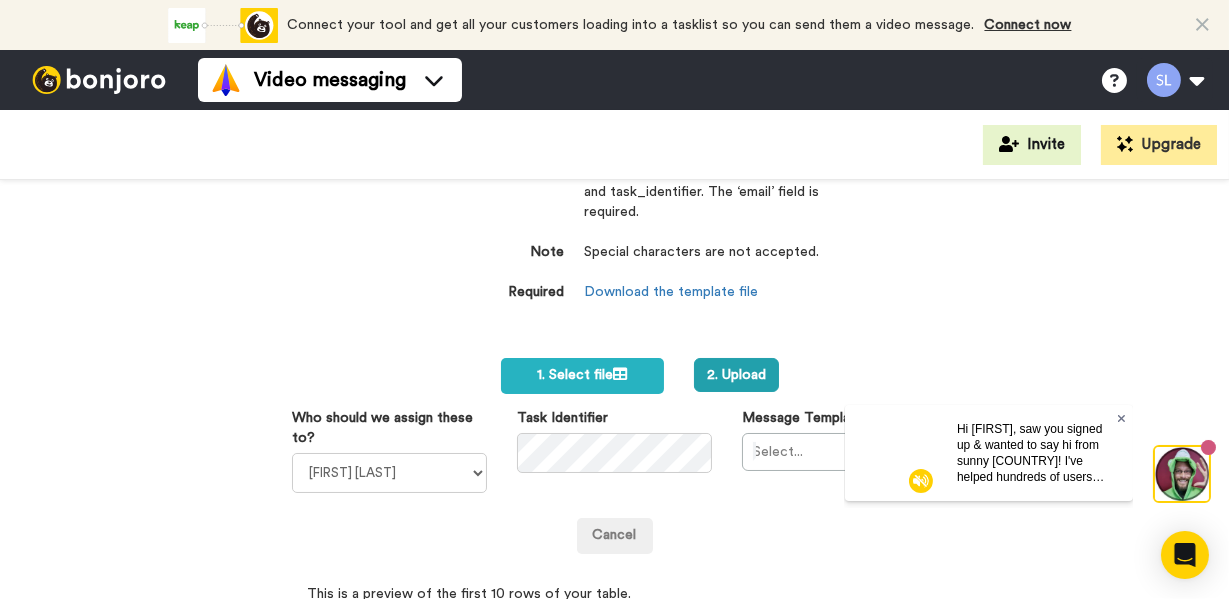 click 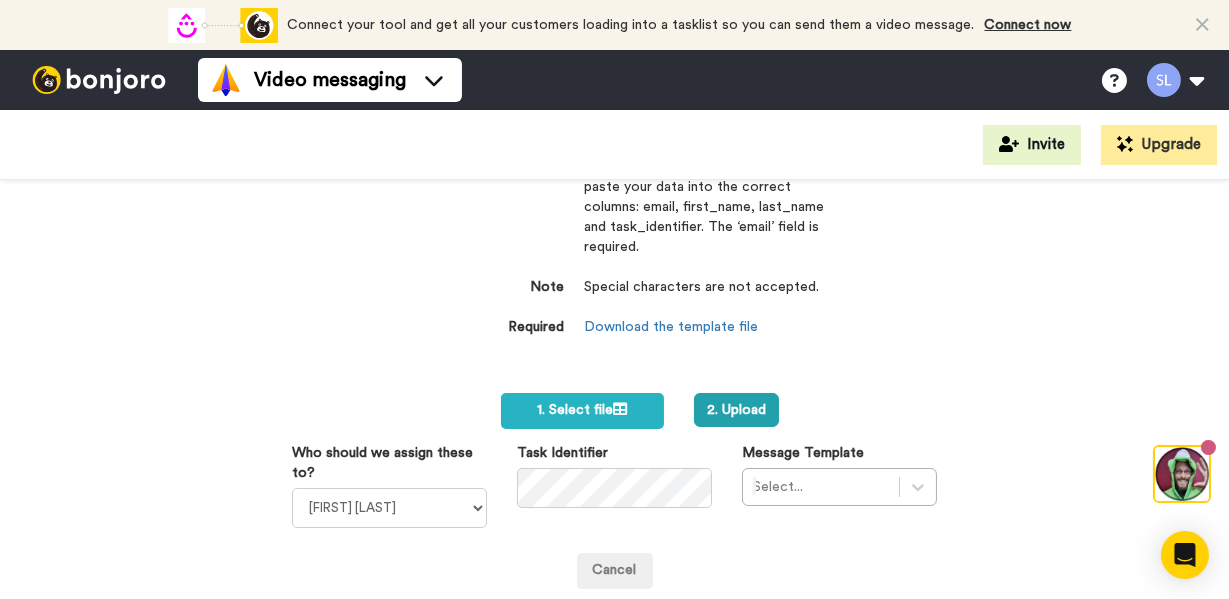 scroll, scrollTop: 65, scrollLeft: 0, axis: vertical 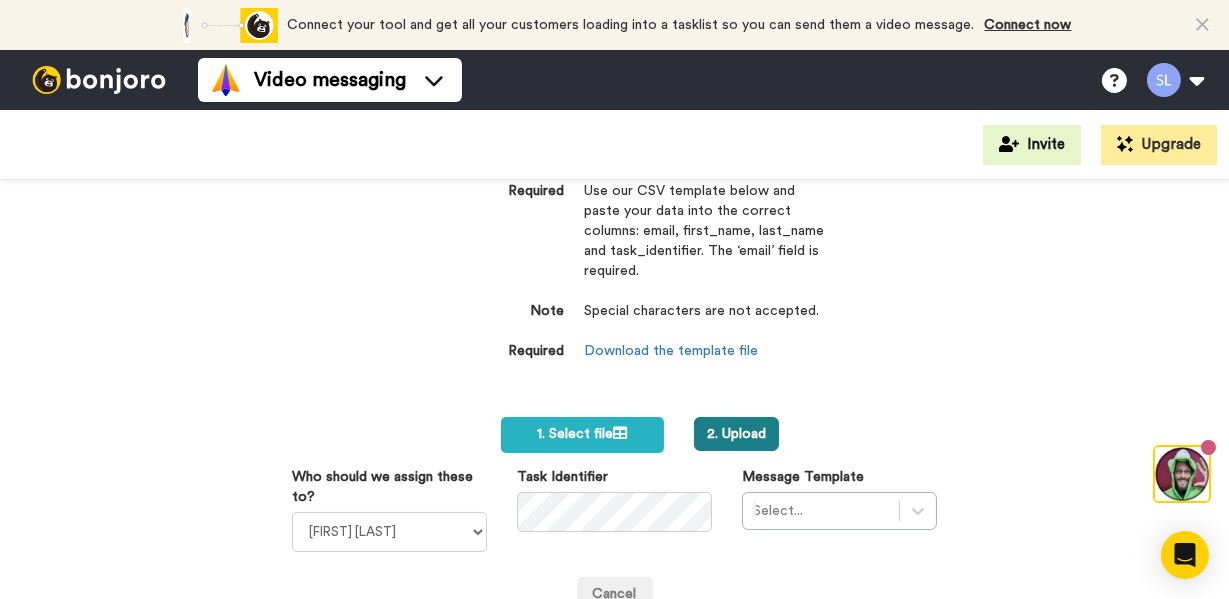 click on "2. Upload" at bounding box center (736, 434) 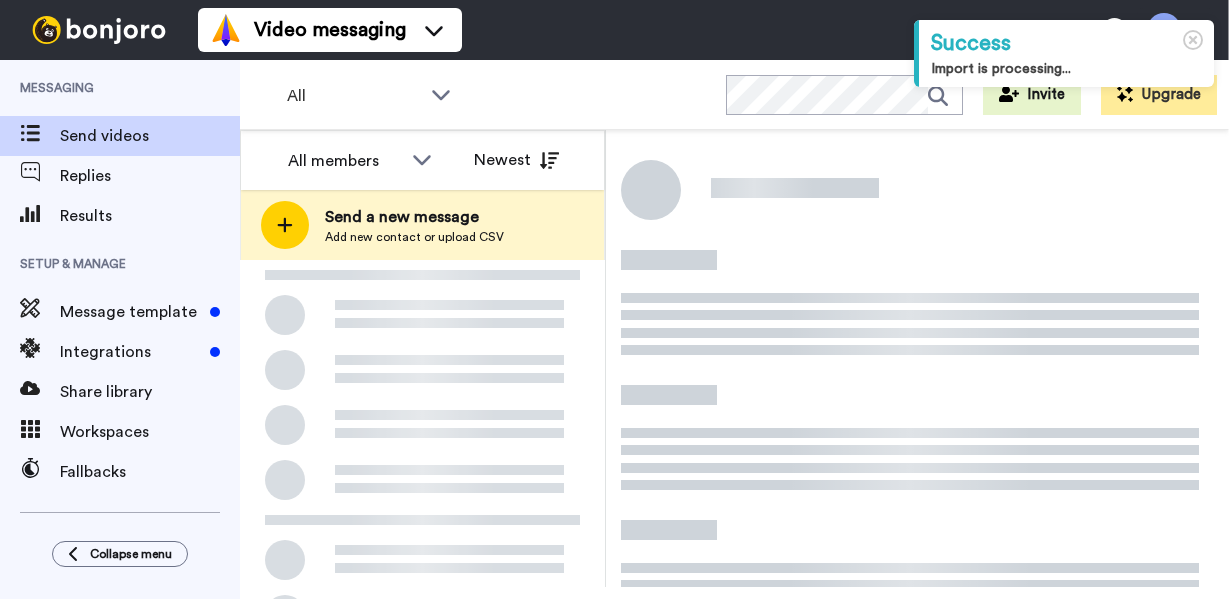 scroll, scrollTop: 0, scrollLeft: 0, axis: both 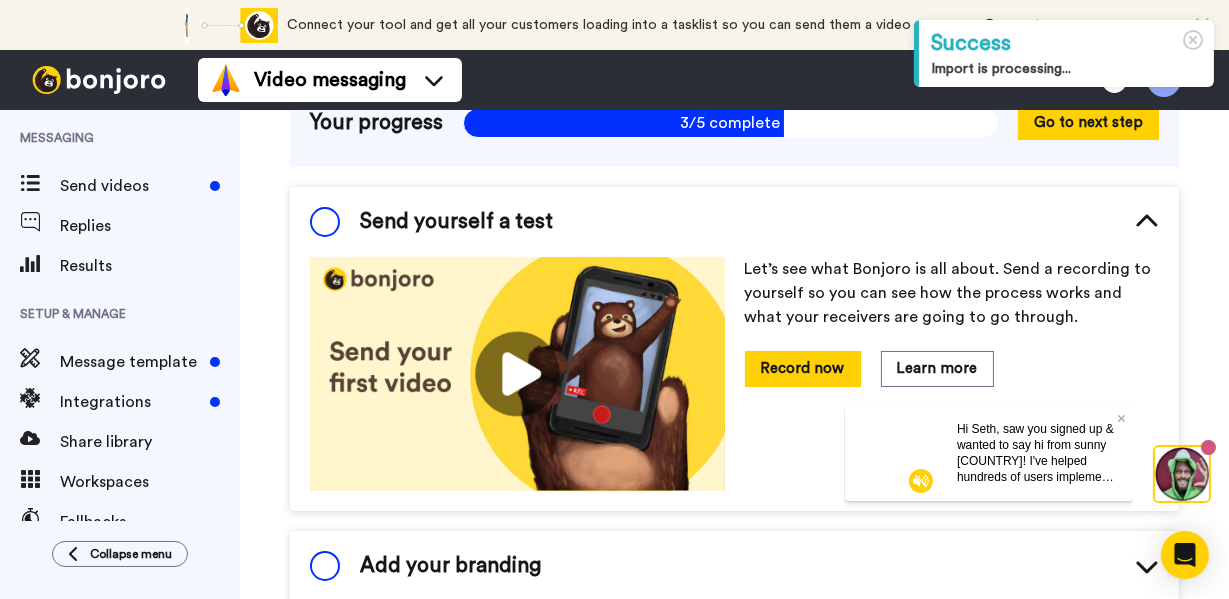 click on "Hi Seth, saw you signed up & wanted to say hi from sunny Australia! I've helped hundreds of users implement Bonjoro to onboard & activate customers. Please check out your video here for some tips & book a call for help setting it up in person!" at bounding box center [1035, 492] 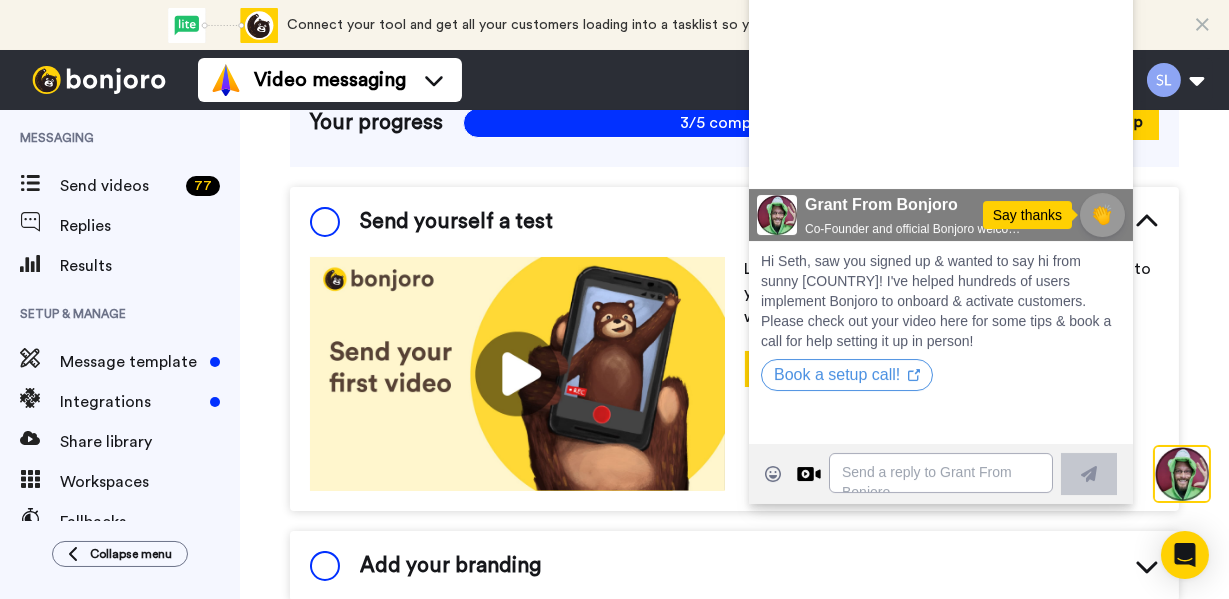 click 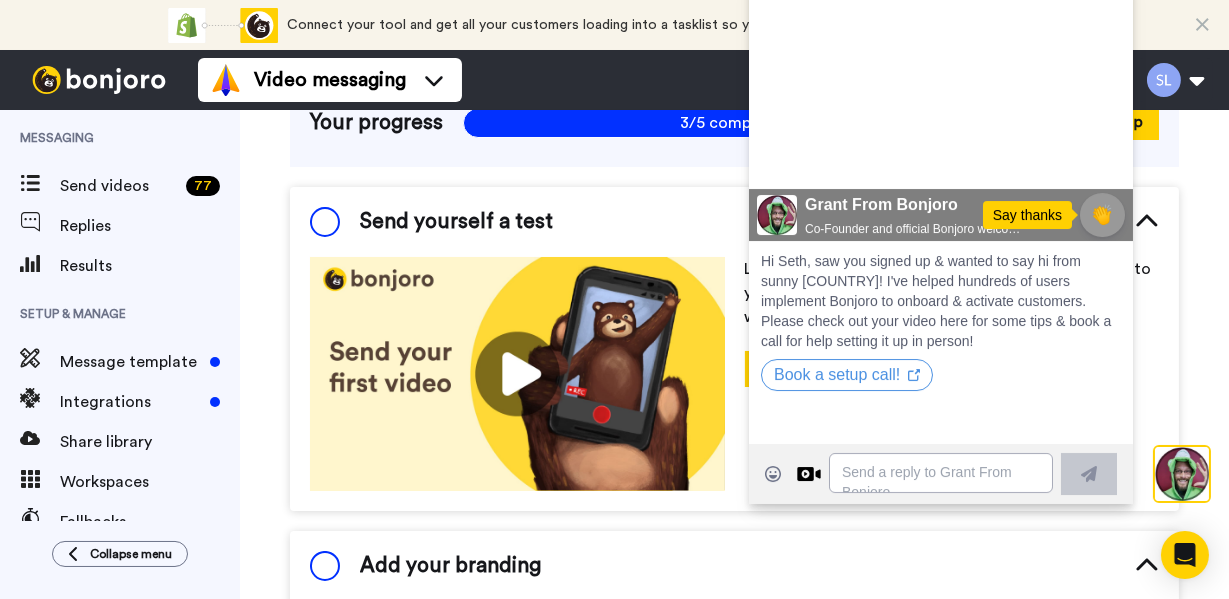 click on "Quick start guide Here are some tips and tasks to get you started. Complete our Quick start guide to master Bonjoro   Video messaging . Your progress 3/5 complete 3/5 complete Go to next step Send yourself a test Let’s see what Bonjoro is all about. Send a recording to yourself so you can see how the process works and what your receivers are going to go through. Record now Learn more Add your branding Make Bonjoro your own by:
adding your logo,
setting a call to action, and
creating the subject line and message
Add branding Learn more Improve deliverability by sending Bonjoro’s from your own email COMPLETE  SPECIAL TASK Send more video messages Add people to task list/Integrations COMPLETE Complete your profile COMPLETE Tips and guides Video tips for your customer funnel Wondering how you could use video more in your business? We have put together handy suggestions on subject lines, prompts, and call-to-actions to use in your own videos. Read more Be inspired by our customers Read more Watch now" at bounding box center (734, 877) 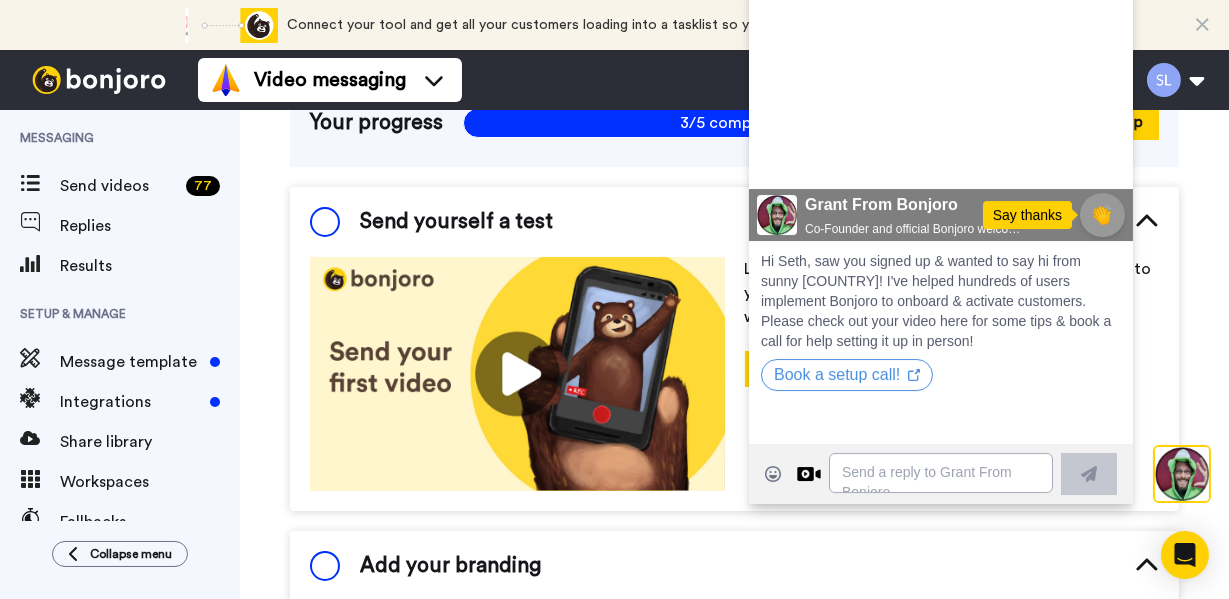 click 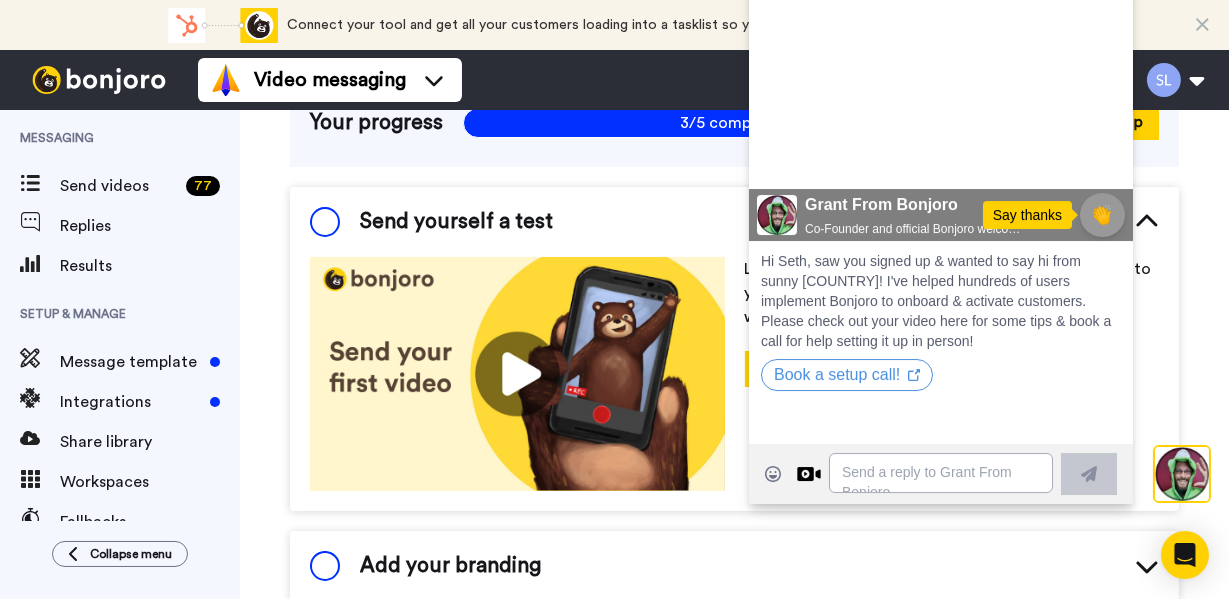 click at bounding box center (1181, 473) 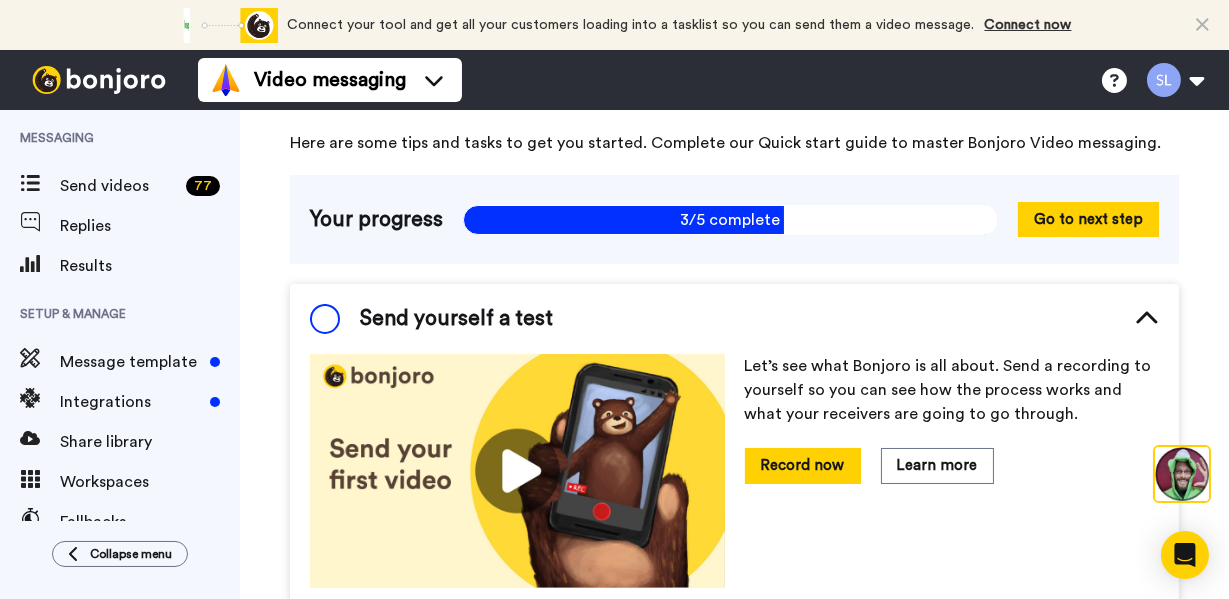scroll, scrollTop: 70, scrollLeft: 0, axis: vertical 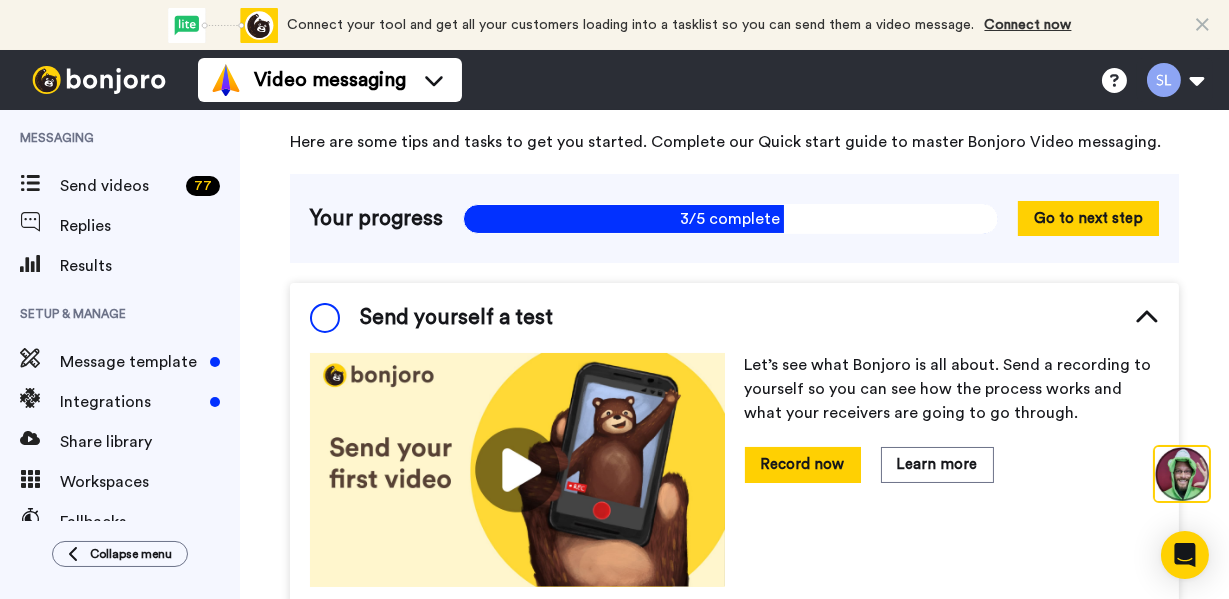 click at bounding box center (517, 469) 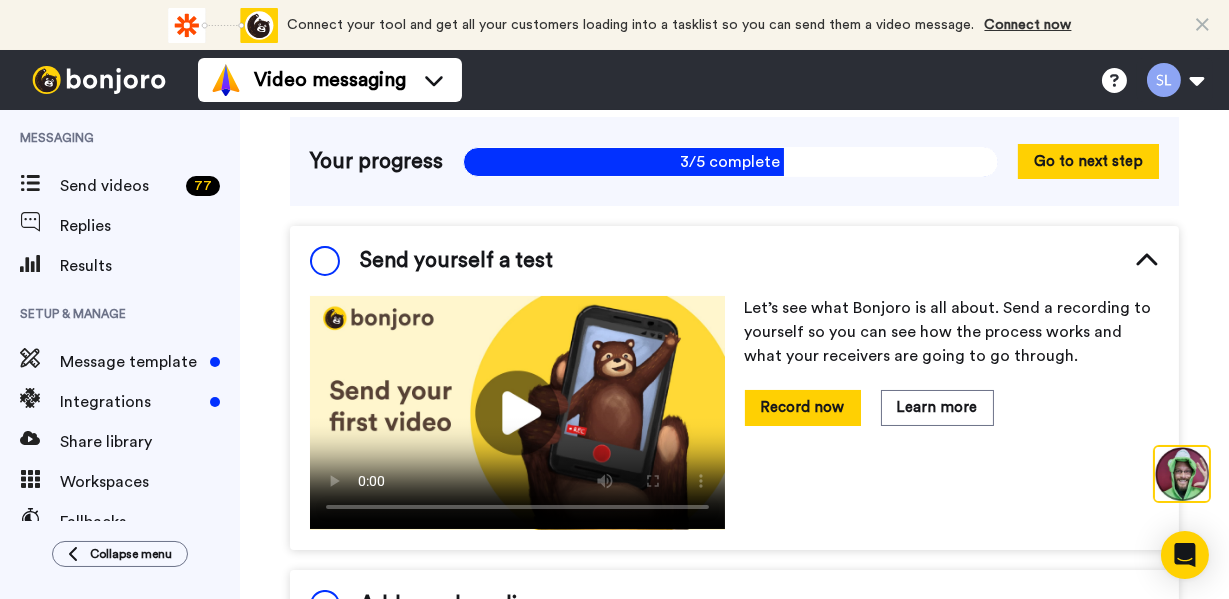 scroll, scrollTop: 125, scrollLeft: 0, axis: vertical 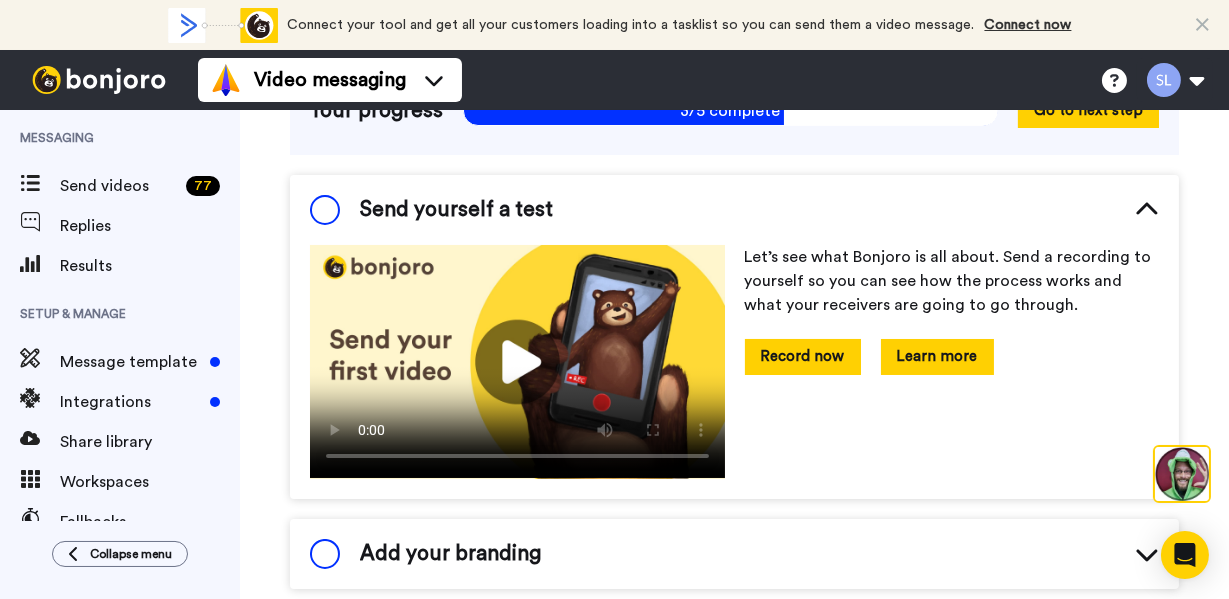 click on "Learn more" at bounding box center (937, 356) 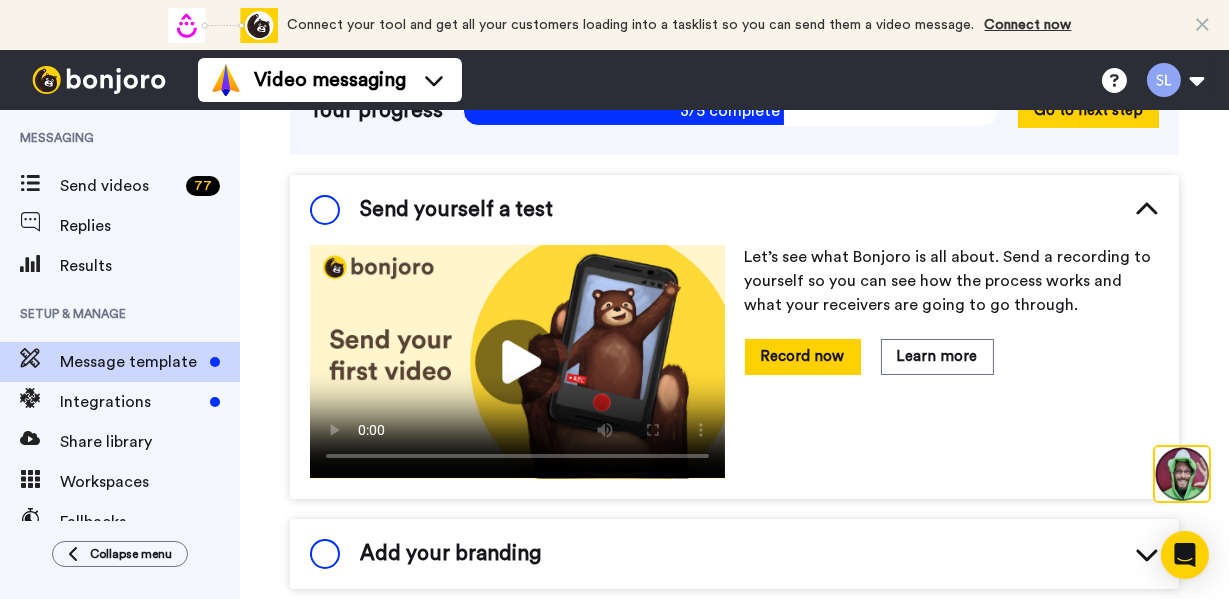 type 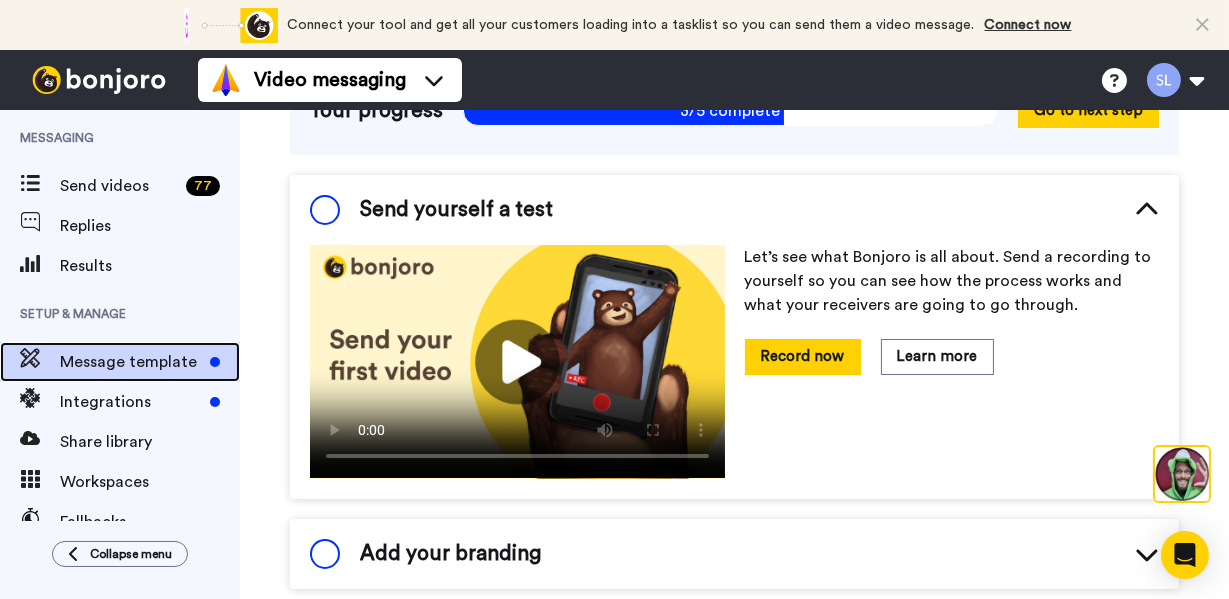 click on "Message template" at bounding box center (131, 362) 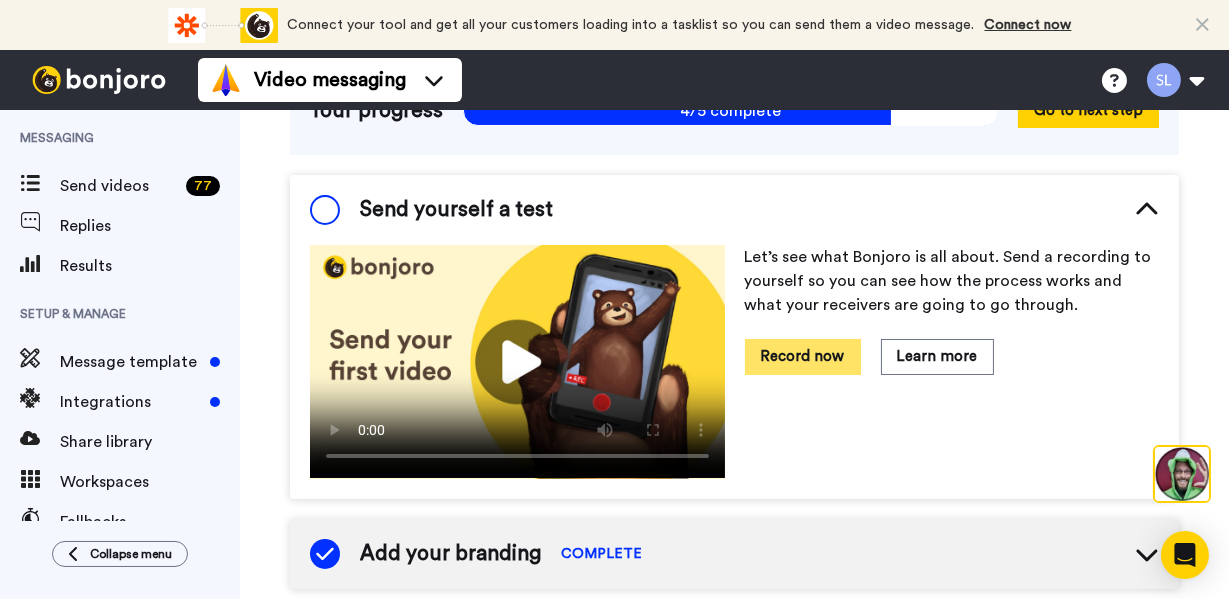 click on "Record now" at bounding box center [803, 356] 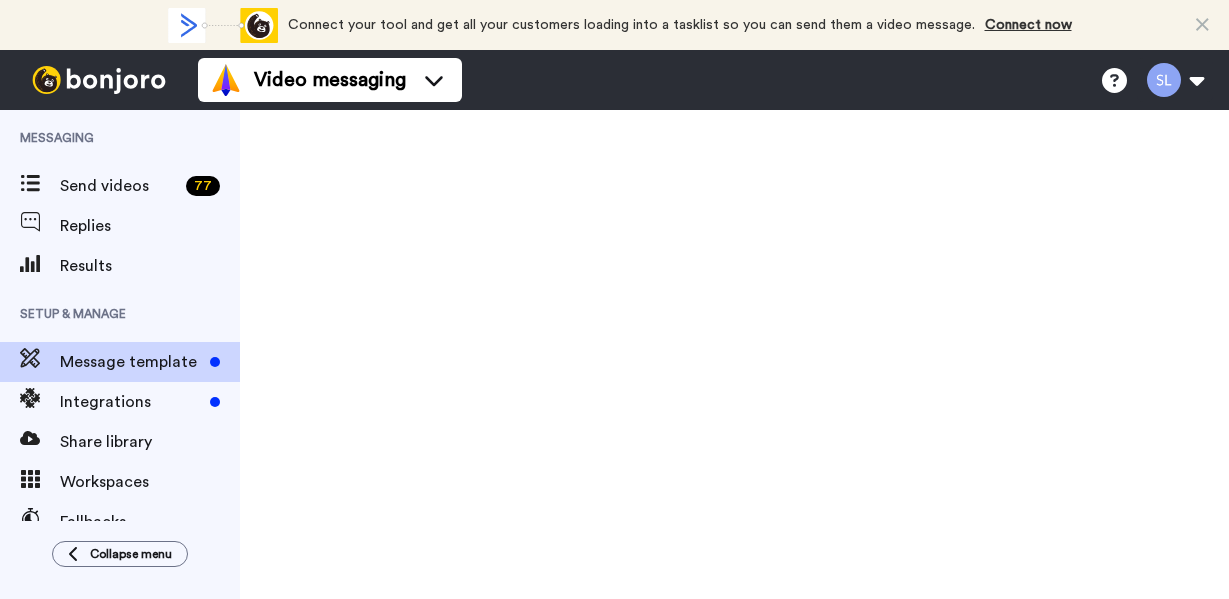 scroll, scrollTop: 0, scrollLeft: 0, axis: both 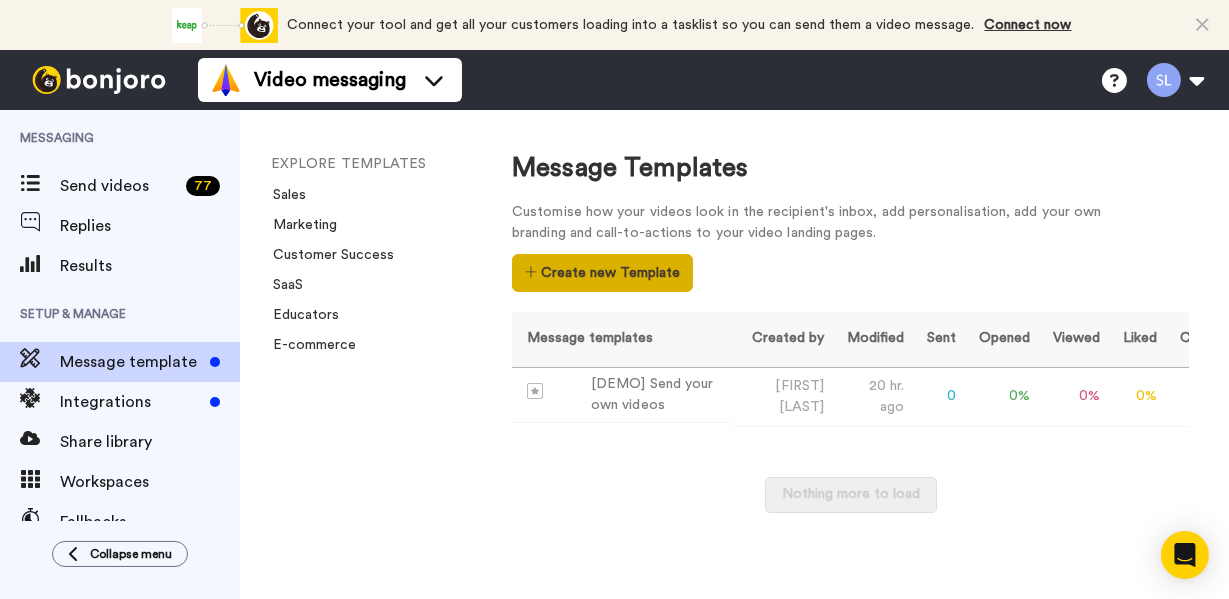 click on "Create new Template" at bounding box center (602, 273) 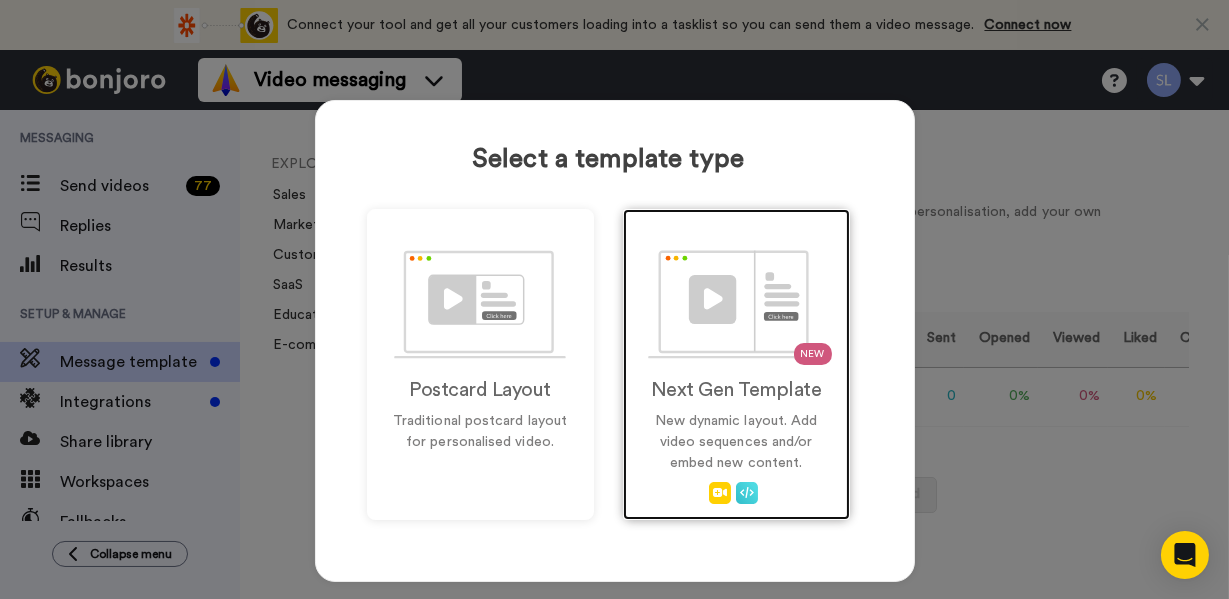 click at bounding box center (736, 304) 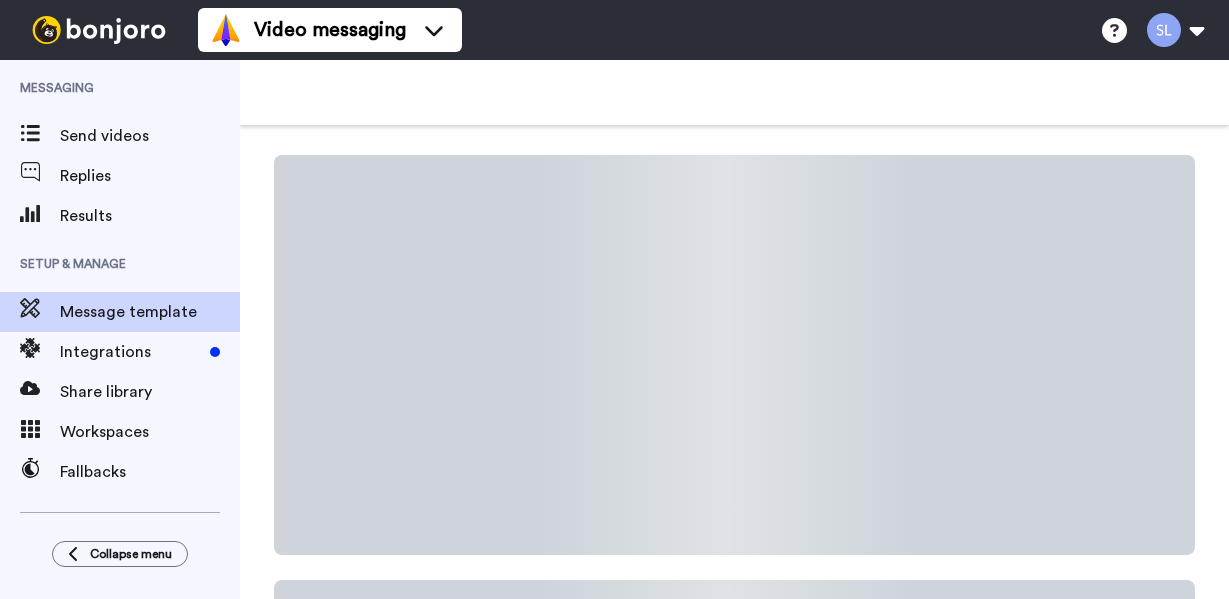 scroll, scrollTop: 0, scrollLeft: 0, axis: both 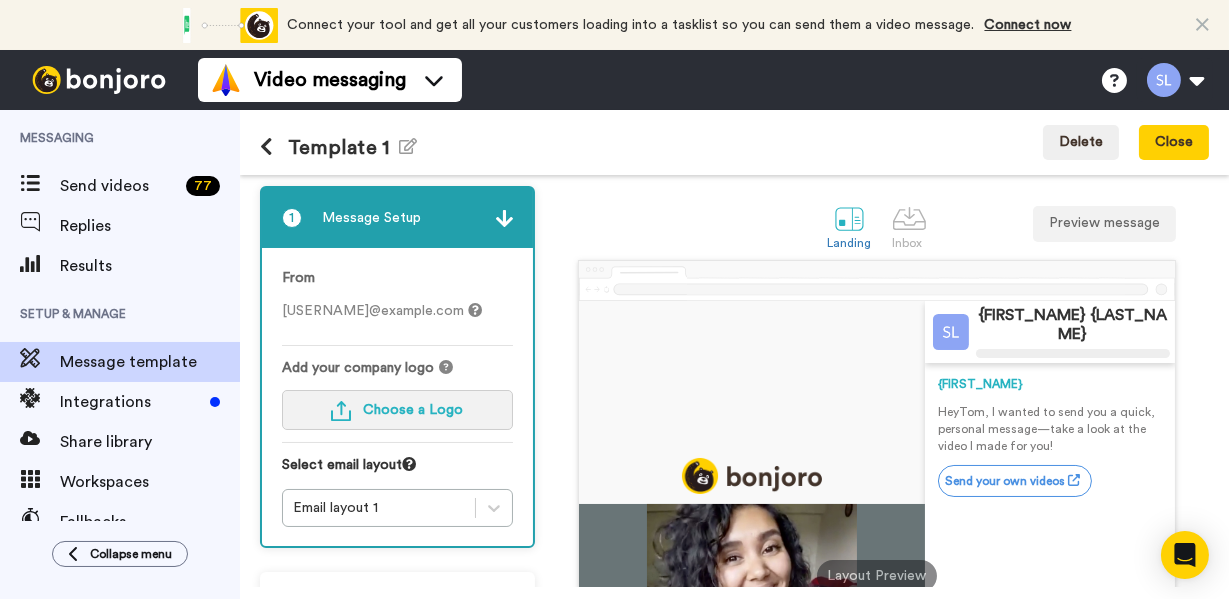 click on "Choose a Logo" at bounding box center [413, 410] 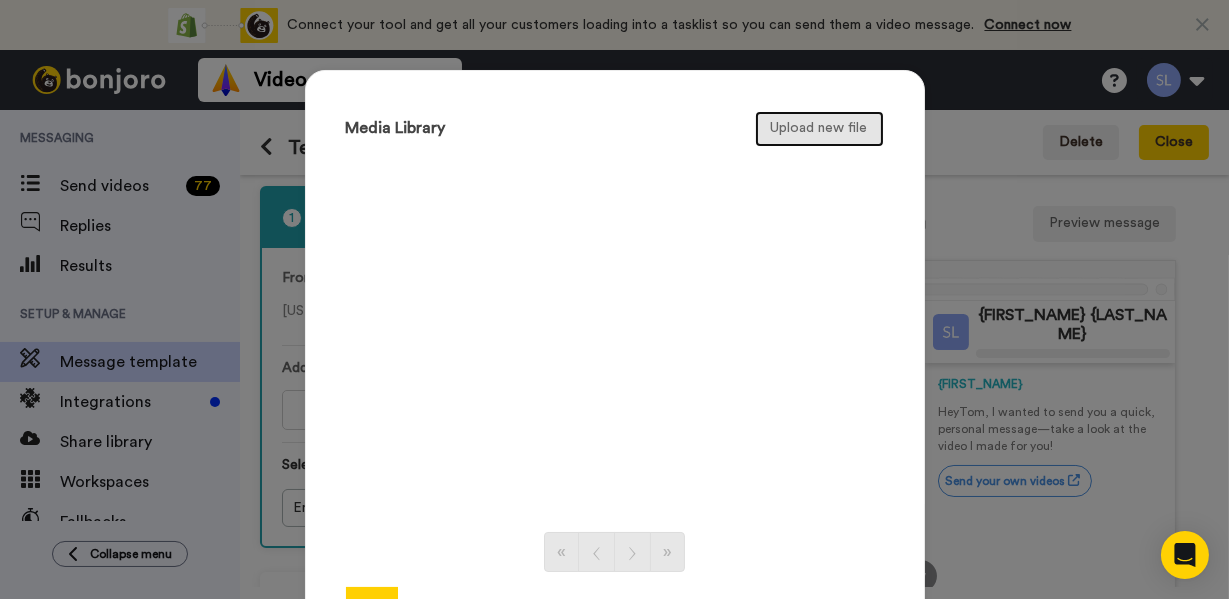 click on "Upload new file" at bounding box center [819, 129] 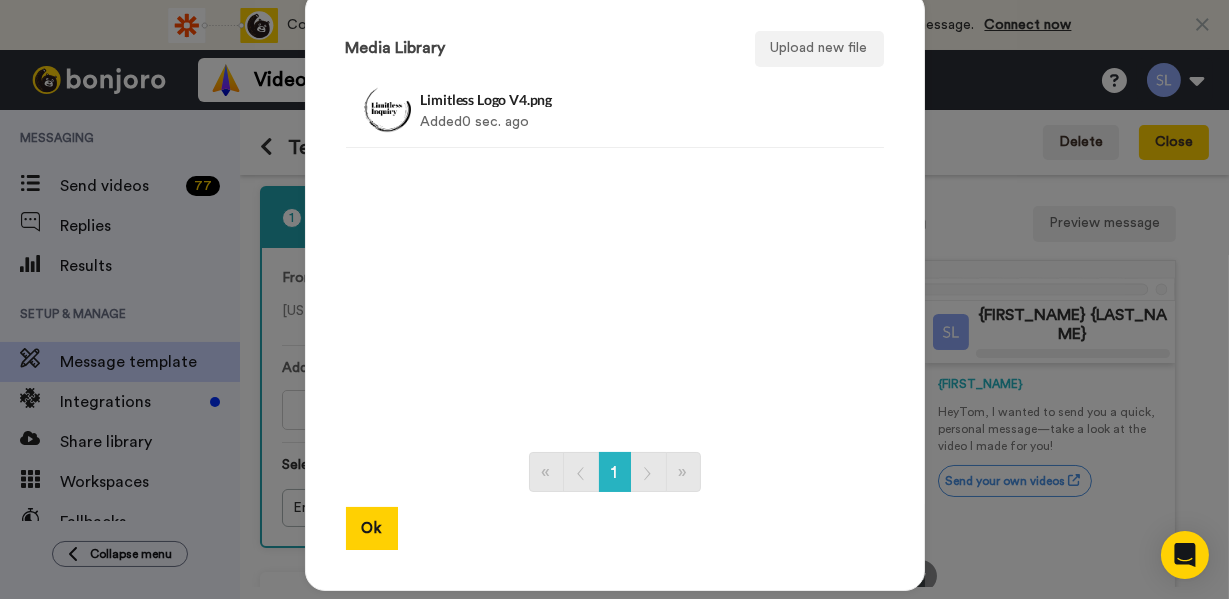 scroll, scrollTop: 161, scrollLeft: 0, axis: vertical 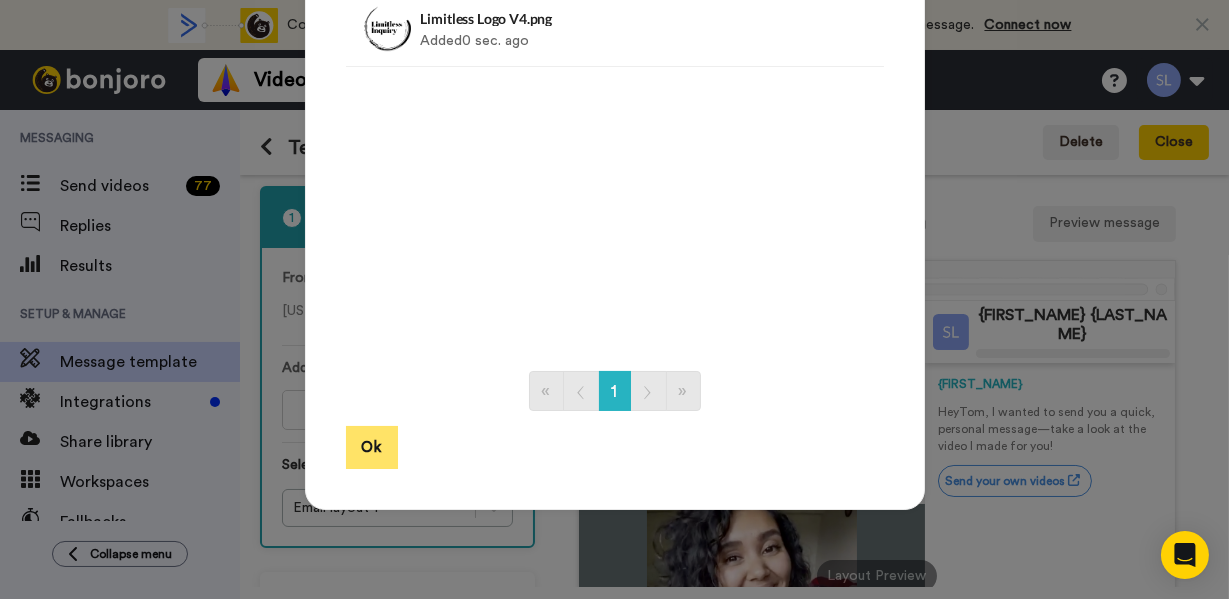 click on "Ok" at bounding box center [372, 447] 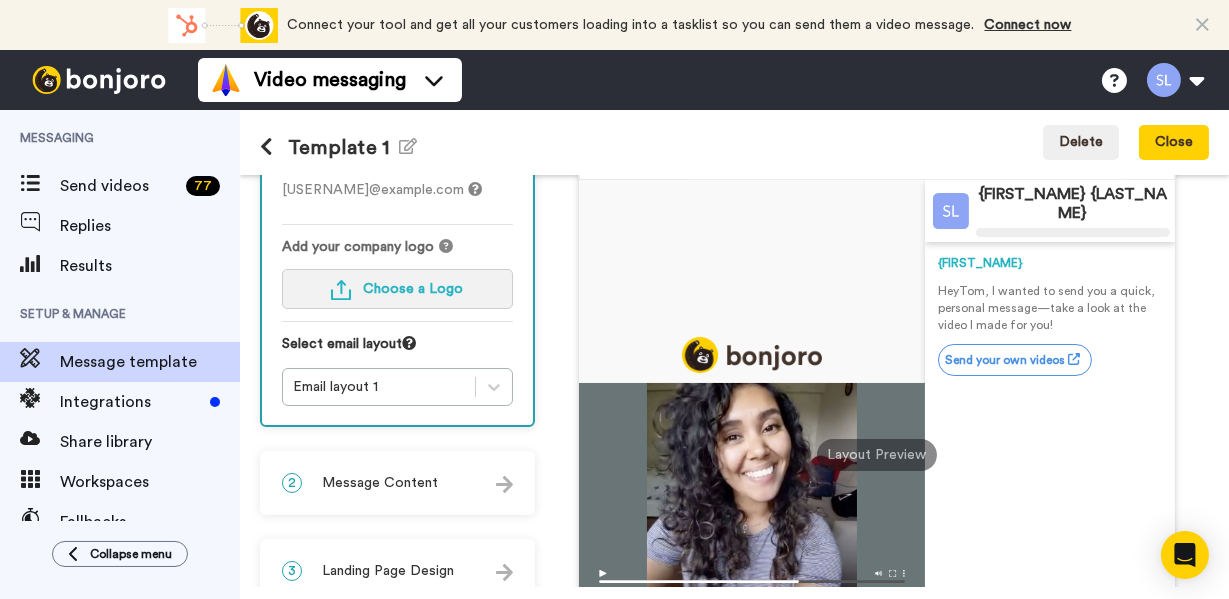 scroll, scrollTop: 148, scrollLeft: 0, axis: vertical 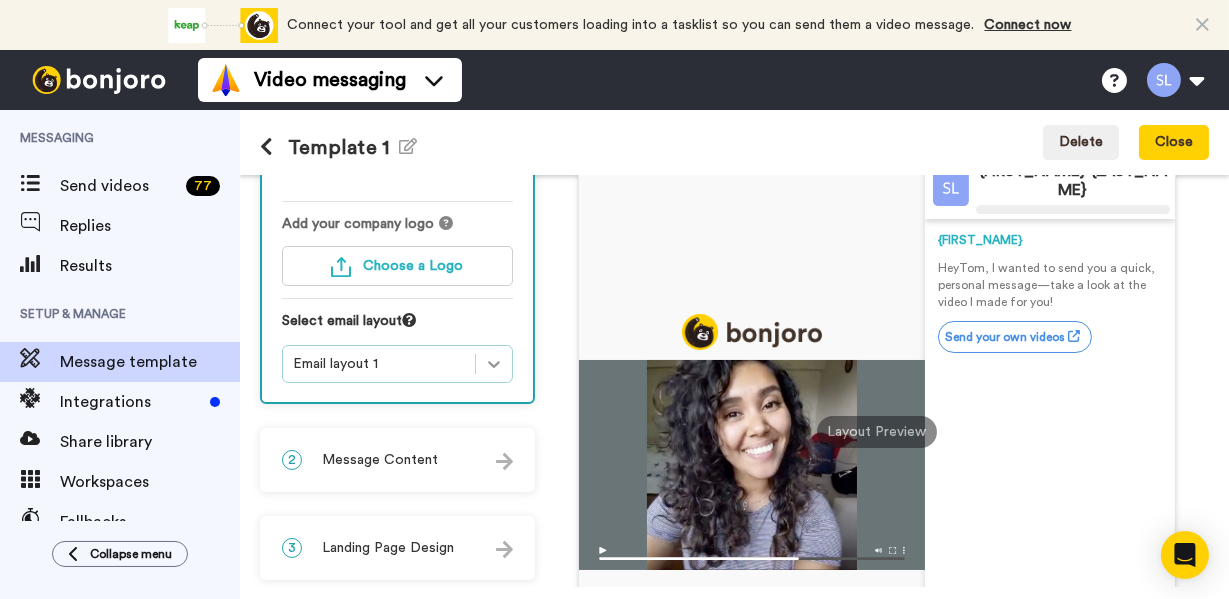 click 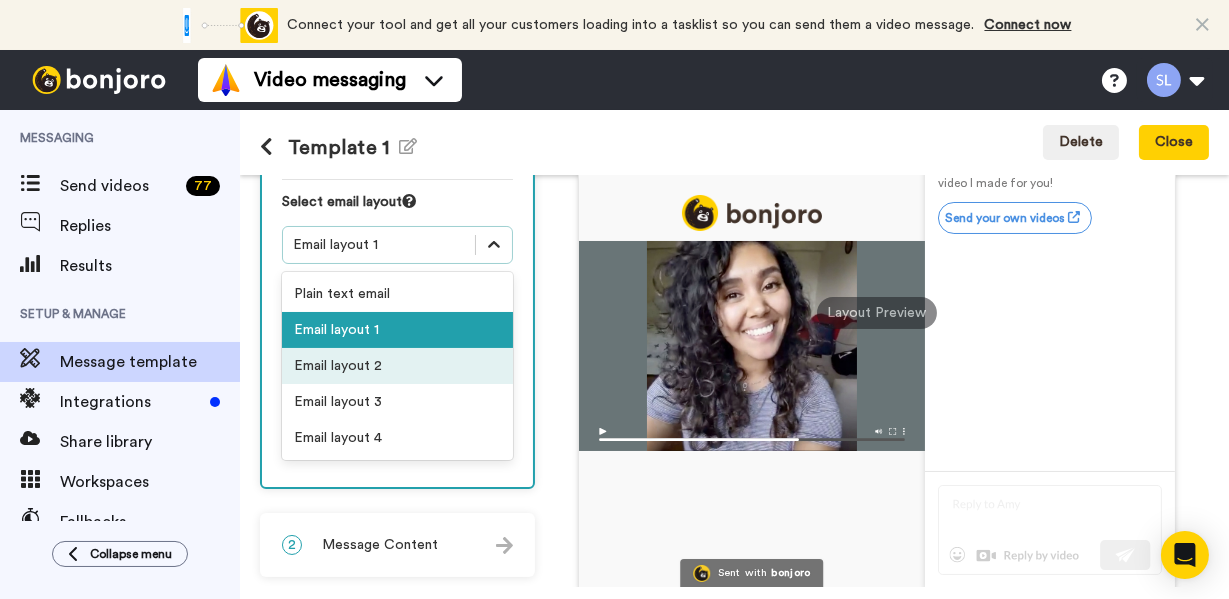 scroll, scrollTop: 273, scrollLeft: 0, axis: vertical 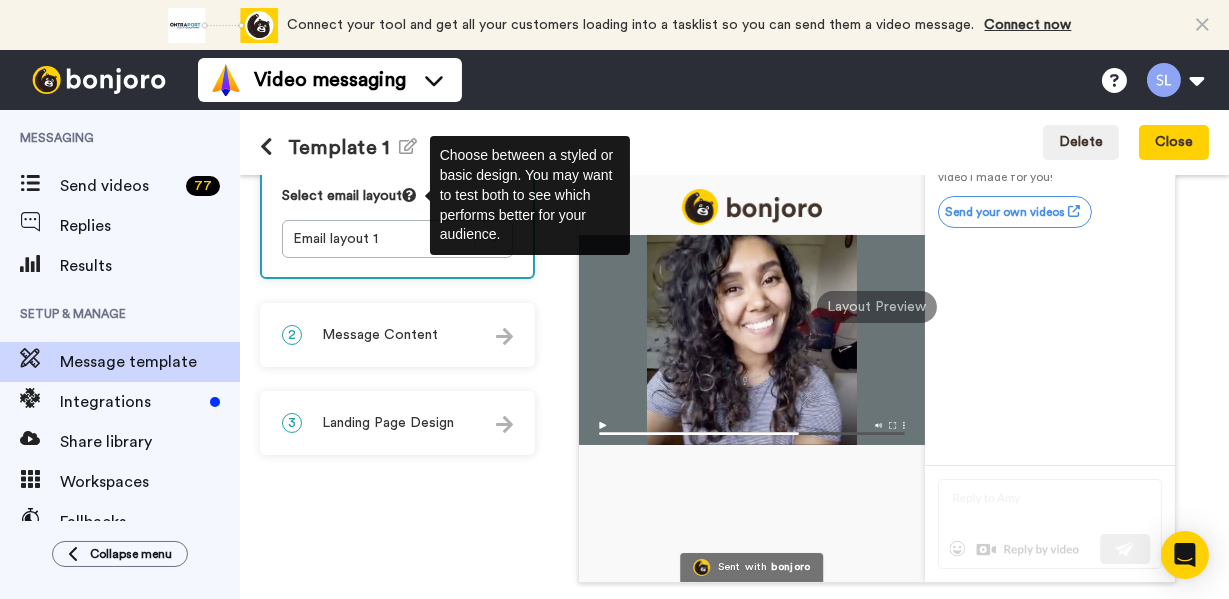 click at bounding box center (409, 195) 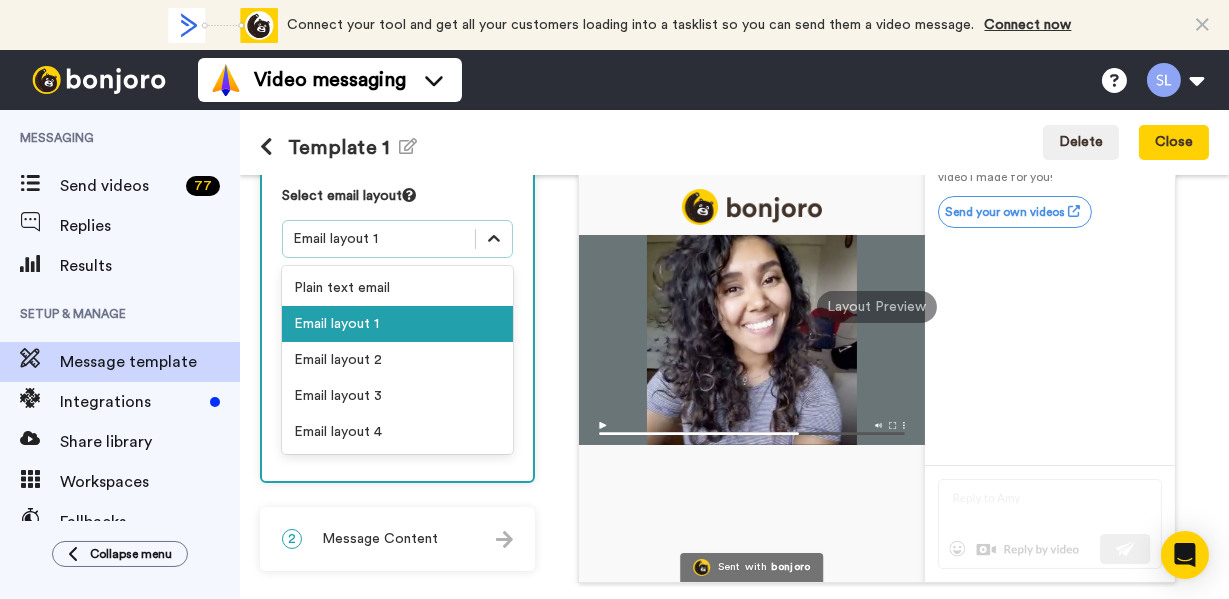 click 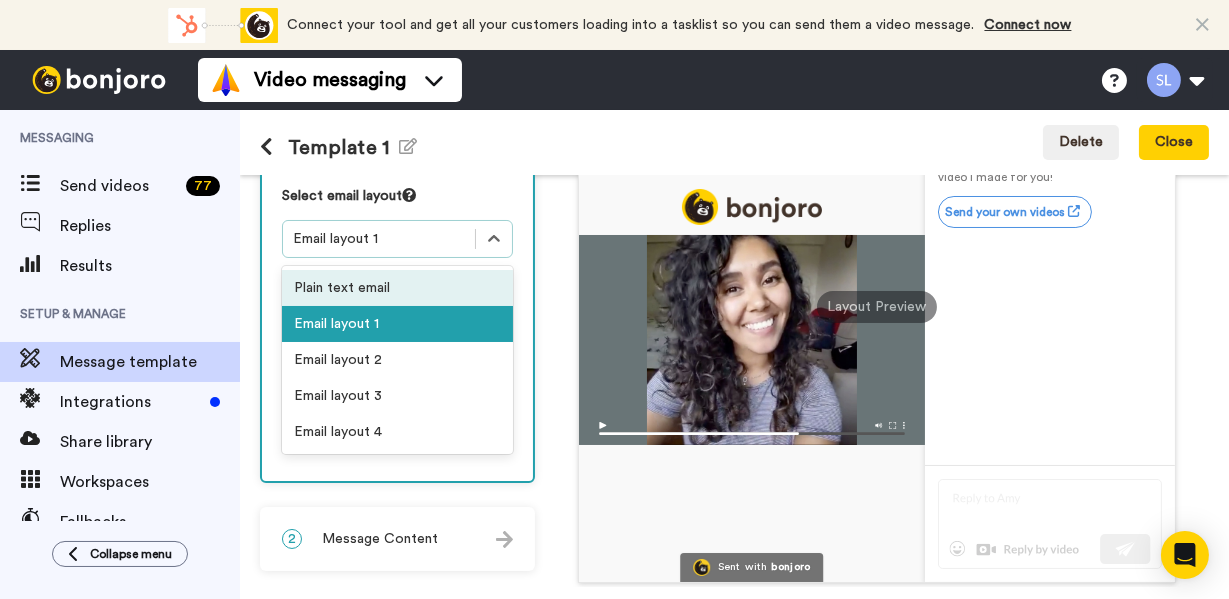 click on "Plain text email" at bounding box center [397, 288] 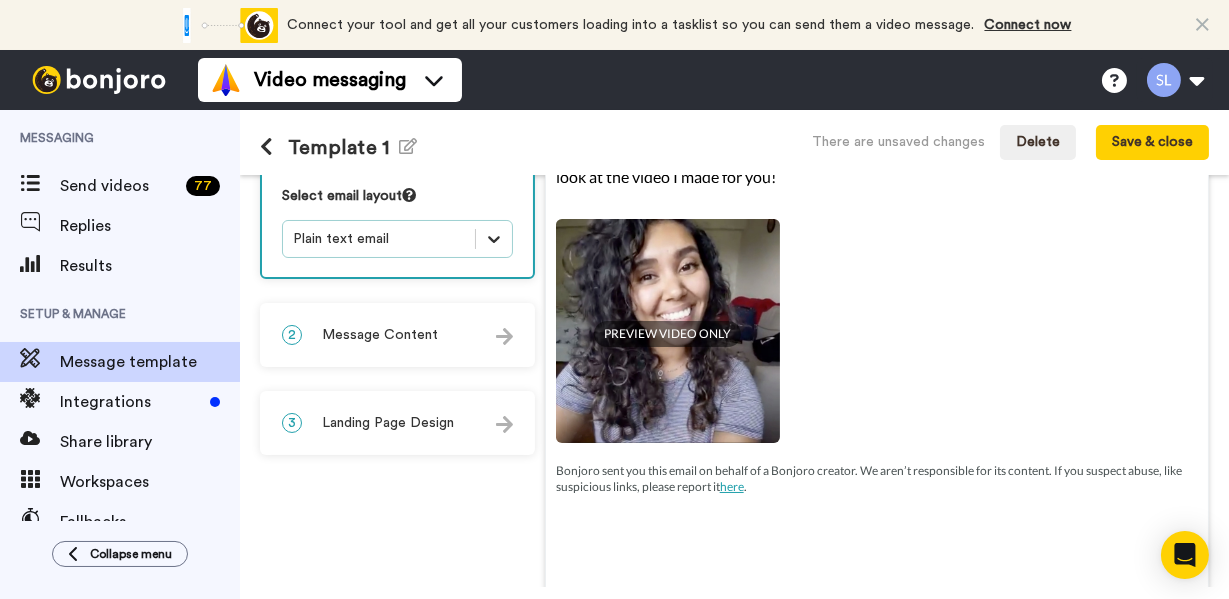 click 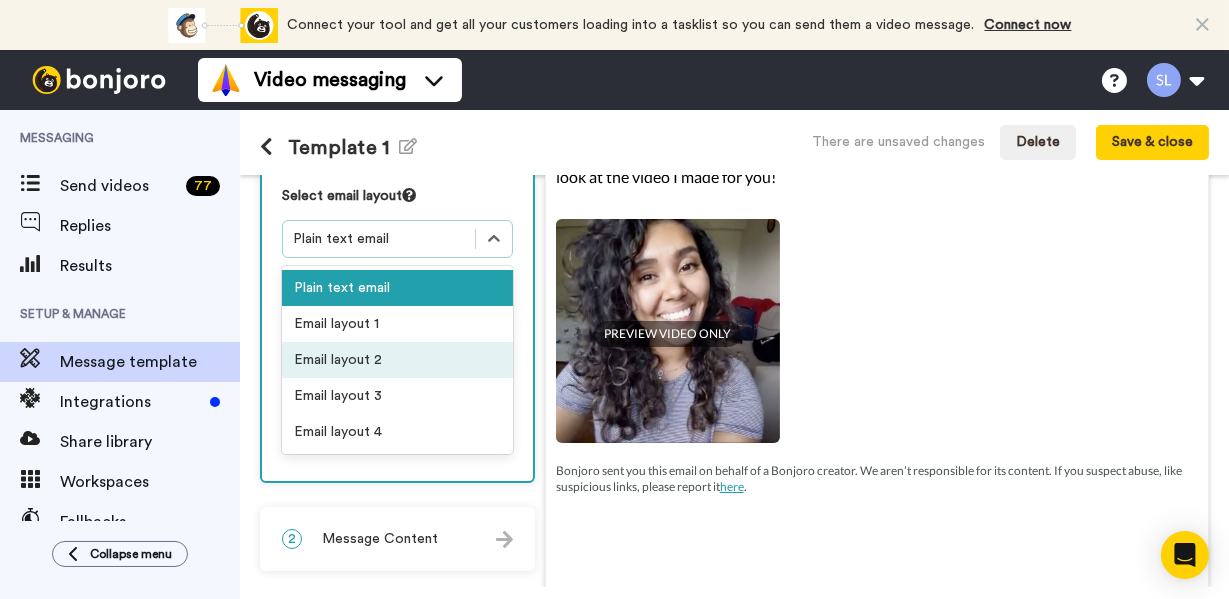 click on "Email layout 2" at bounding box center (397, 360) 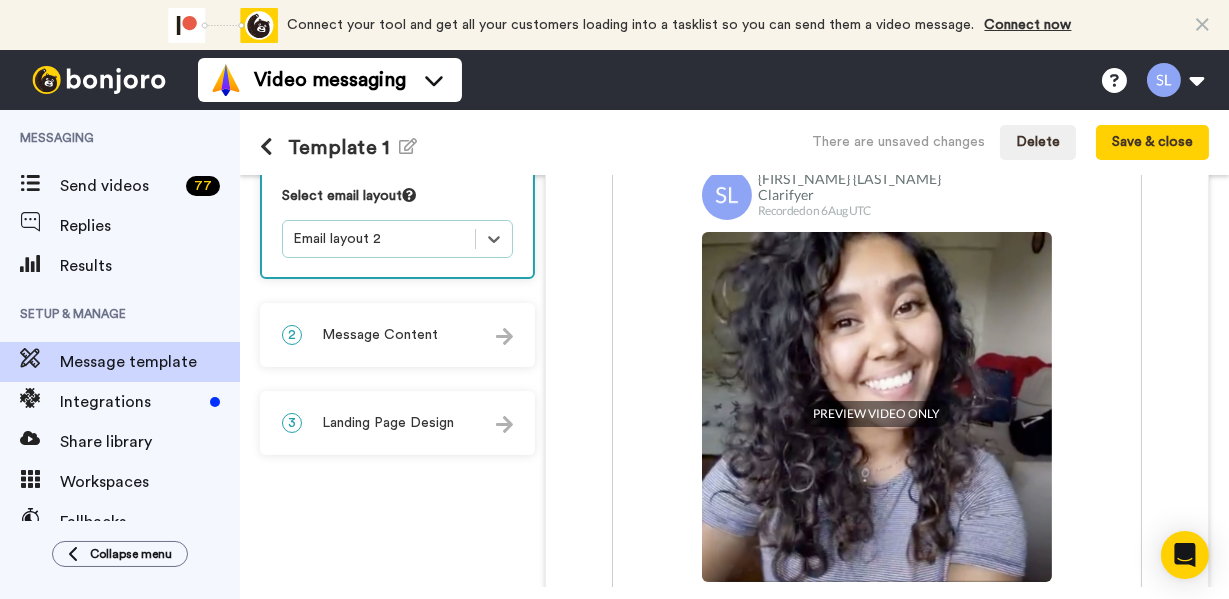 scroll, scrollTop: 30, scrollLeft: 0, axis: vertical 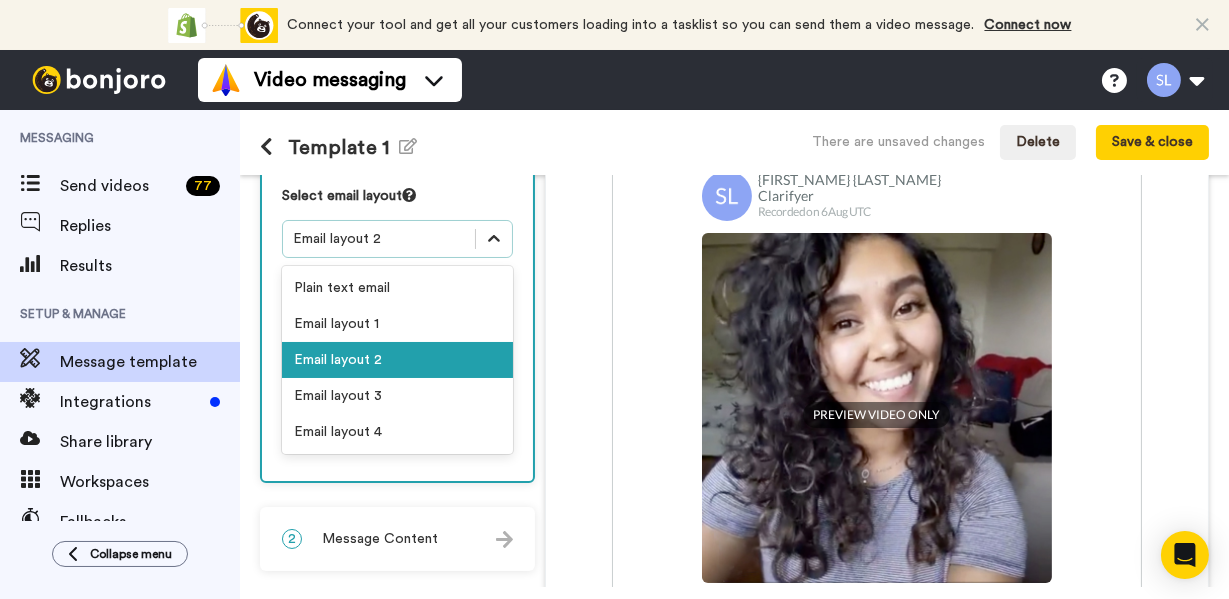 click 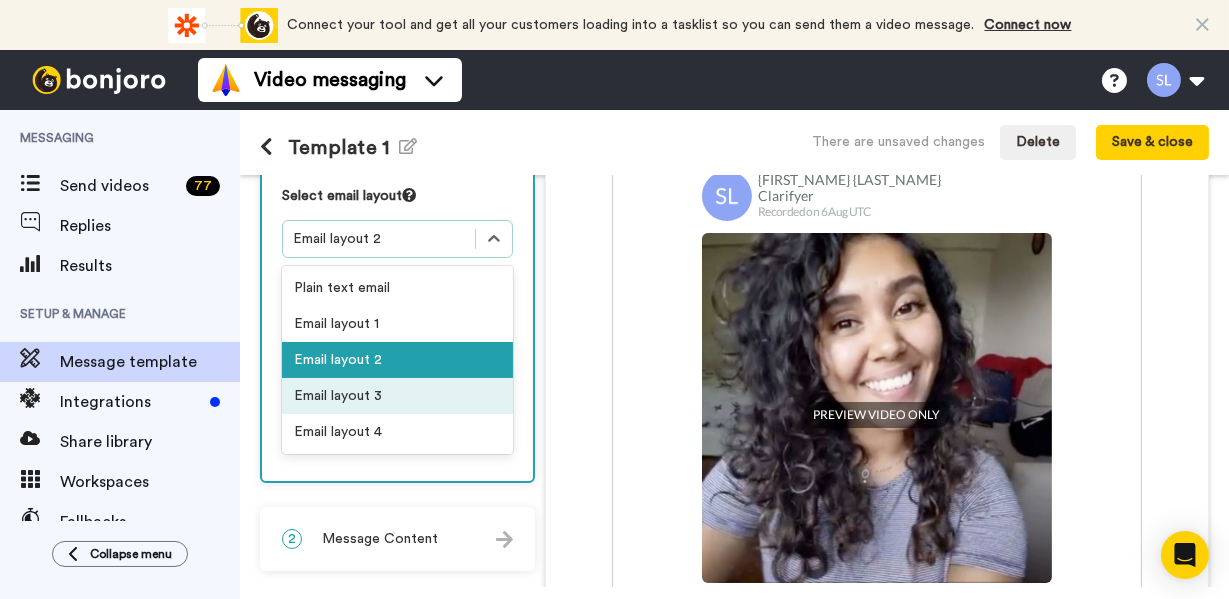 click on "Email layout 3" at bounding box center [397, 396] 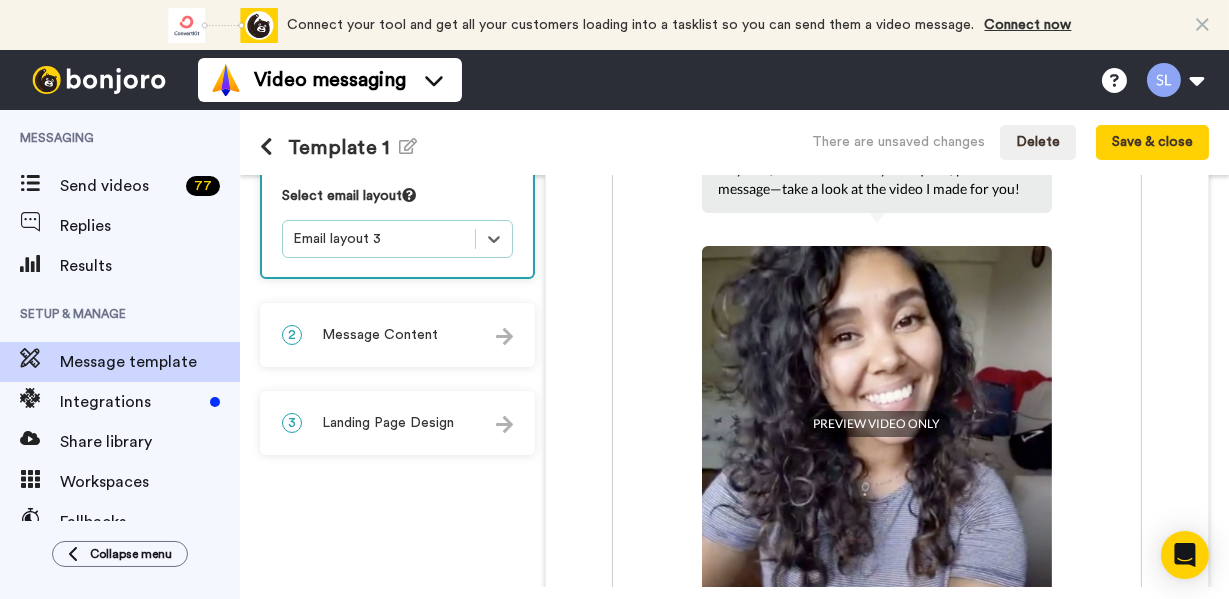 scroll, scrollTop: 0, scrollLeft: 0, axis: both 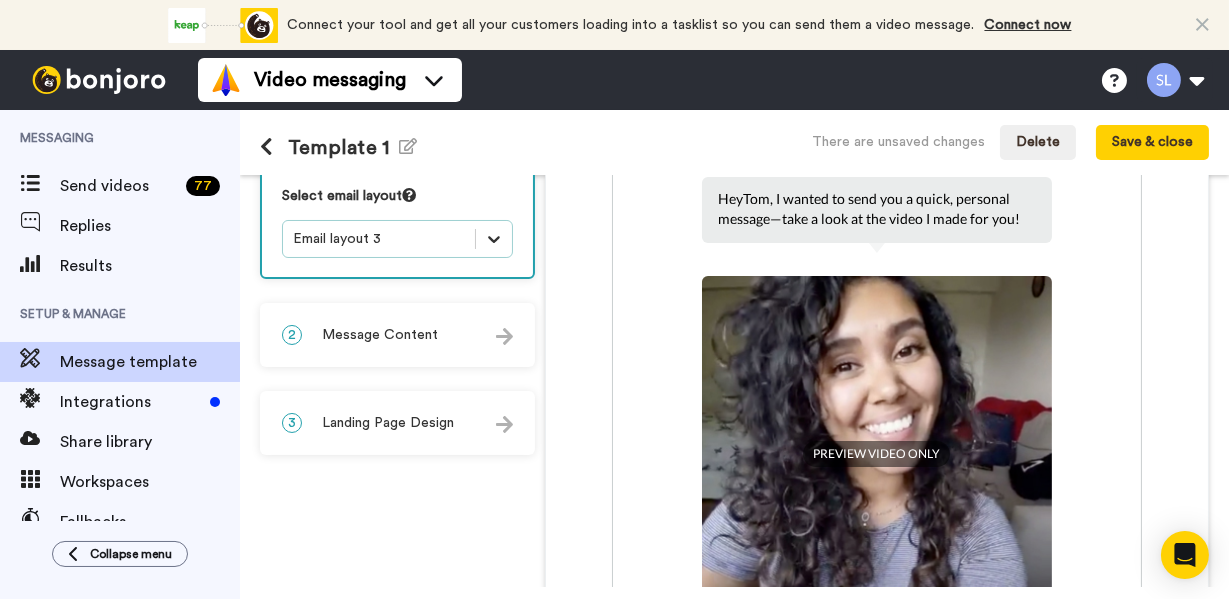 click 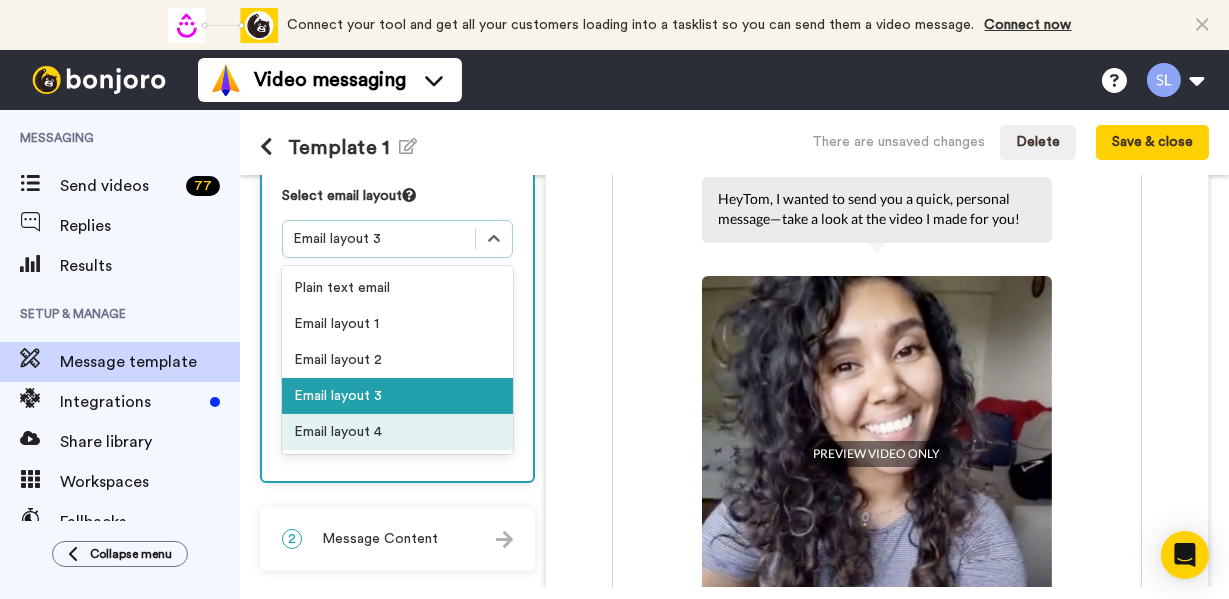 click on "Email layout 4" at bounding box center (397, 432) 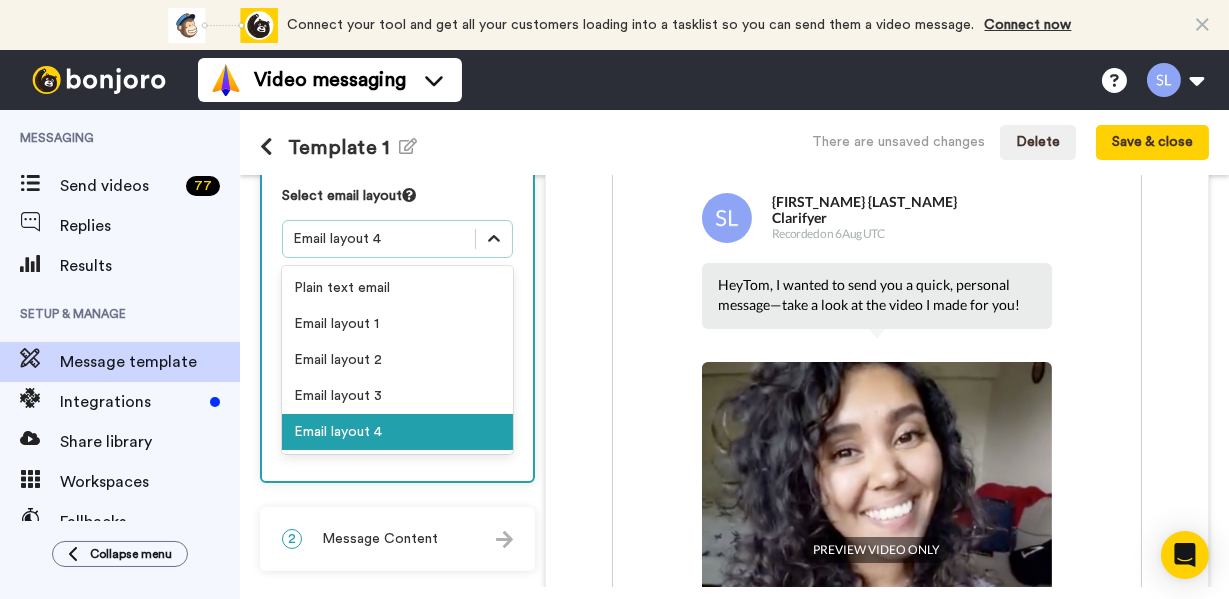 click 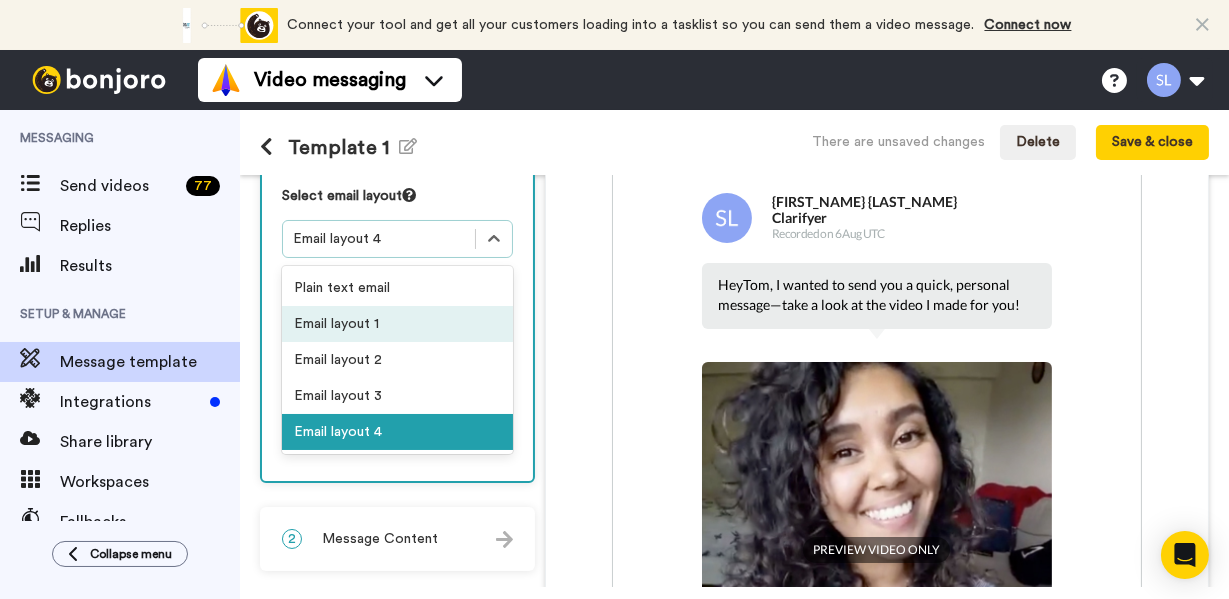 click on "Email layout 1" at bounding box center (397, 324) 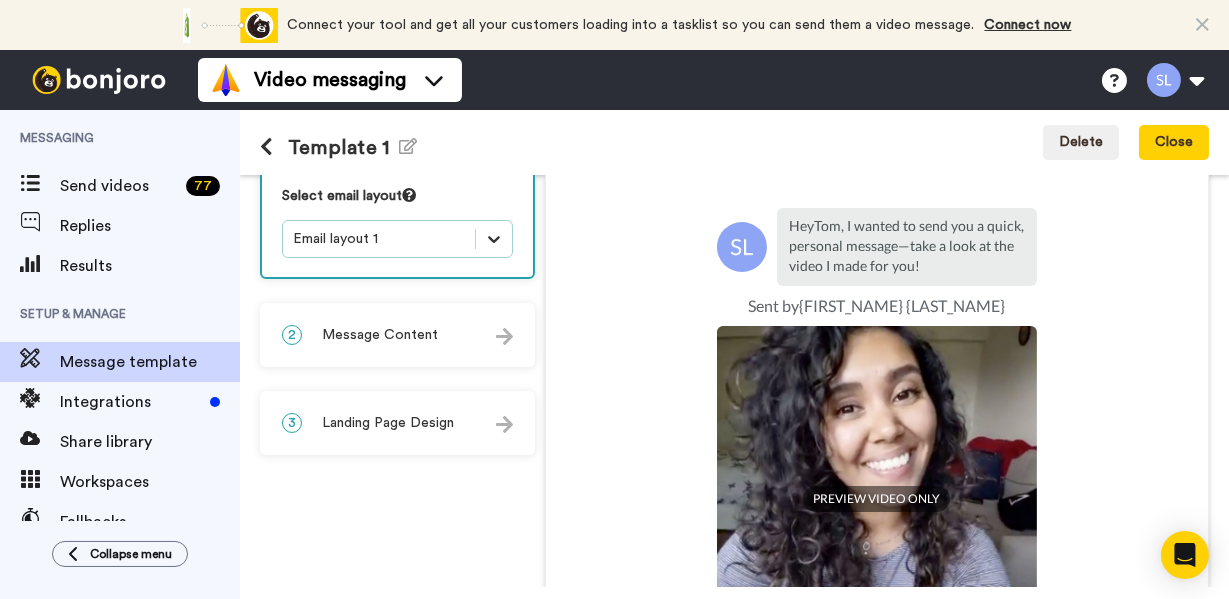 click 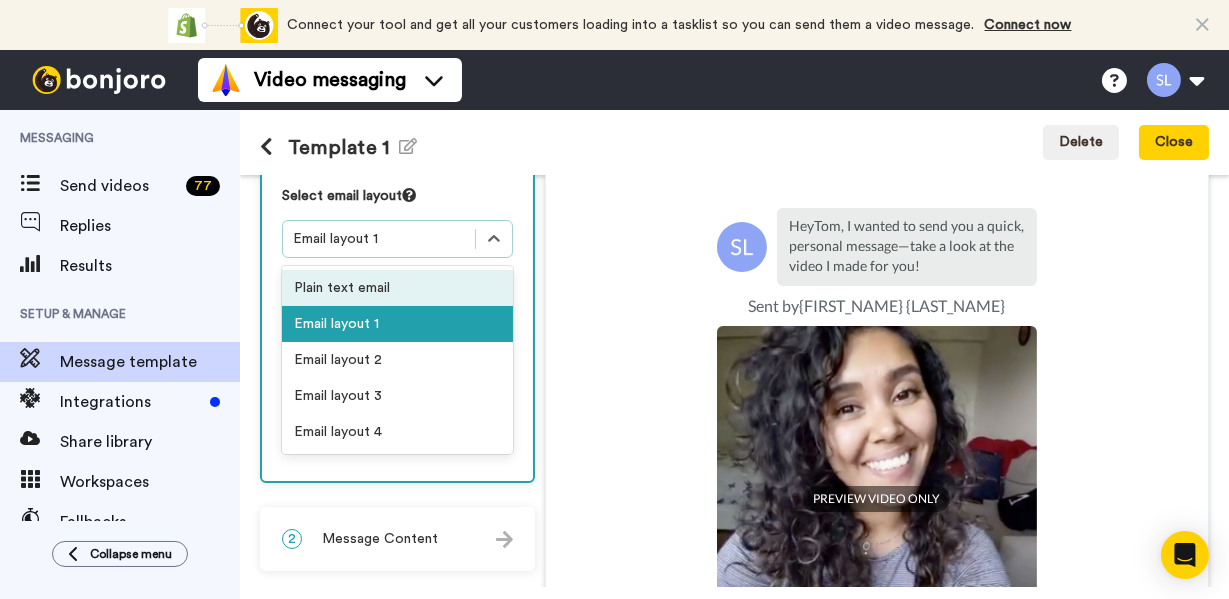 click on "Plain text email" at bounding box center [397, 288] 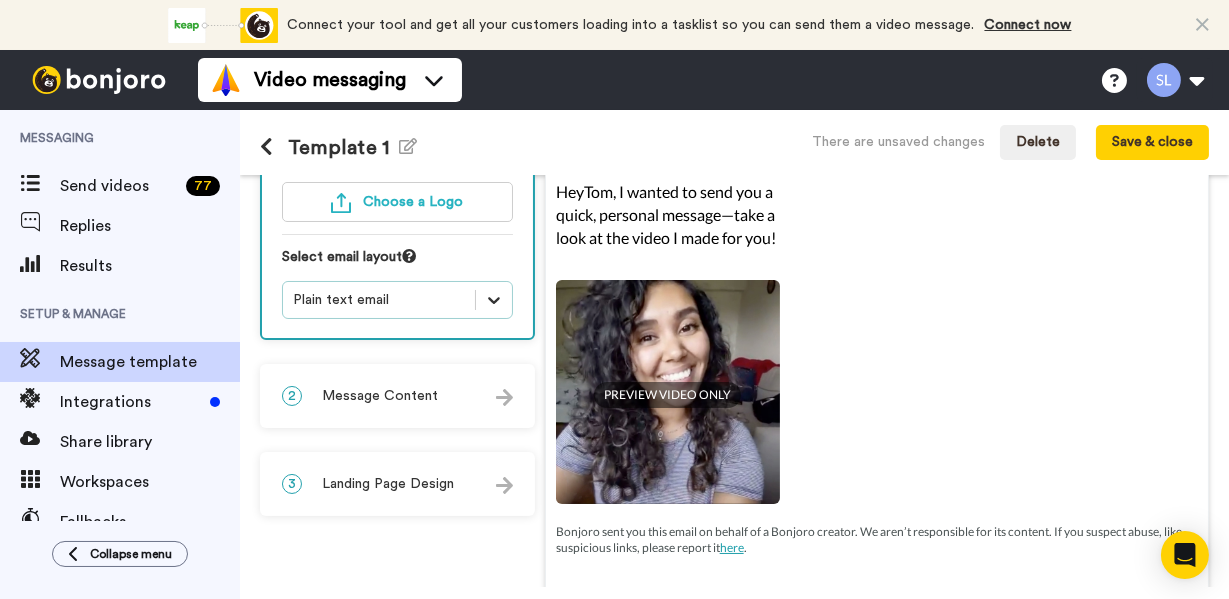 scroll, scrollTop: 209, scrollLeft: 0, axis: vertical 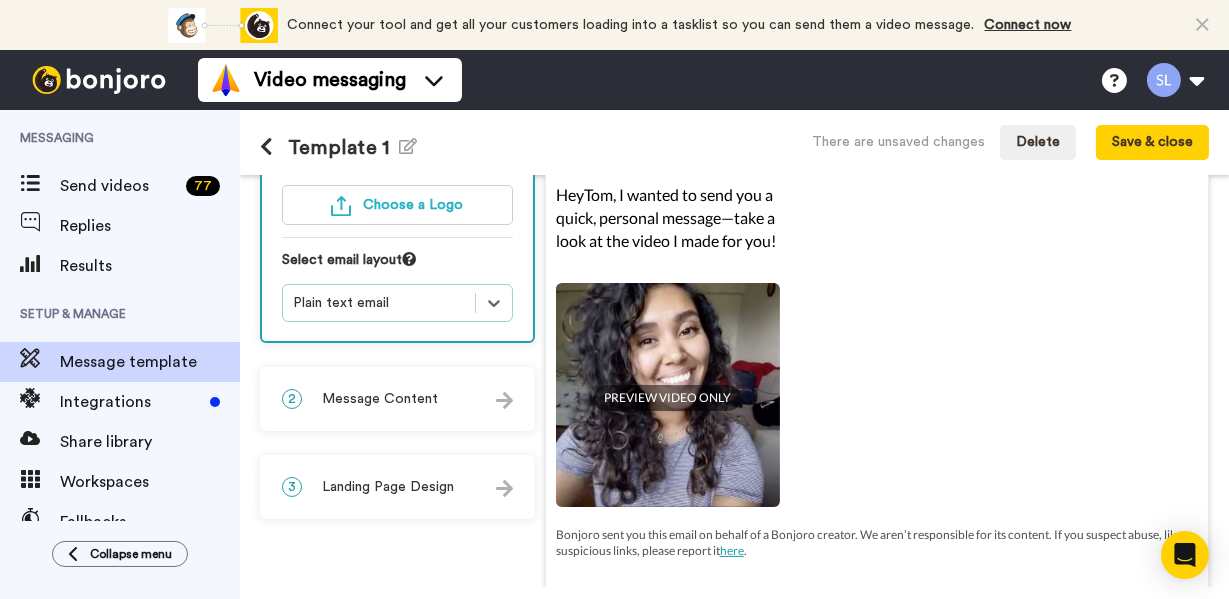 click on "2 Message Content" at bounding box center [397, 399] 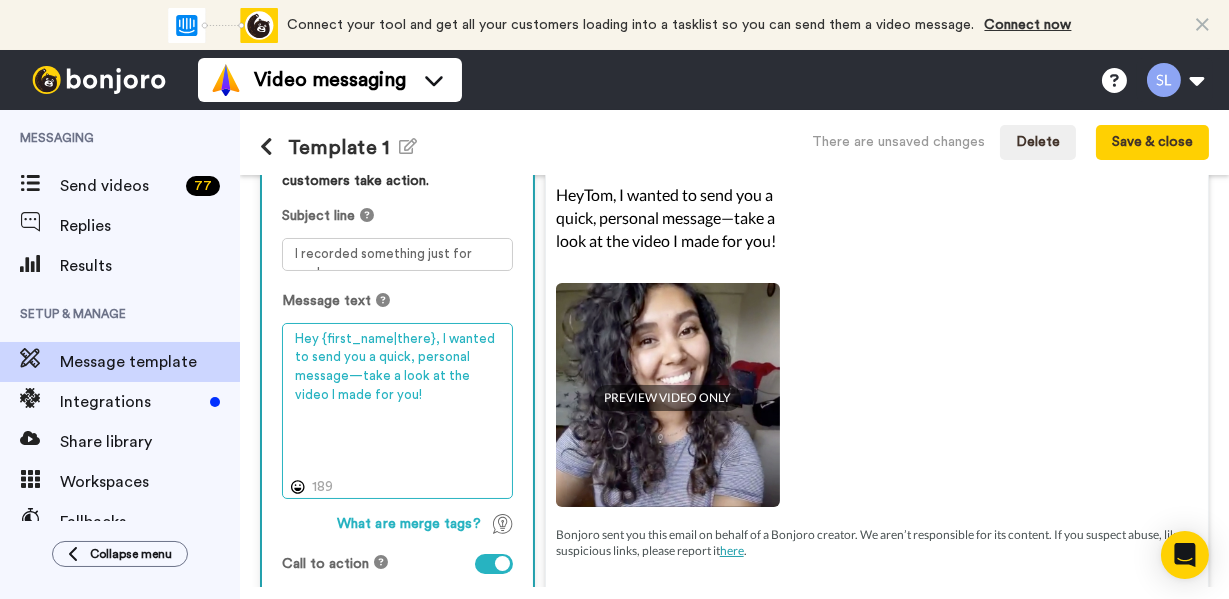 drag, startPoint x: 391, startPoint y: 396, endPoint x: 433, endPoint y: 337, distance: 72.42237 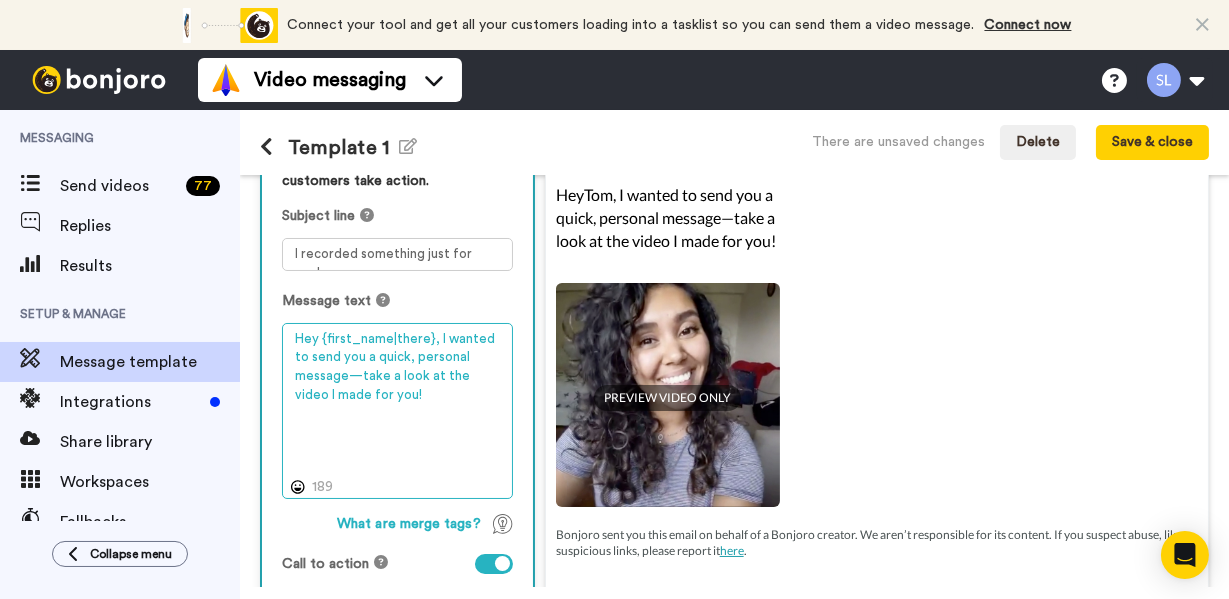 paste on "Meet Limitless Inquiry. Though not arts-related, it blends my Swiss Army knife skill set: my theater chops for examining the human condition, ye ol' consulting brain, that elusive teaching artist's intuition, and my general outrageousness.
This venture helps people work thr" 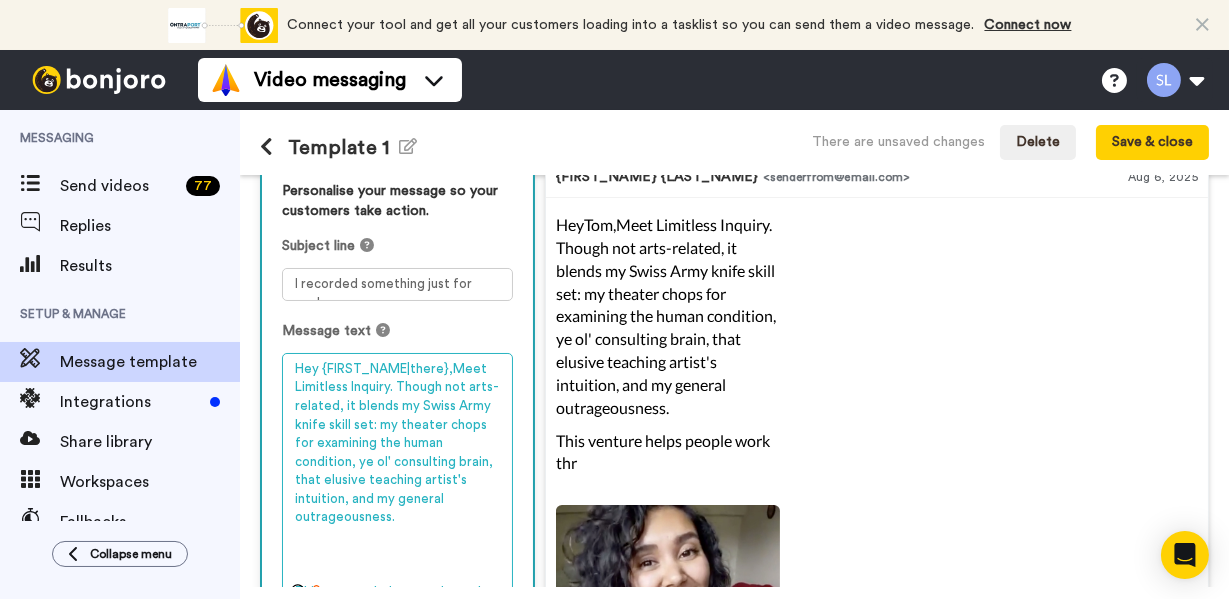 scroll, scrollTop: 178, scrollLeft: 0, axis: vertical 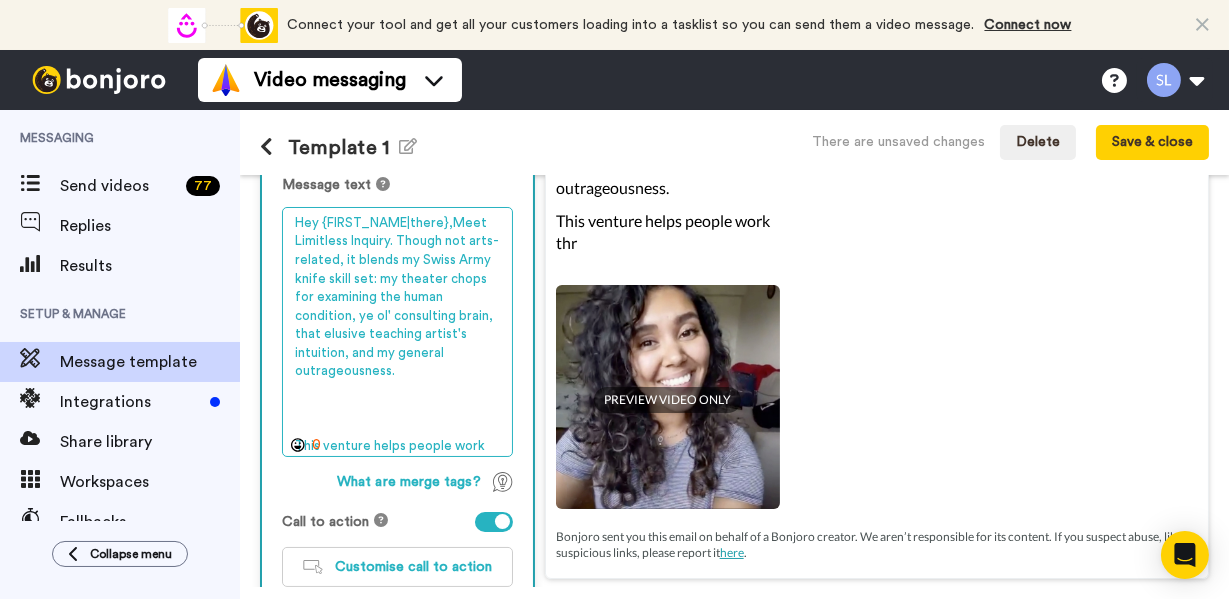 drag, startPoint x: 499, startPoint y: 434, endPoint x: 435, endPoint y: 226, distance: 217.62354 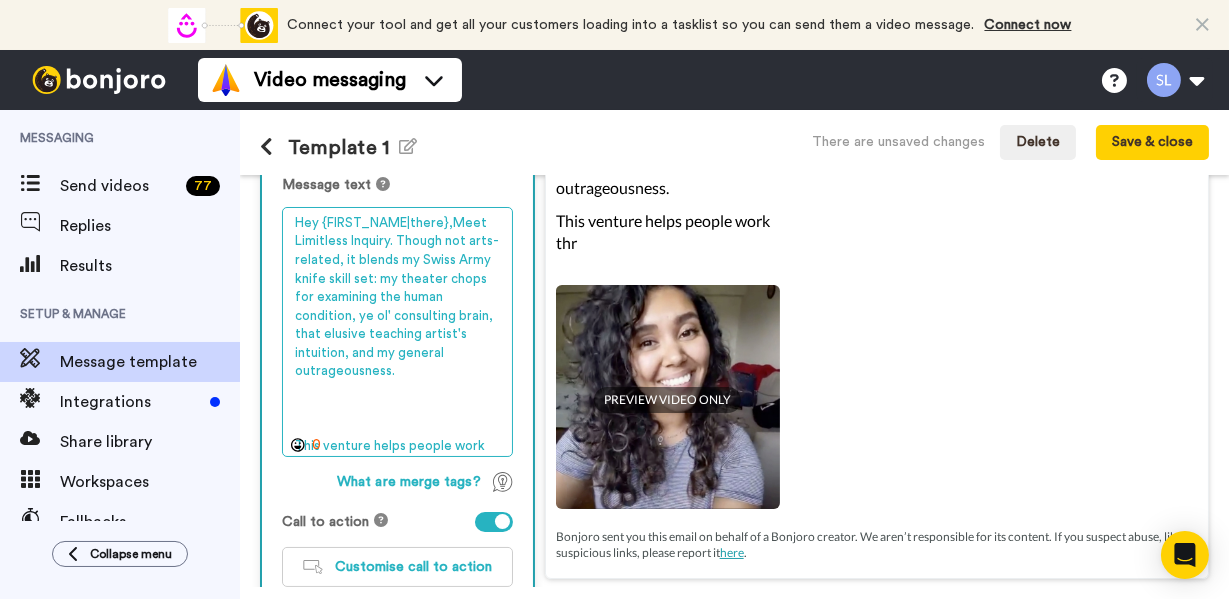 click on "Hey {first_name|there},Meet Limitless Inquiry. Though not arts-related, it blends my Swiss Army knife skill set: my theater chops for examining the human condition, ye ol' consulting brain, that elusive teaching artist's intuition, and my general outrageousness.
This venture helps people work thr" at bounding box center (397, 332) 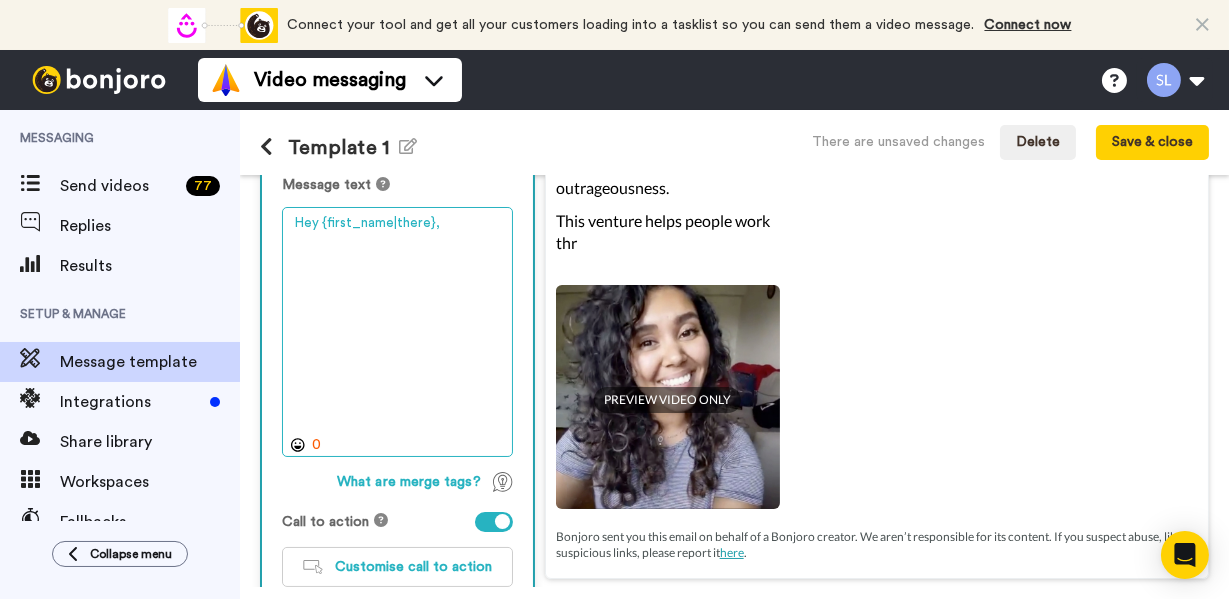 scroll, scrollTop: 0, scrollLeft: 0, axis: both 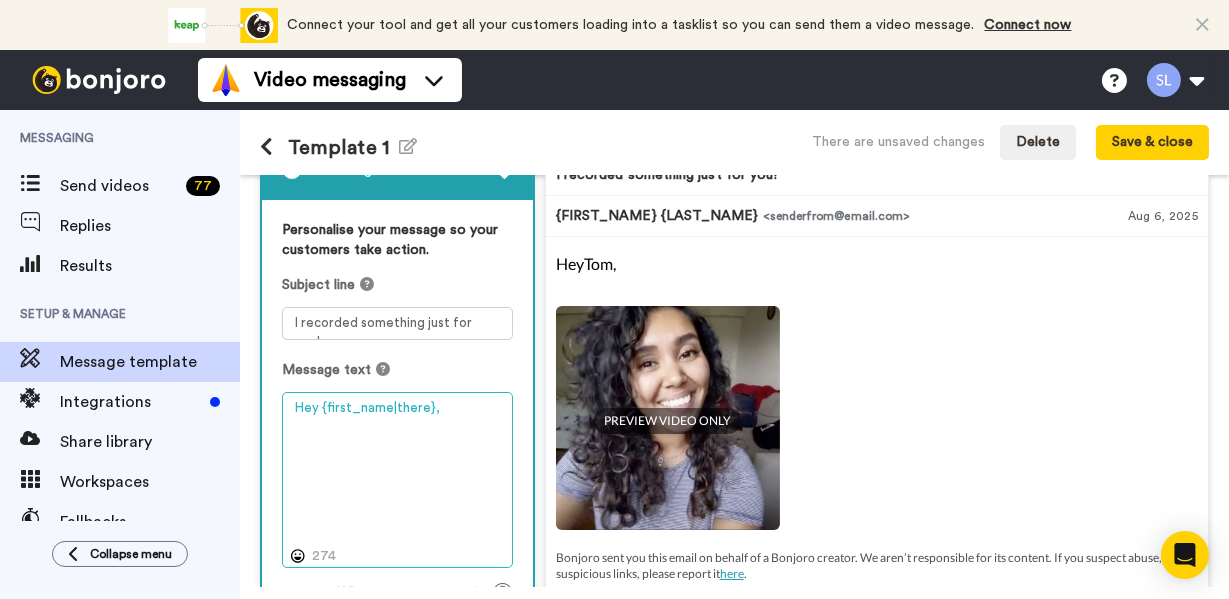 type on "Hey {first_name|there}," 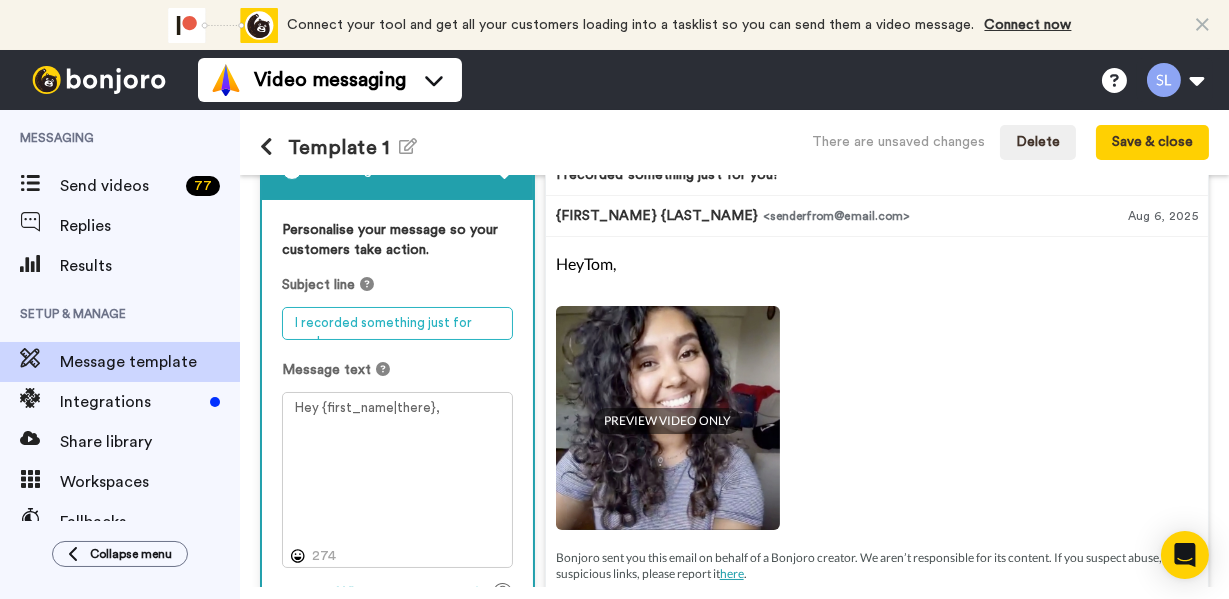 click on "I recorded something just for you!" at bounding box center [397, 323] 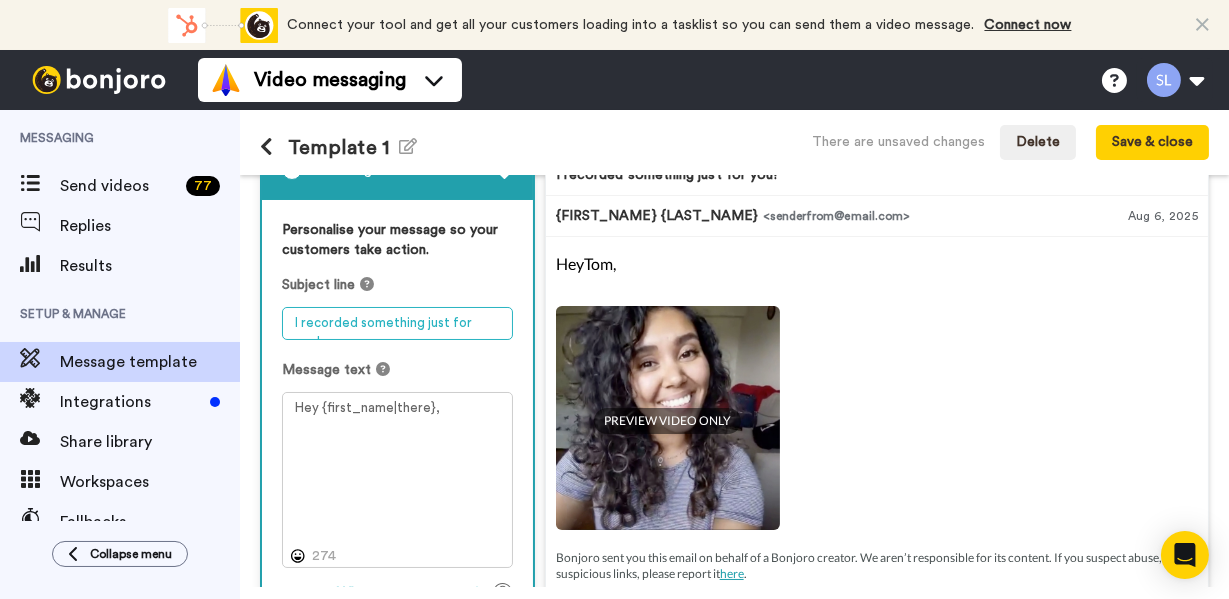 drag, startPoint x: 498, startPoint y: 325, endPoint x: 286, endPoint y: 323, distance: 212.00943 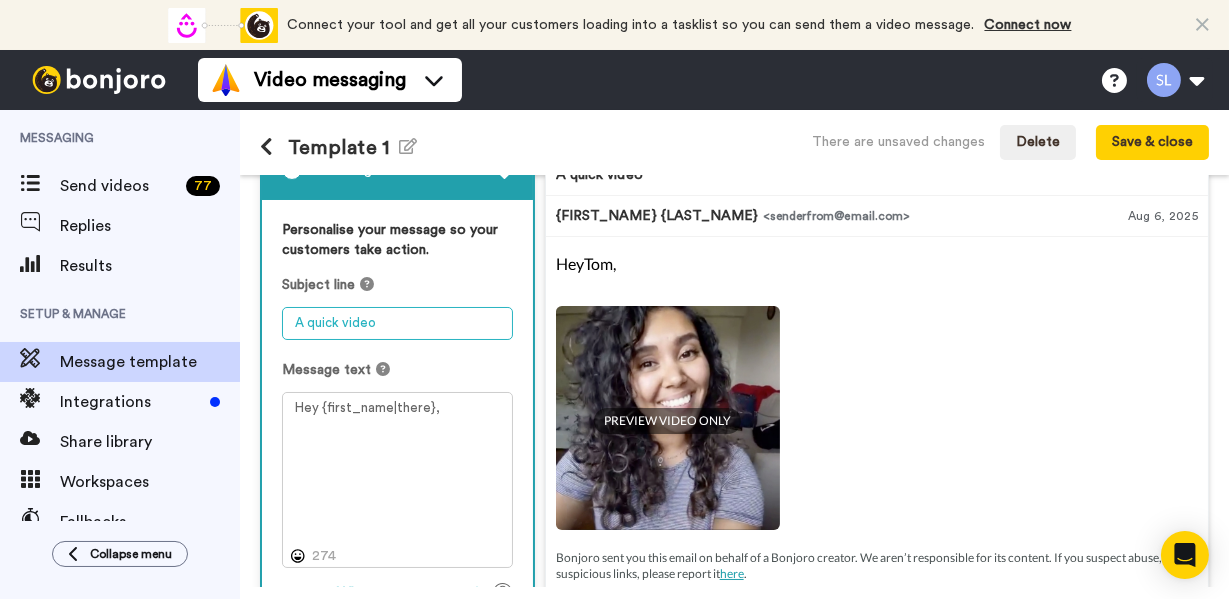 type on "A quick video" 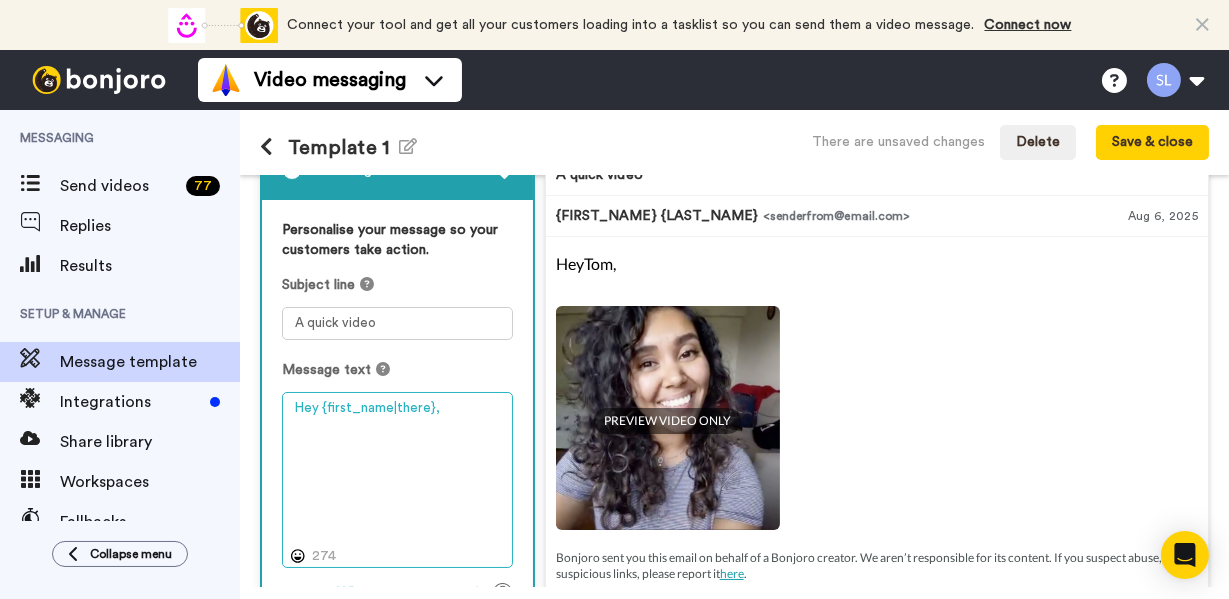 click on "Hey {first_name|there}," at bounding box center (397, 480) 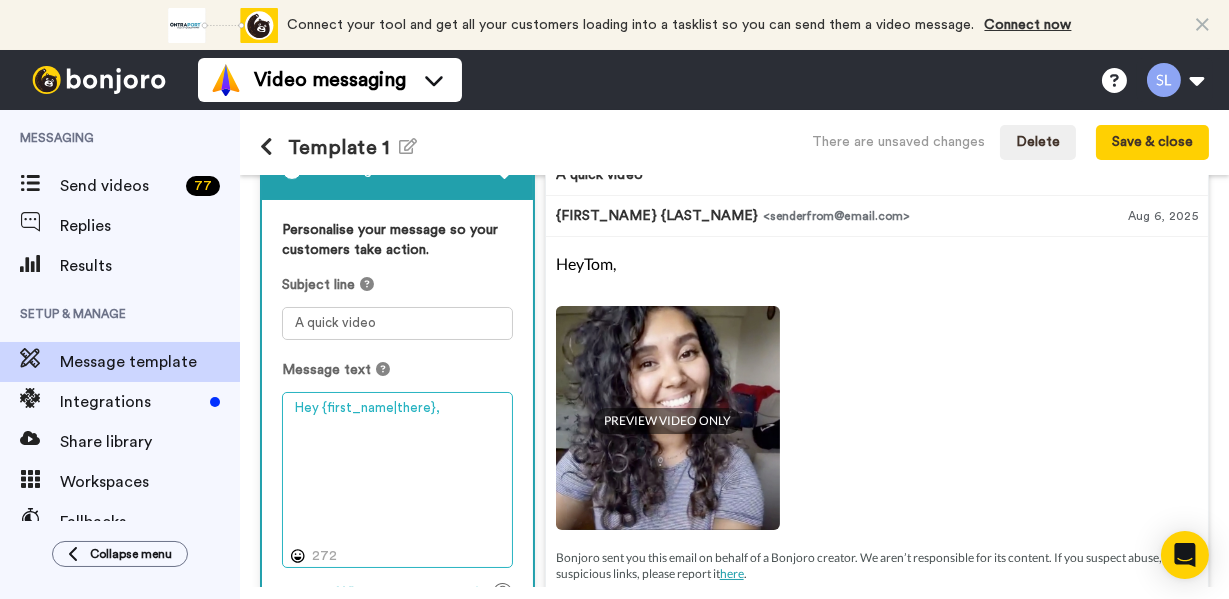 paste on "This venture helps people work through life's complex challenges. I’m inviting a handful of friends to be early testers. Your feedback will shape how the business grows." 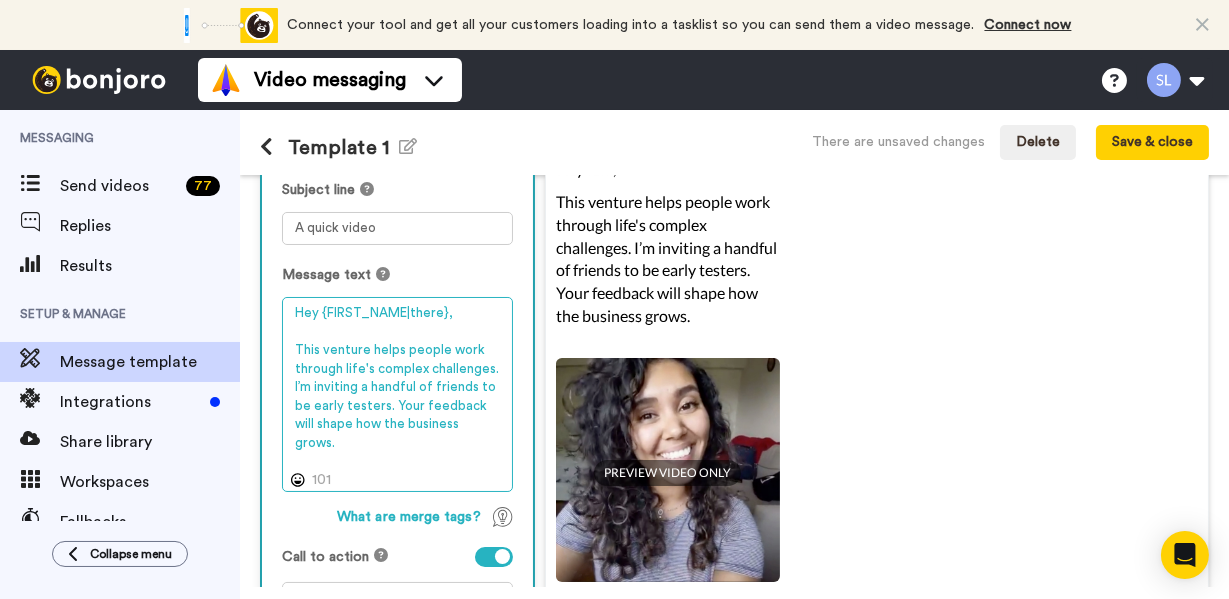 scroll, scrollTop: 247, scrollLeft: 0, axis: vertical 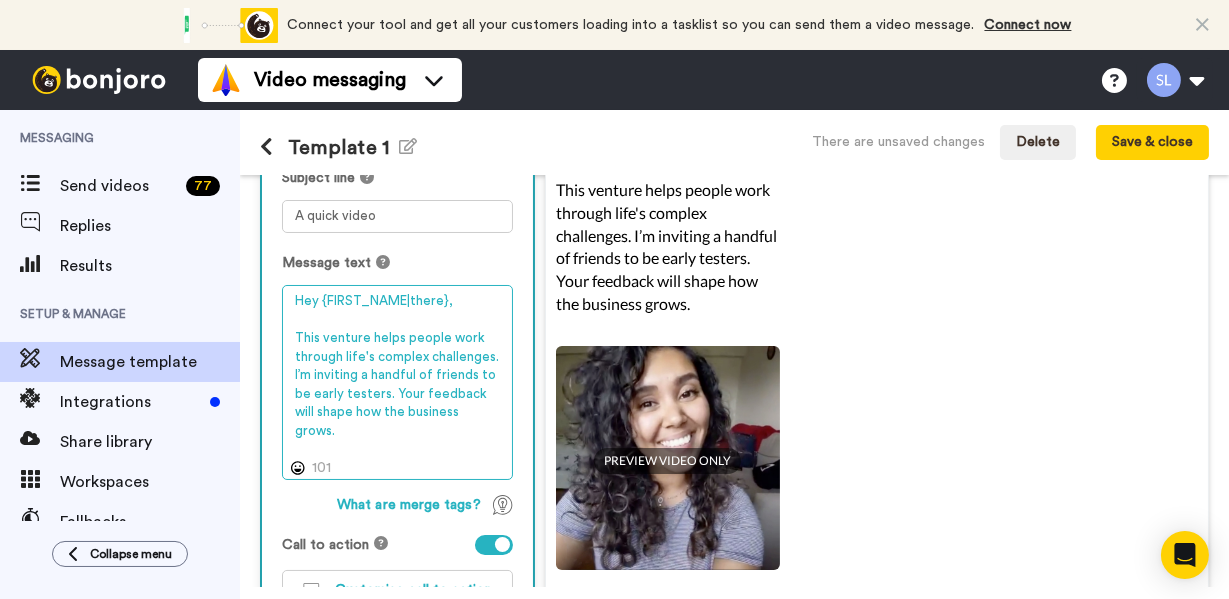 drag, startPoint x: 476, startPoint y: 416, endPoint x: 289, endPoint y: 339, distance: 202.23254 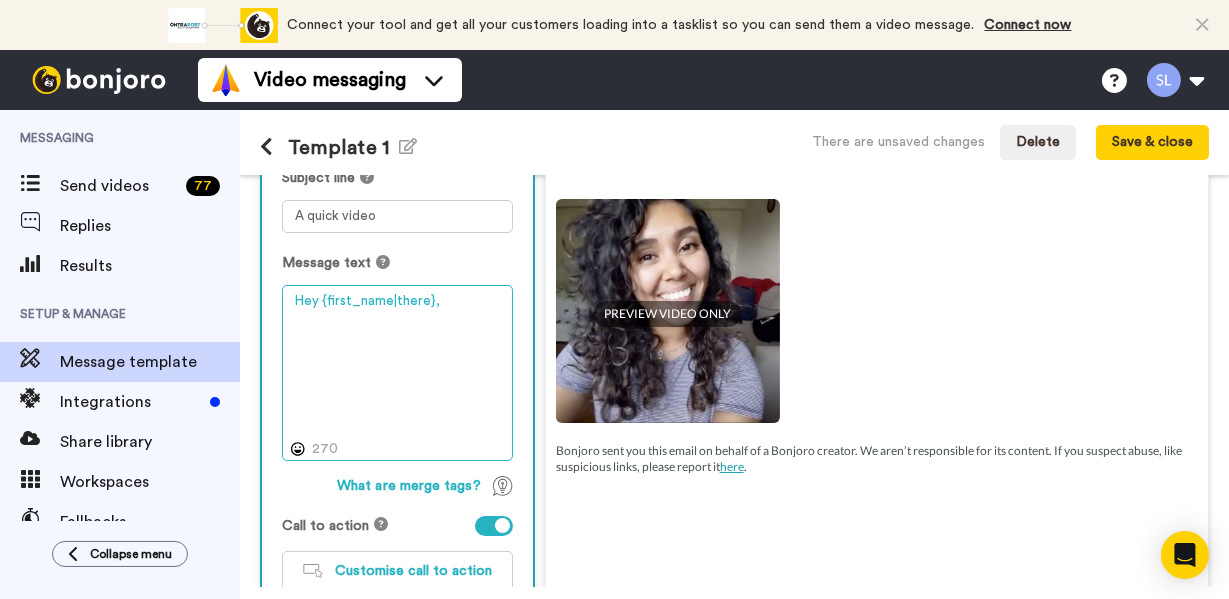 paste on "So… I'm offering something new.
Meet Limitless Inquiry. Though not arts-related, it blends my Swiss Army knife skill set: my theater chops for examining the human condition, ye ol' consulting brain, that elusive teaching artist's intuition, and my general outrageousn" 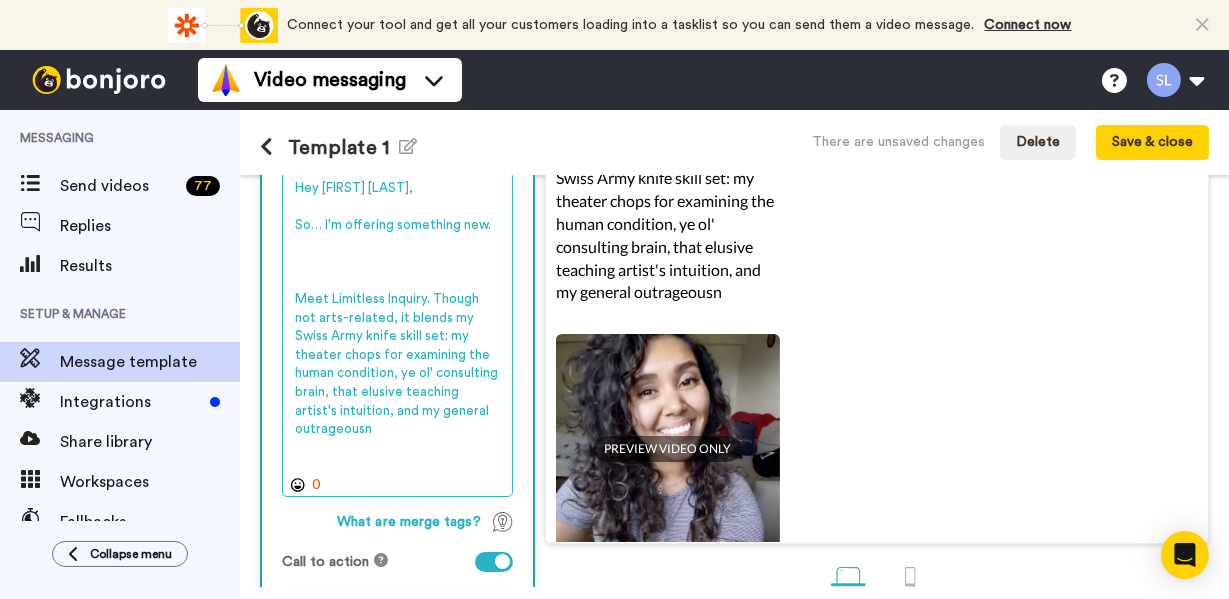 scroll, scrollTop: 281, scrollLeft: 0, axis: vertical 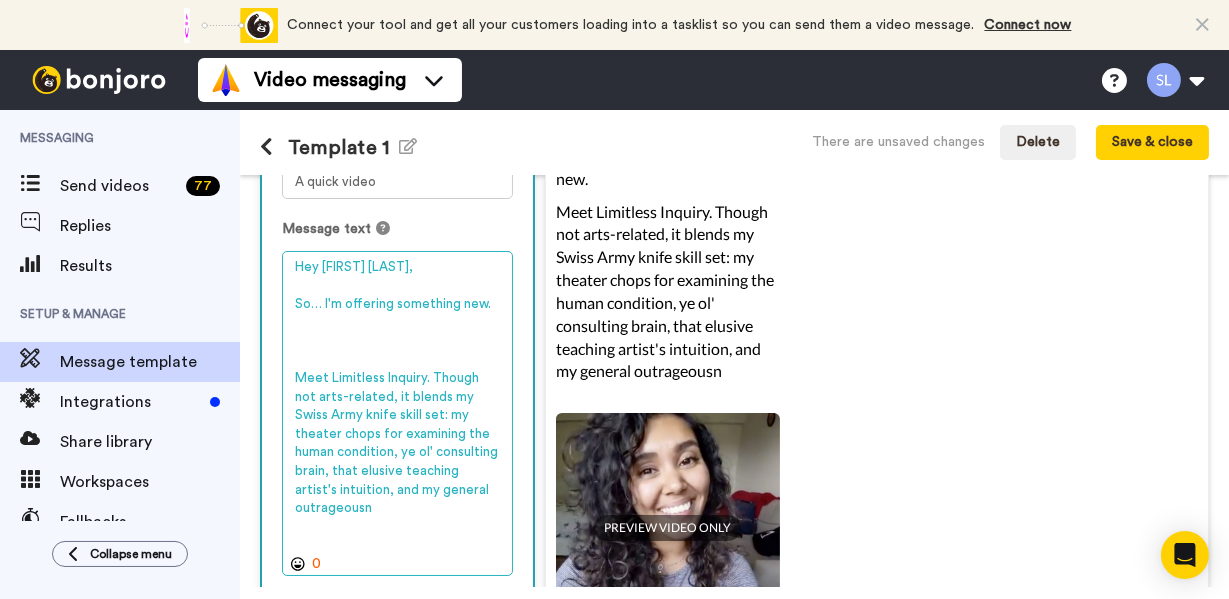 drag, startPoint x: 378, startPoint y: 512, endPoint x: 297, endPoint y: 360, distance: 172.2353 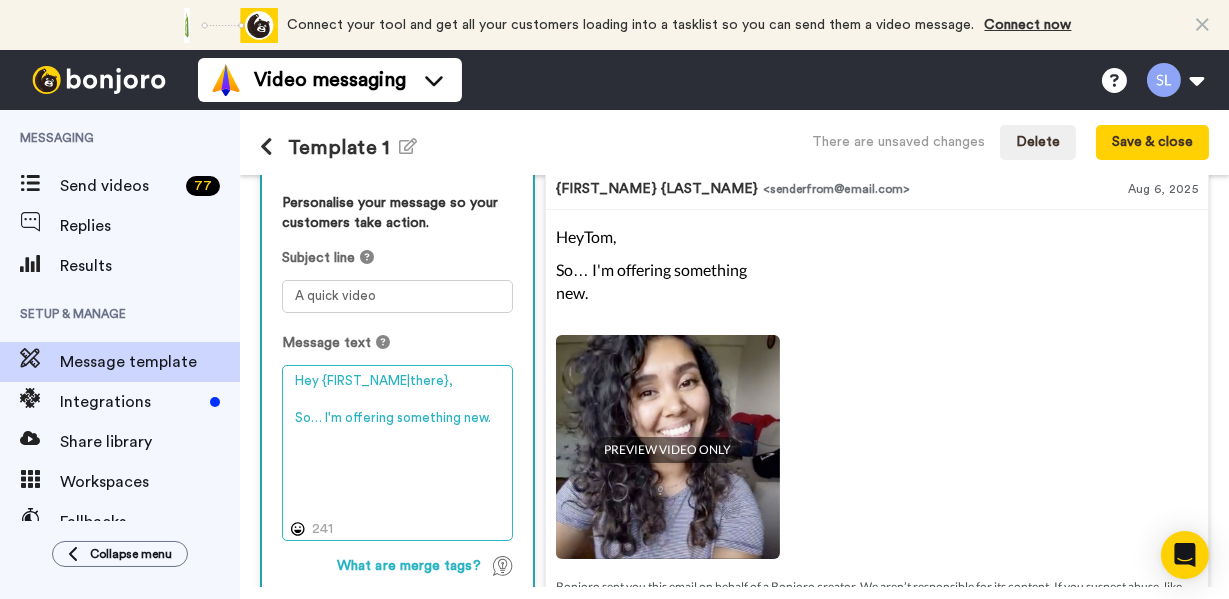 scroll, scrollTop: 170, scrollLeft: 0, axis: vertical 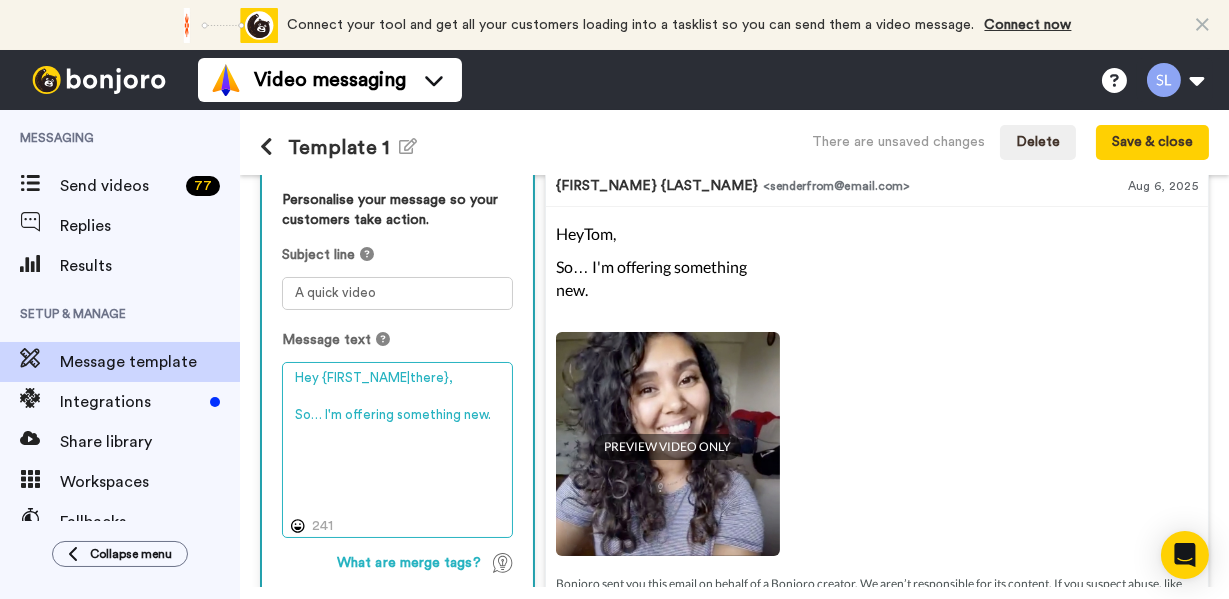 click on "Hey {first_name|there},
So… I'm offering something new." at bounding box center (397, 450) 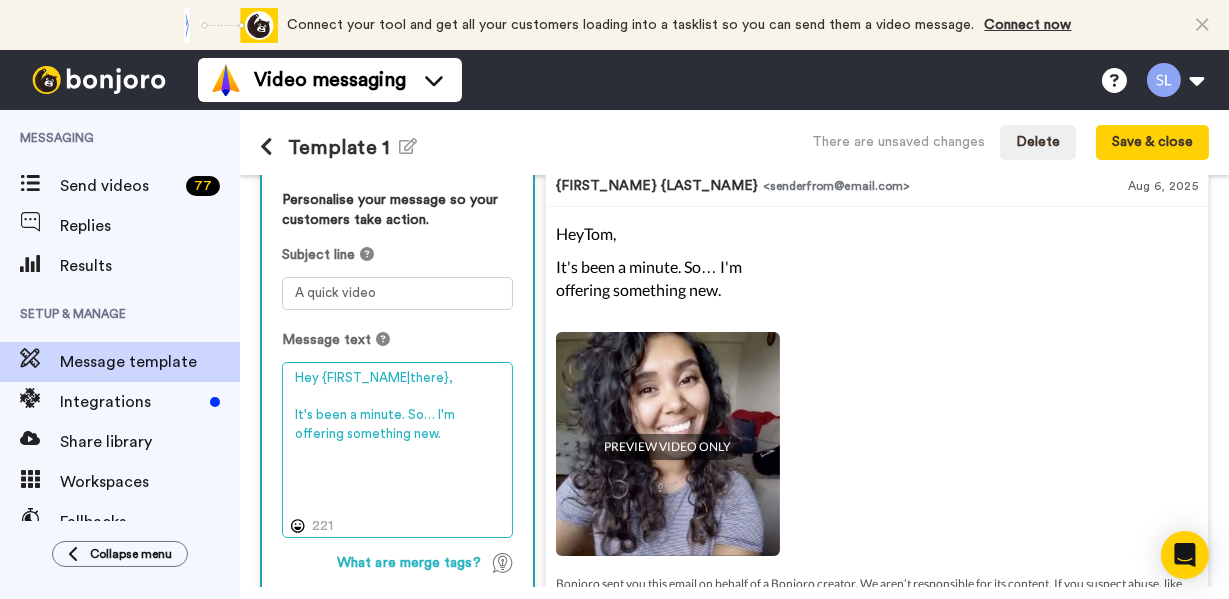 click on "Hey {first_name|there},
It's been a minute. So… I'm offering something new." at bounding box center (397, 450) 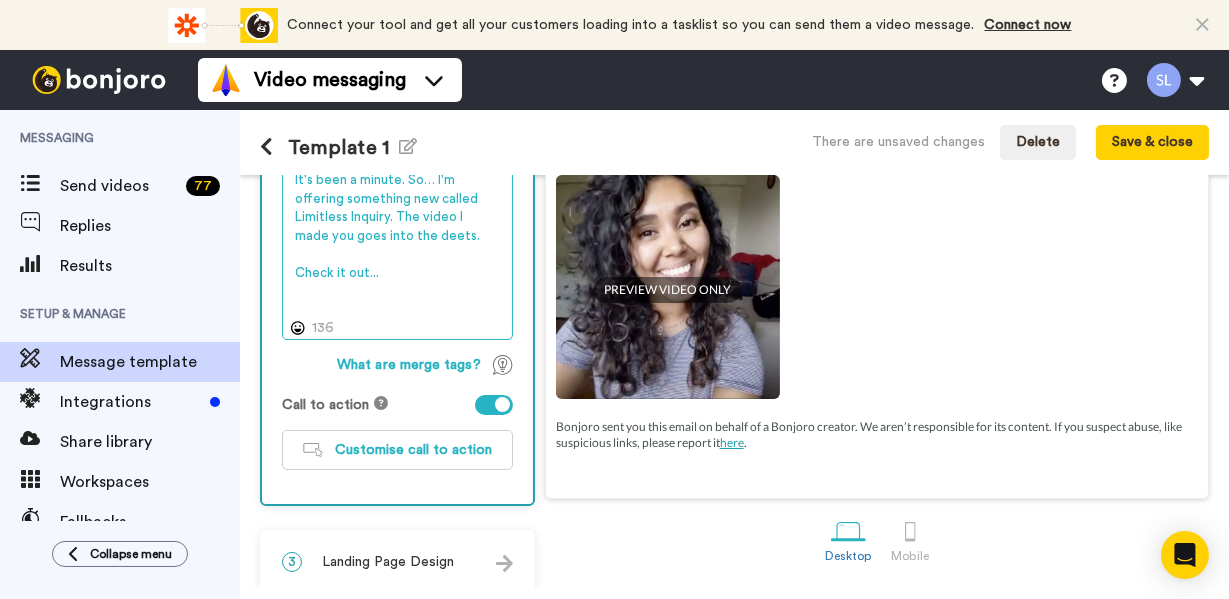 scroll, scrollTop: 411, scrollLeft: 0, axis: vertical 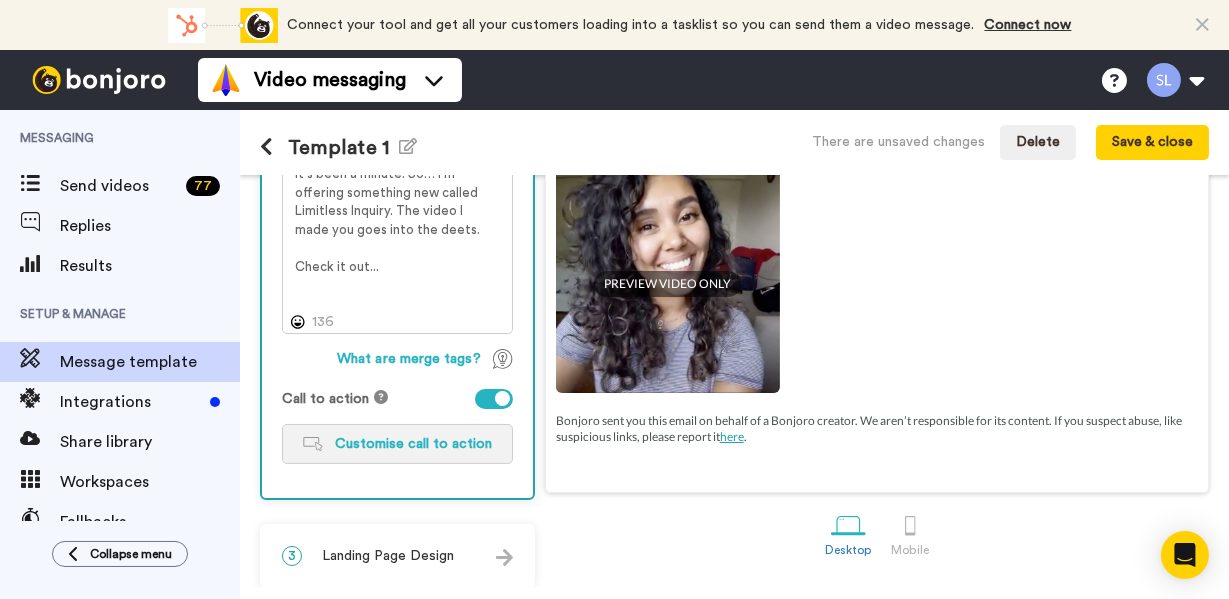 click on "Customise call to action" at bounding box center (413, 444) 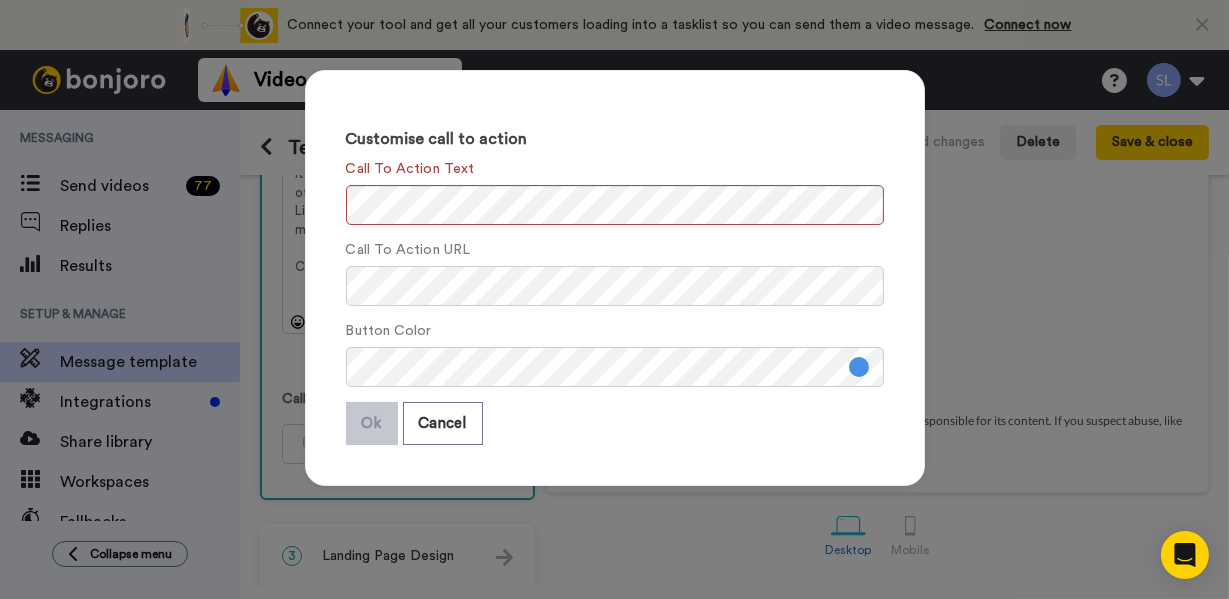 click on "Call To Action URL" at bounding box center [408, 250] 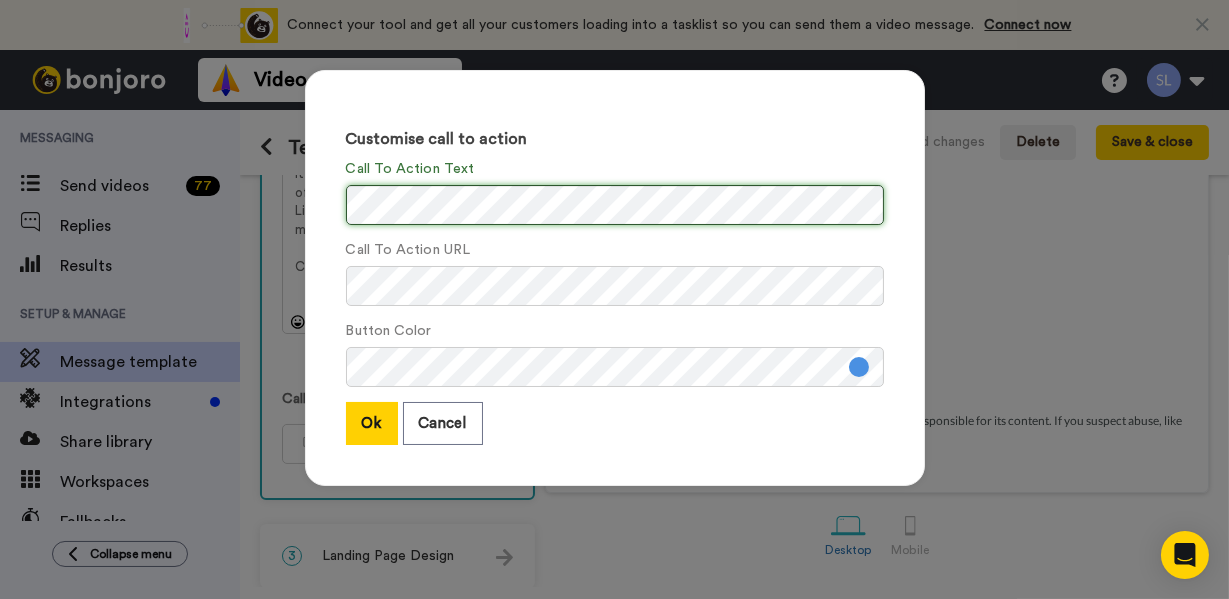 click on "Customise call to action Call To Action Text Call To Action URL Button Color Ok Cancel" at bounding box center (614, 299) 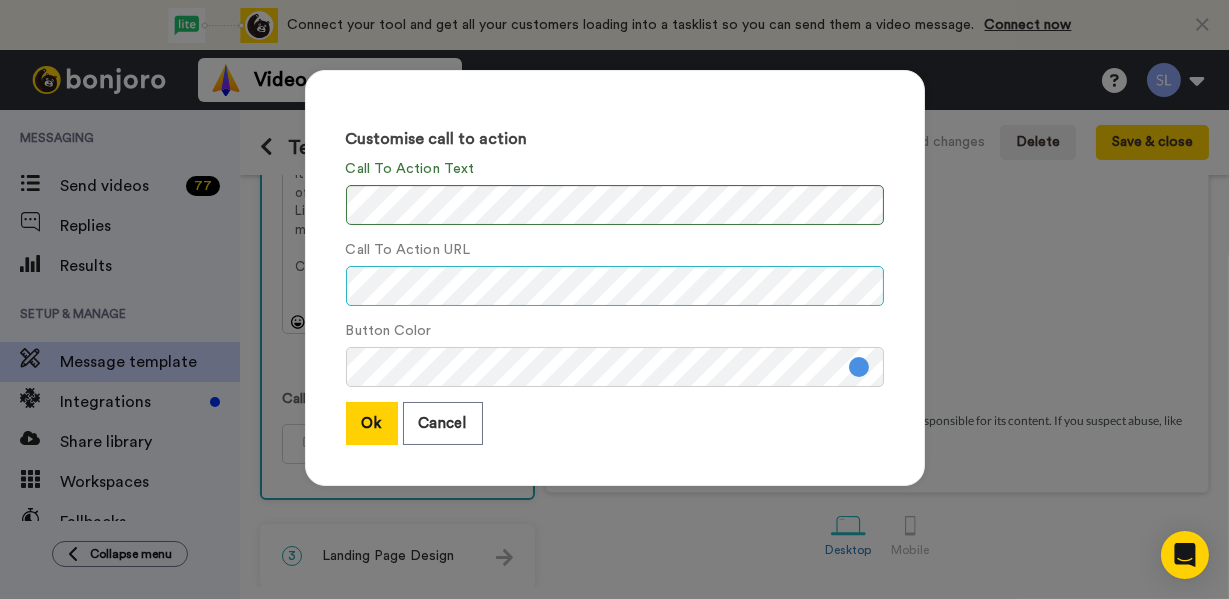 click on "Customise call to action Call To Action Text Call To Action URL Button Color Ok Cancel" at bounding box center (615, 288) 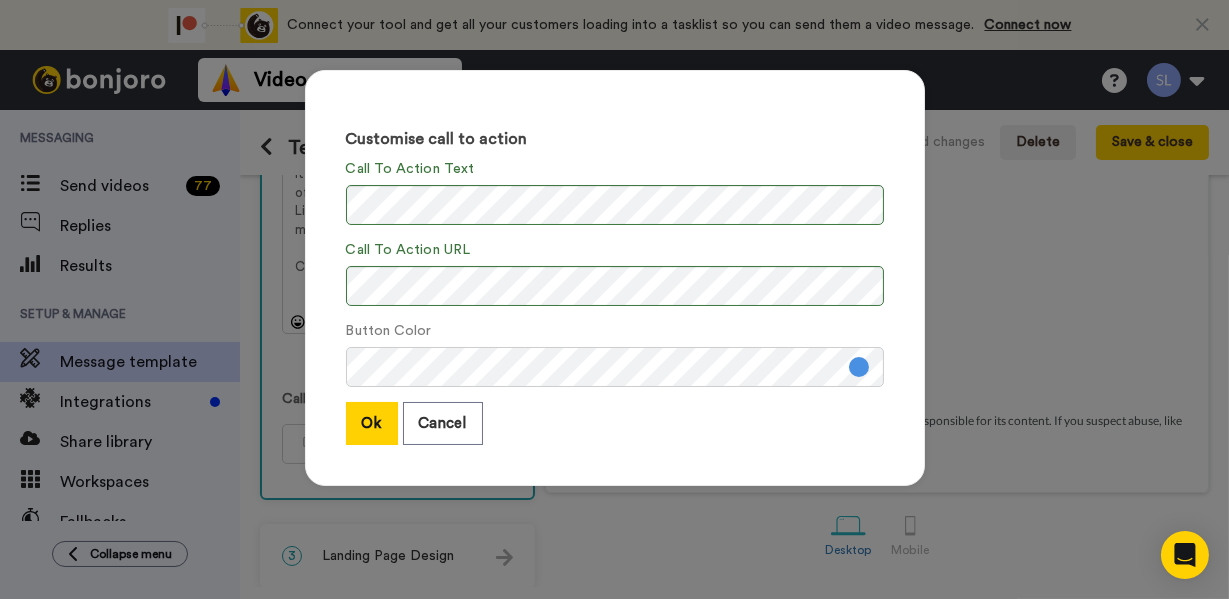click on "Button Color" at bounding box center (615, 354) 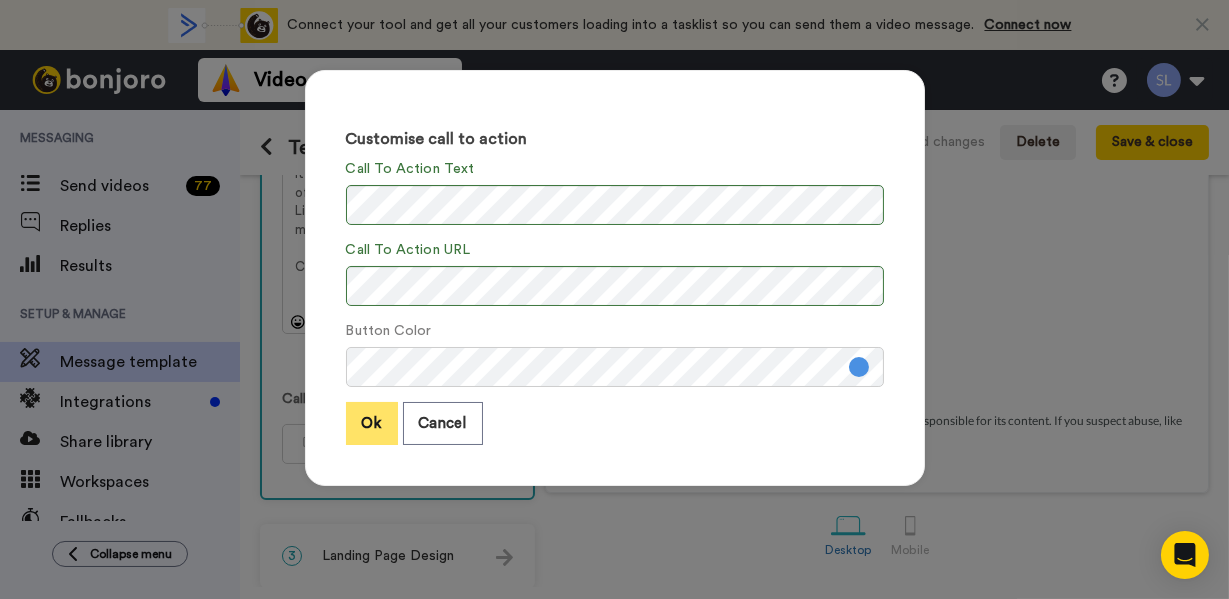 click on "Ok" at bounding box center [372, 423] 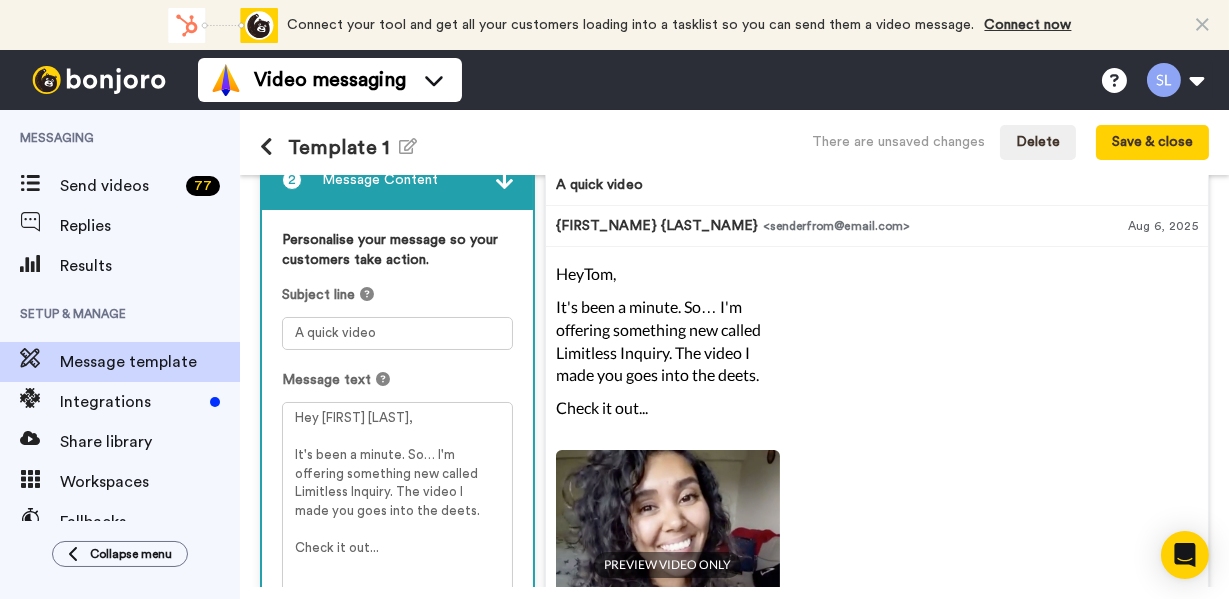 scroll, scrollTop: 128, scrollLeft: 0, axis: vertical 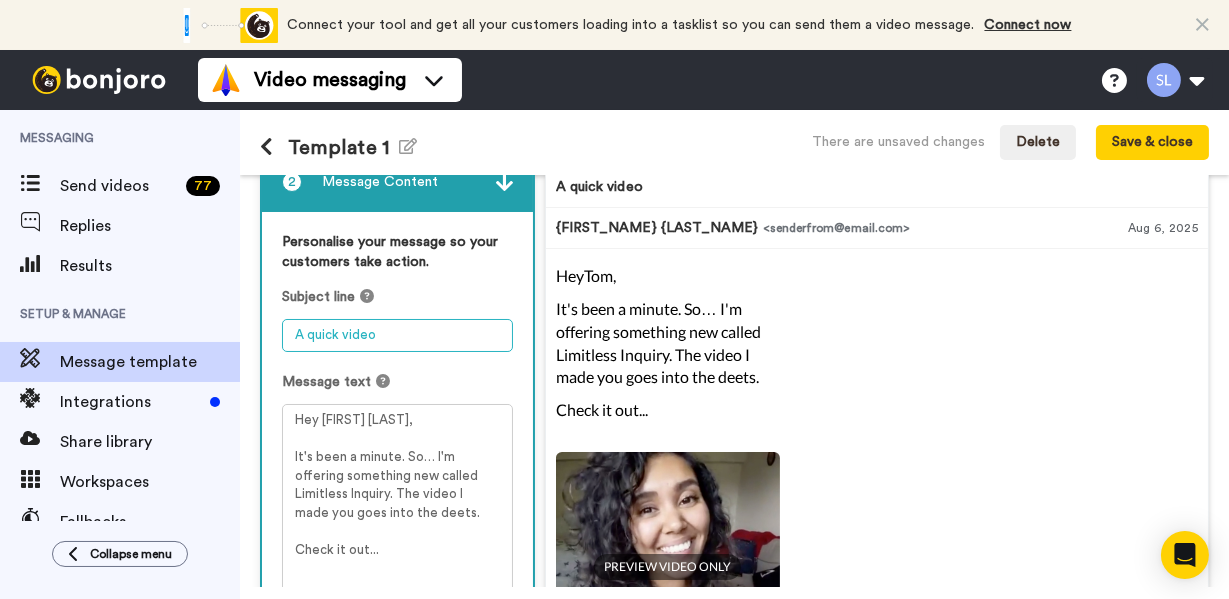 click on "A quick video" at bounding box center [397, 335] 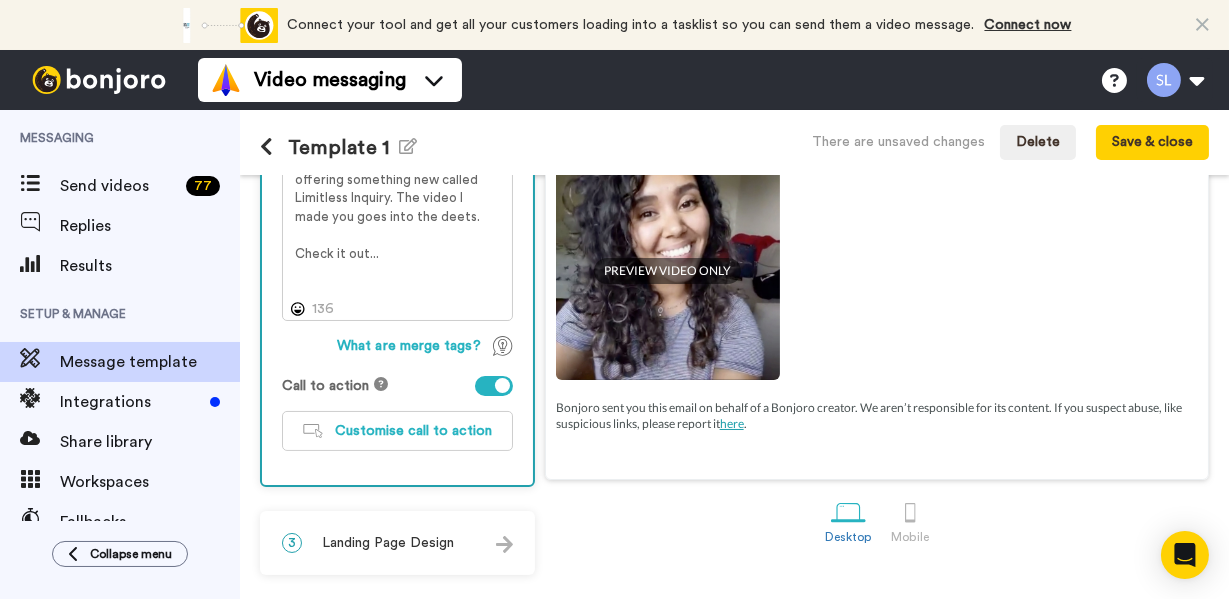 scroll, scrollTop: 426, scrollLeft: 0, axis: vertical 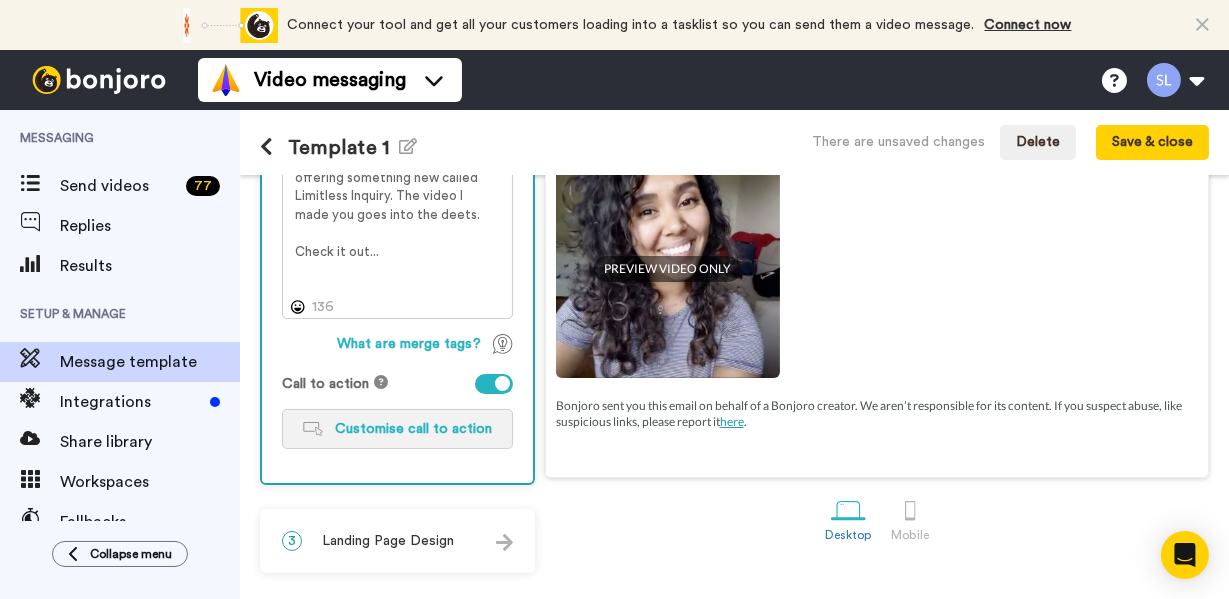 click on "Customise call to action" at bounding box center [413, 429] 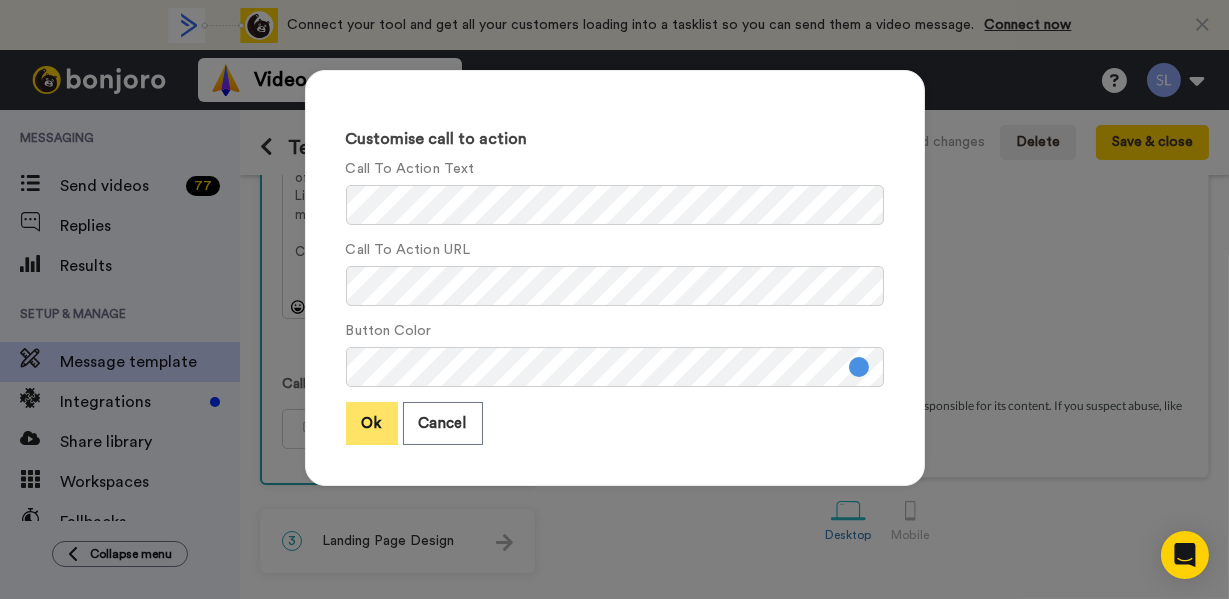 click on "Ok" at bounding box center (372, 423) 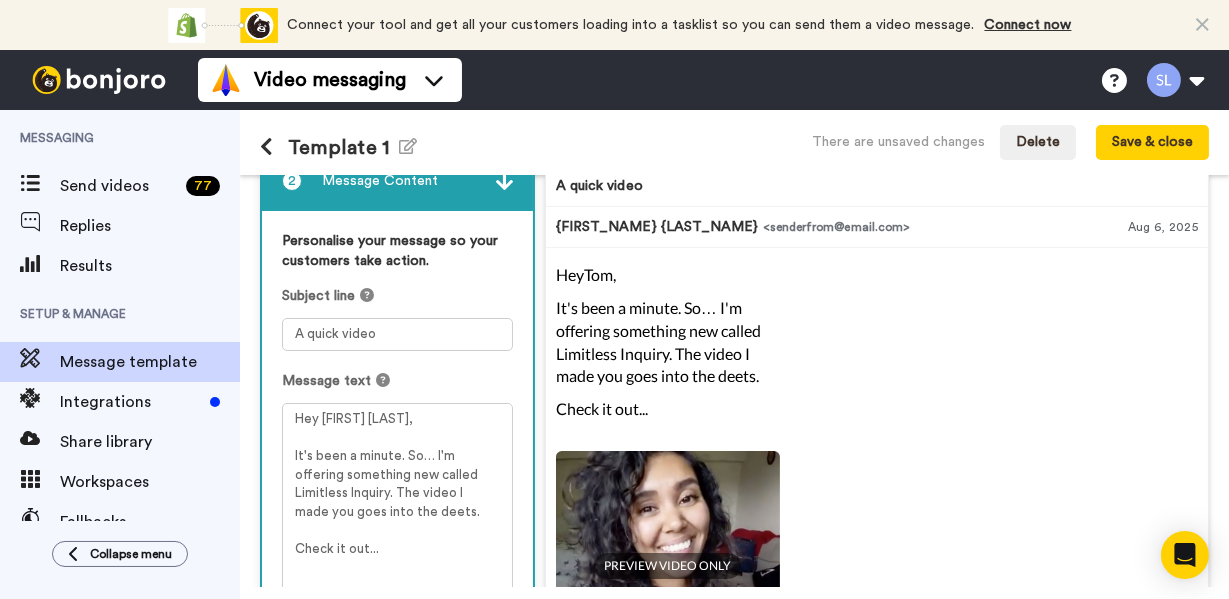 scroll, scrollTop: 139, scrollLeft: 0, axis: vertical 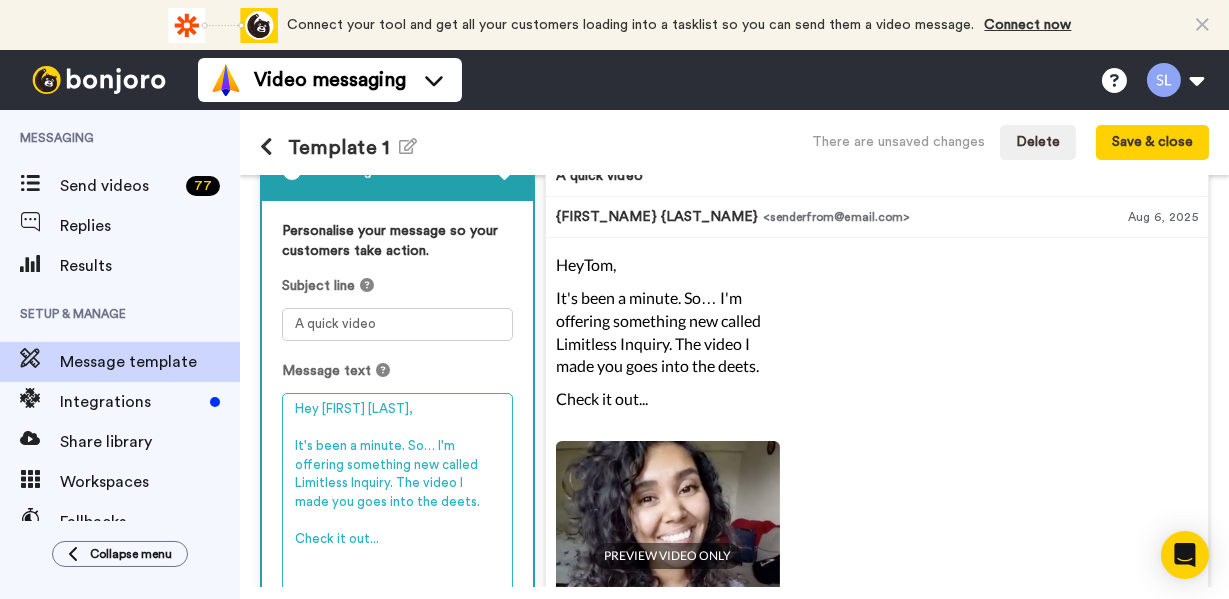 click on "Hey {first_name|there},
It's been a minute. So… I'm offering something new called Limitless Inquiry. The video I made you goes into the deets.
Check it out..." at bounding box center (397, 499) 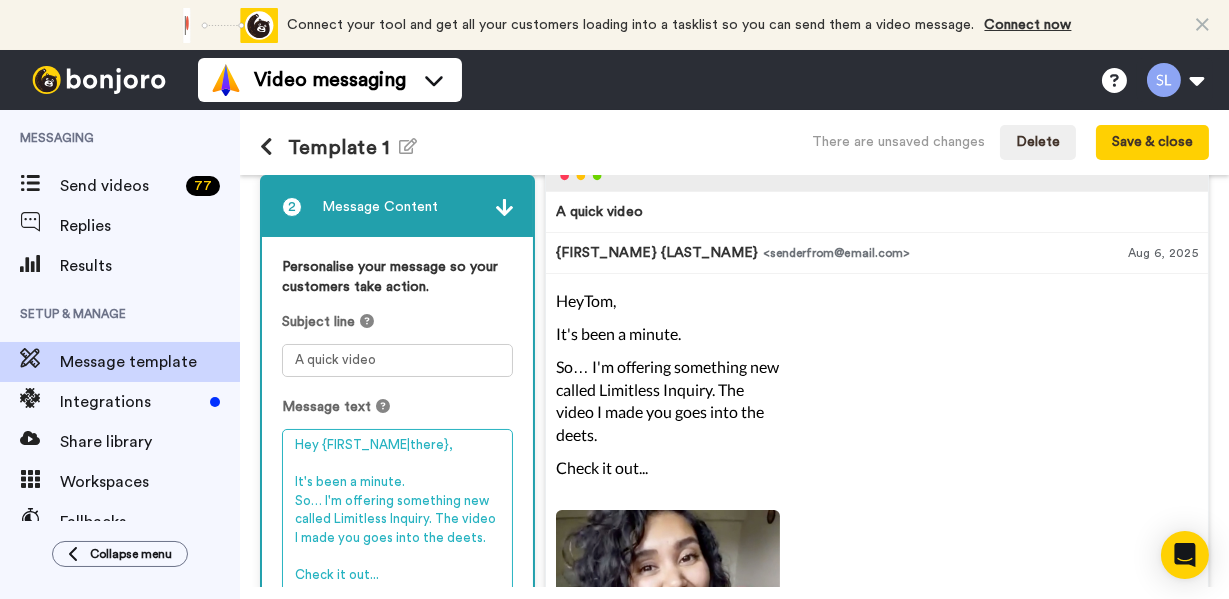 scroll, scrollTop: 80, scrollLeft: 0, axis: vertical 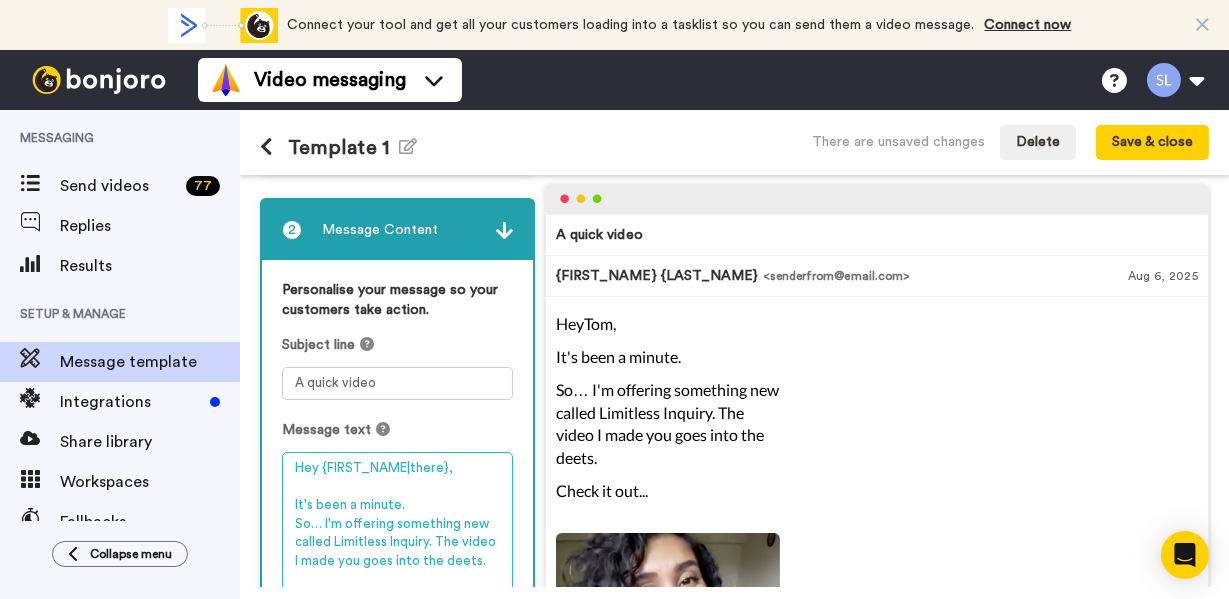 type on "Hey {first_name|there},
It's been a minute.
So… I'm offering something new called Limitless Inquiry. The video I made you goes into the deets.
Check it out..." 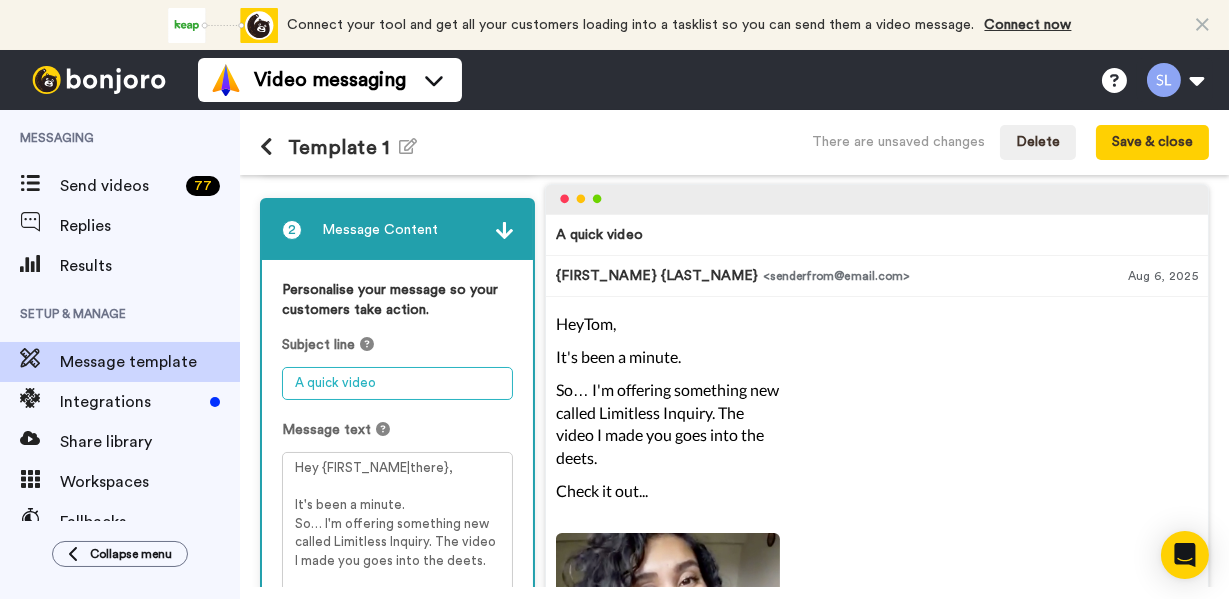 drag, startPoint x: 380, startPoint y: 385, endPoint x: 308, endPoint y: 387, distance: 72.02777 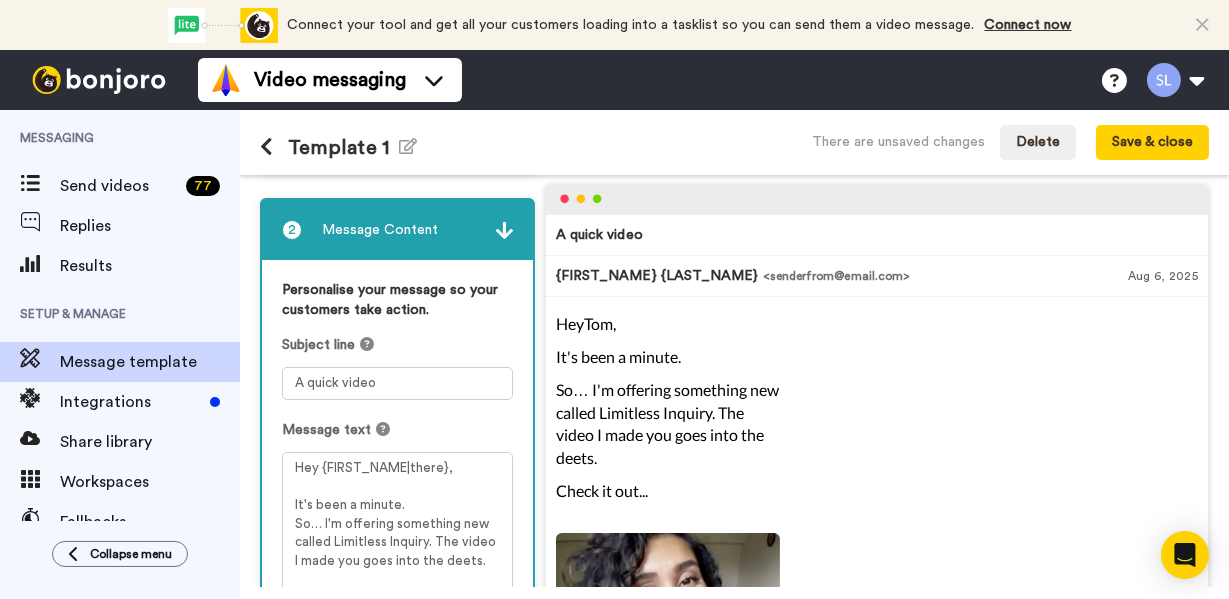 click on "Personalise your message so your customers take action. Subject line A quick video Message text Hey {first_name|there},
It's been a minute.
So… I'm offering something new called Limitless Inquiry. The video I made you goes into the deets.
Check it out...
135 What are merge tags? Call to action Customise call to action" at bounding box center [397, 545] 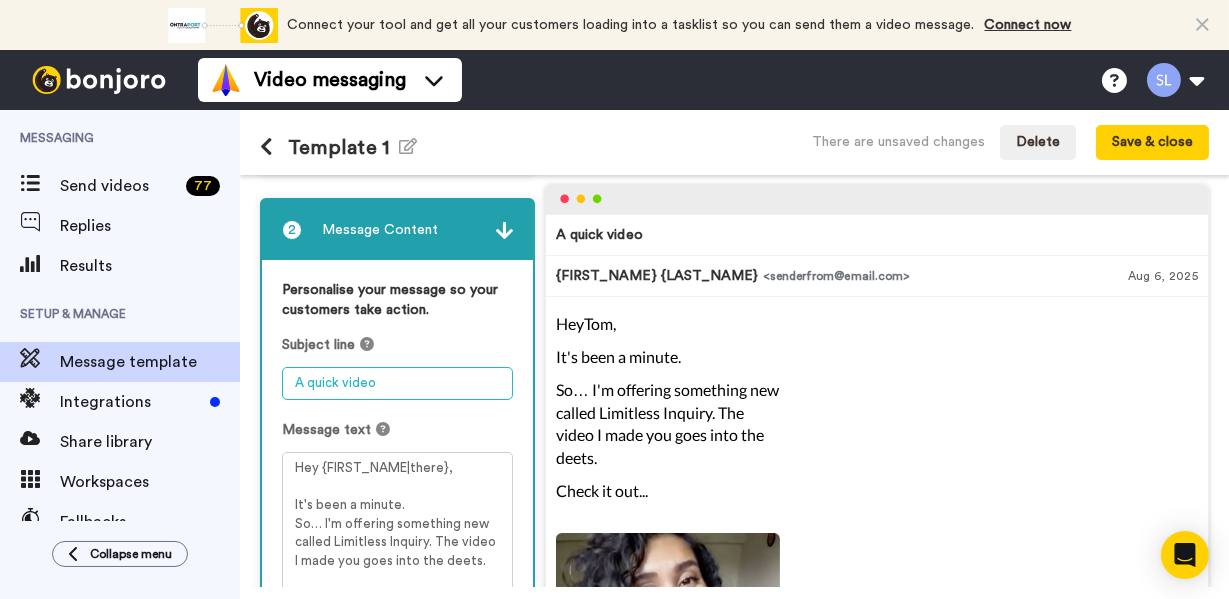 click on "A quick video" at bounding box center (397, 383) 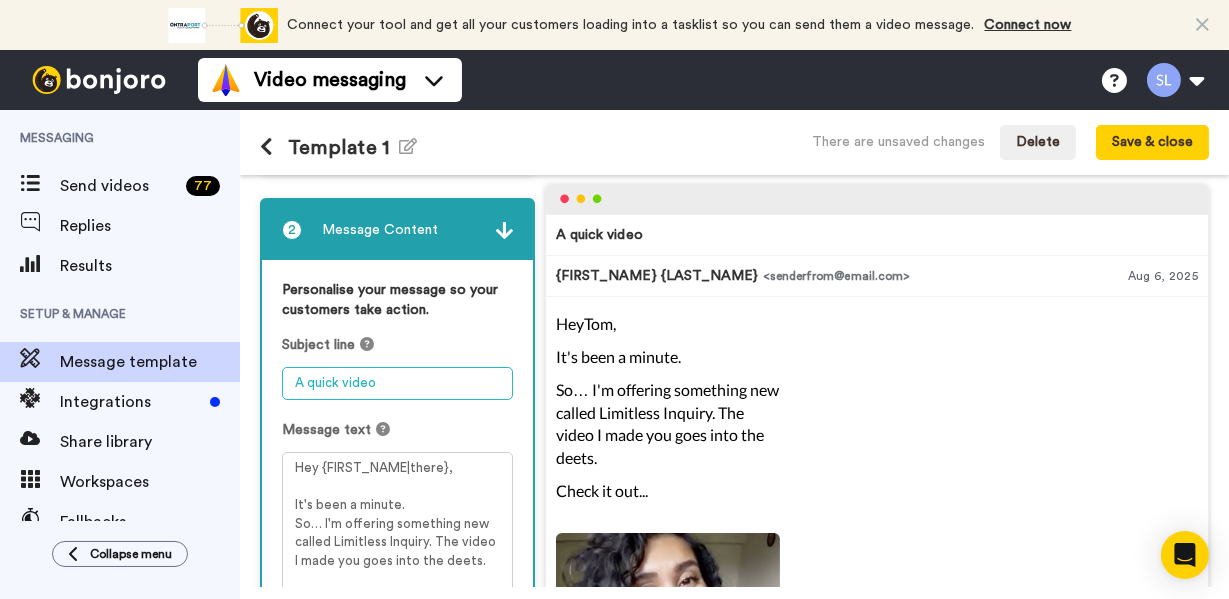 click on "A quick video" at bounding box center [397, 383] 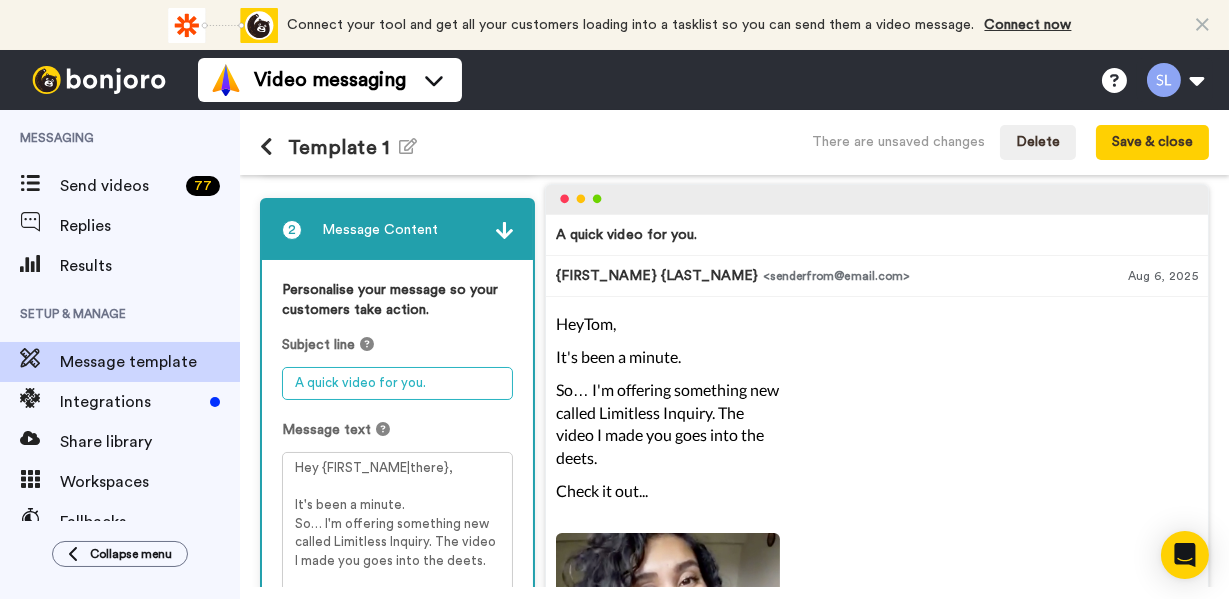 paste on "Same Seth. Different Angle." 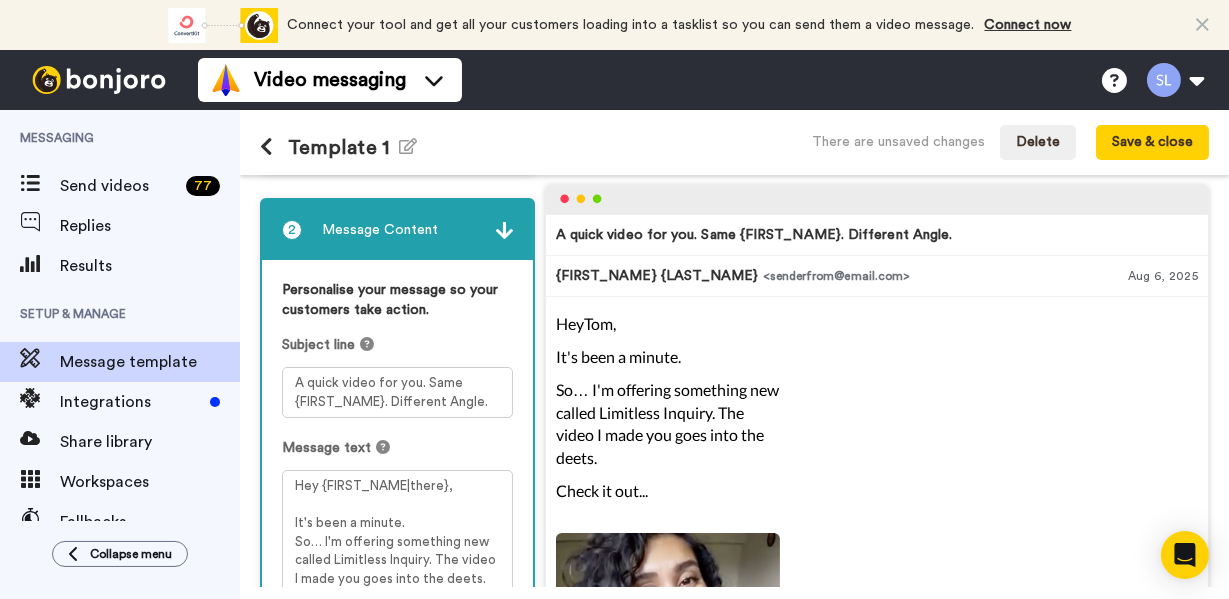 click on "So… I'm offering something new called Limitless Inquiry. The video I made you goes into the deets." at bounding box center (668, 424) 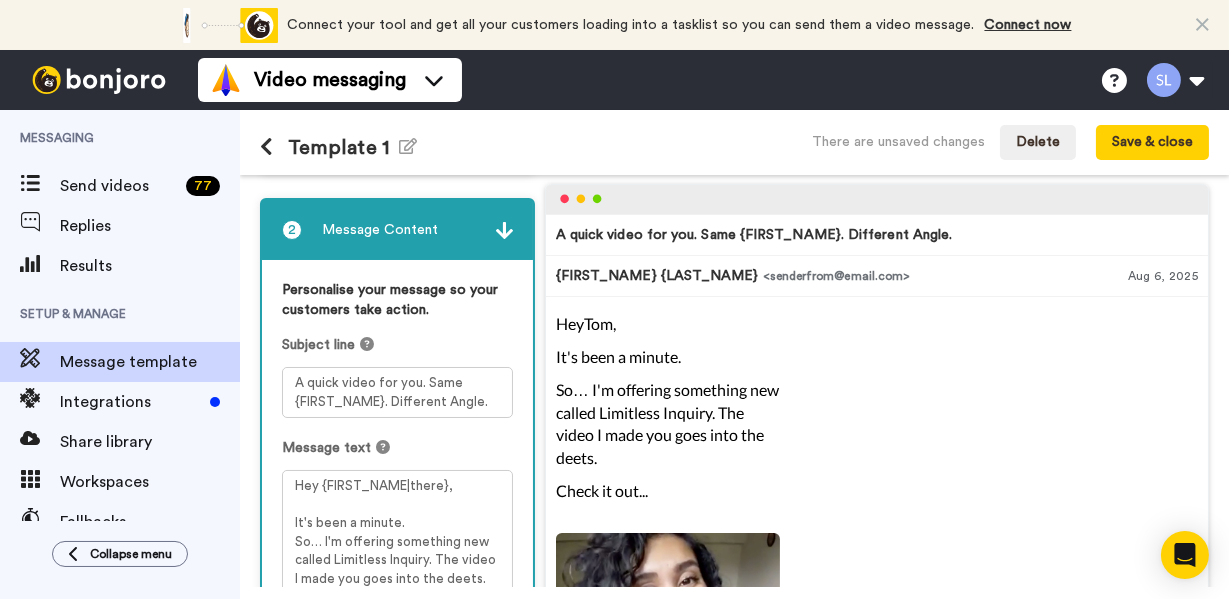 click on "A quick video for you. Same Seth. Different Angle." at bounding box center [754, 235] 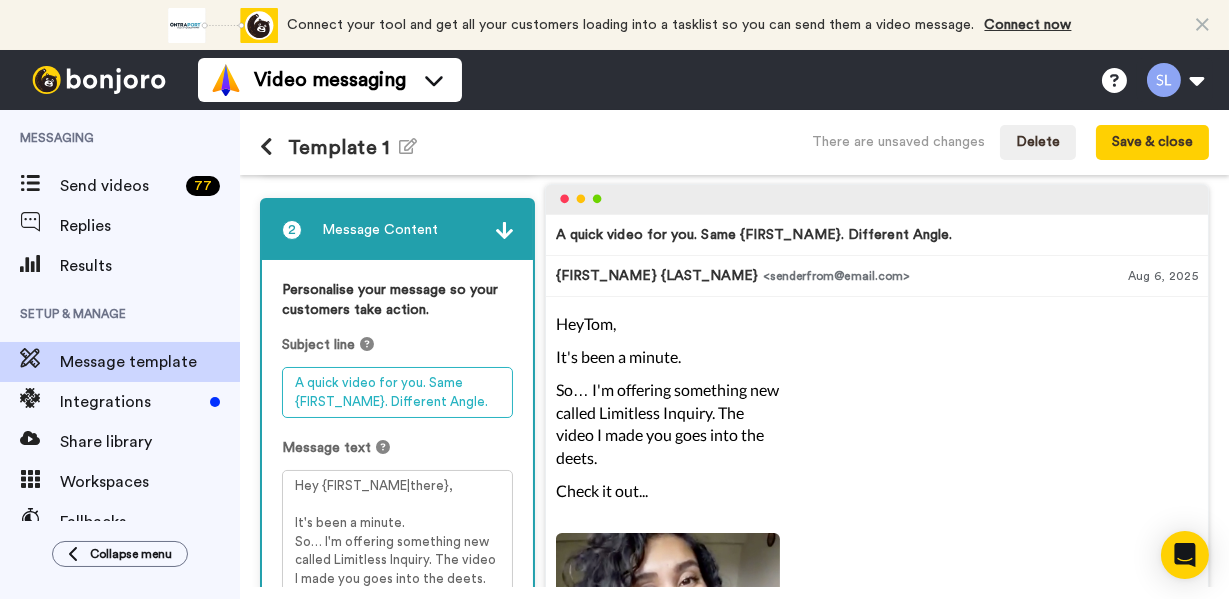 click on "A quick video for you. Same Seth. Different Angle." at bounding box center [397, 392] 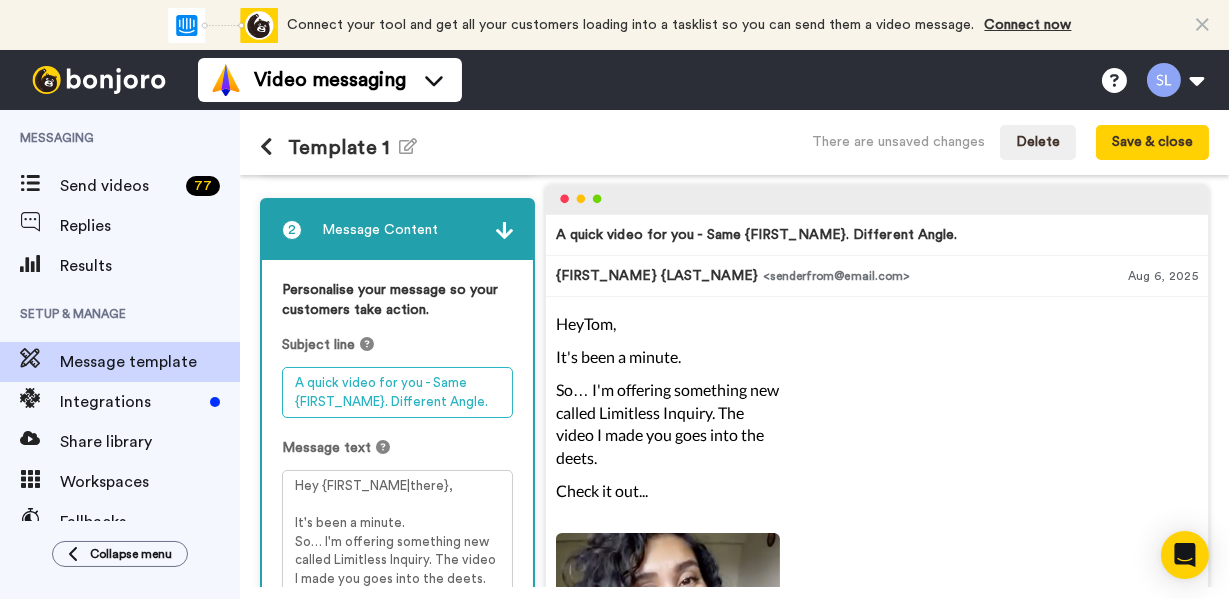 type on "A quick video for you - Same Seth. Different Angle." 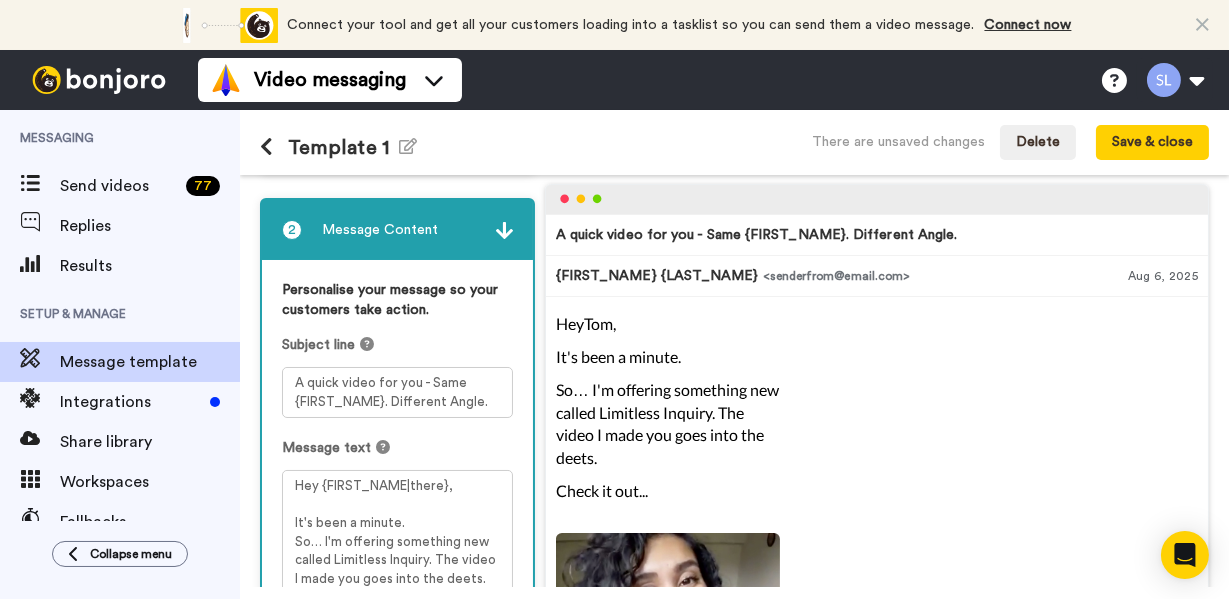 click on "So… I'm offering something new called Limitless Inquiry. The video I made you goes into the deets." at bounding box center [668, 424] 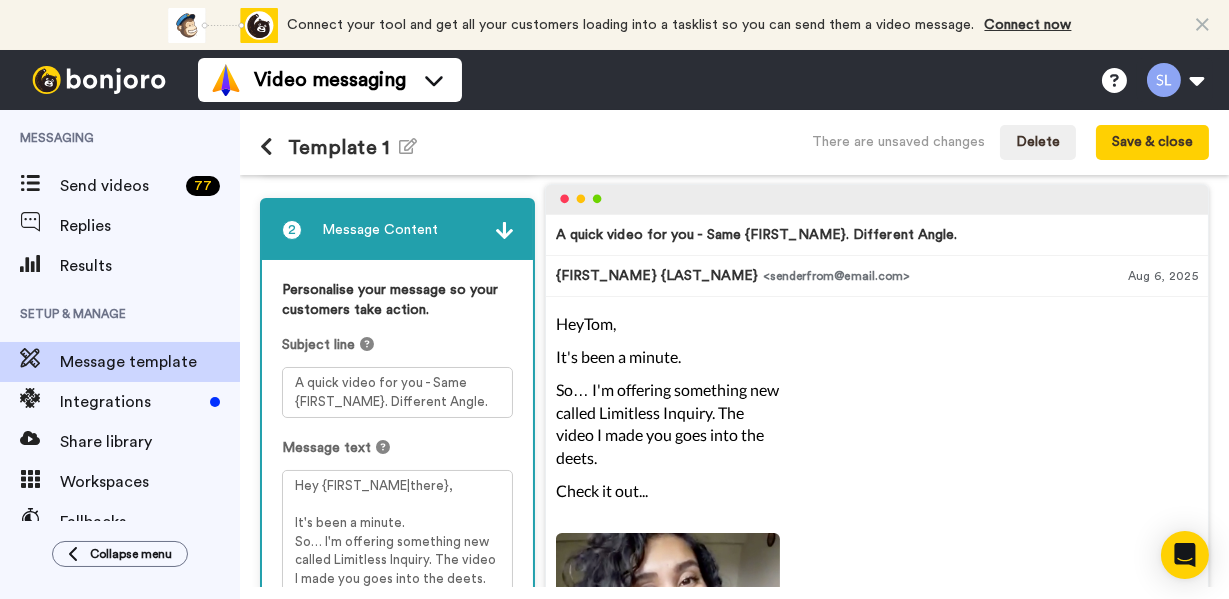 scroll, scrollTop: 3, scrollLeft: 0, axis: vertical 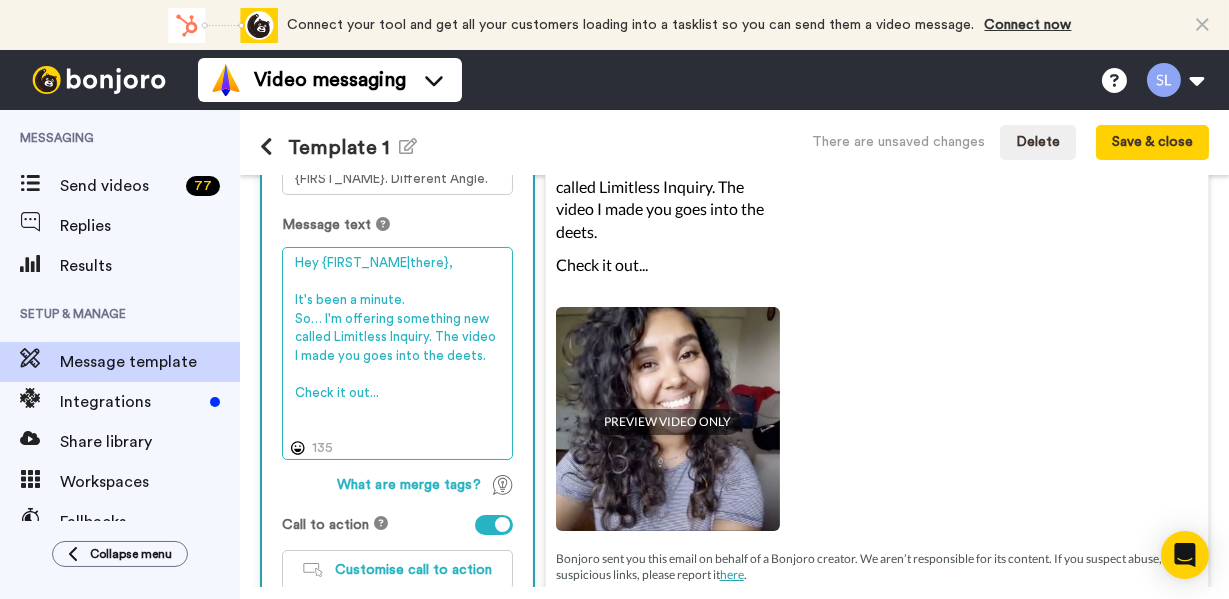 click on "Hey {first_name|there},
It's been a minute.
So… I'm offering something new called Limitless Inquiry. The video I made you goes into the deets.
Check it out..." at bounding box center (397, 353) 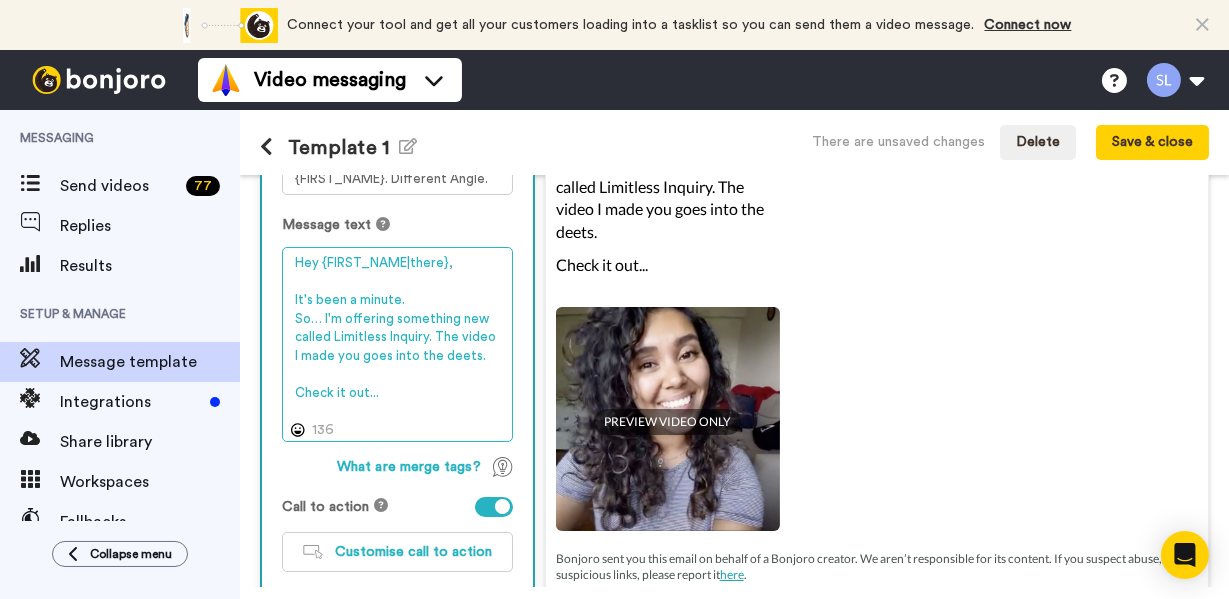 scroll, scrollTop: 426, scrollLeft: 0, axis: vertical 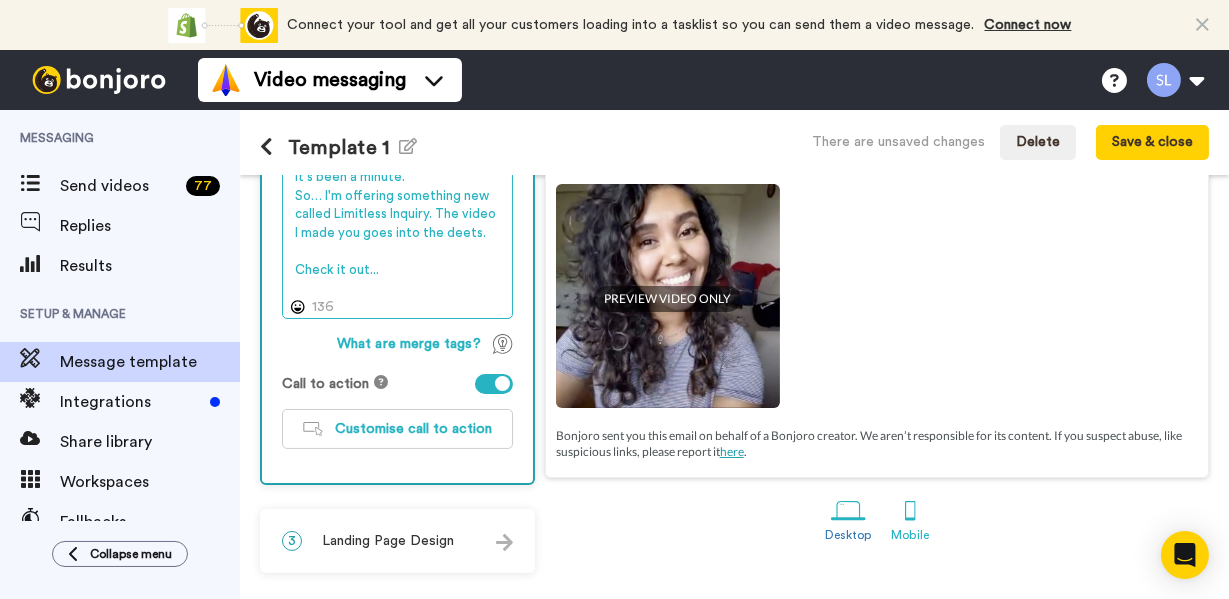 type on "Hey {first_name|there},
It's been a minute.
So… I'm offering something new called Limitless Inquiry. The video I made you goes into the deets.
Check it out..." 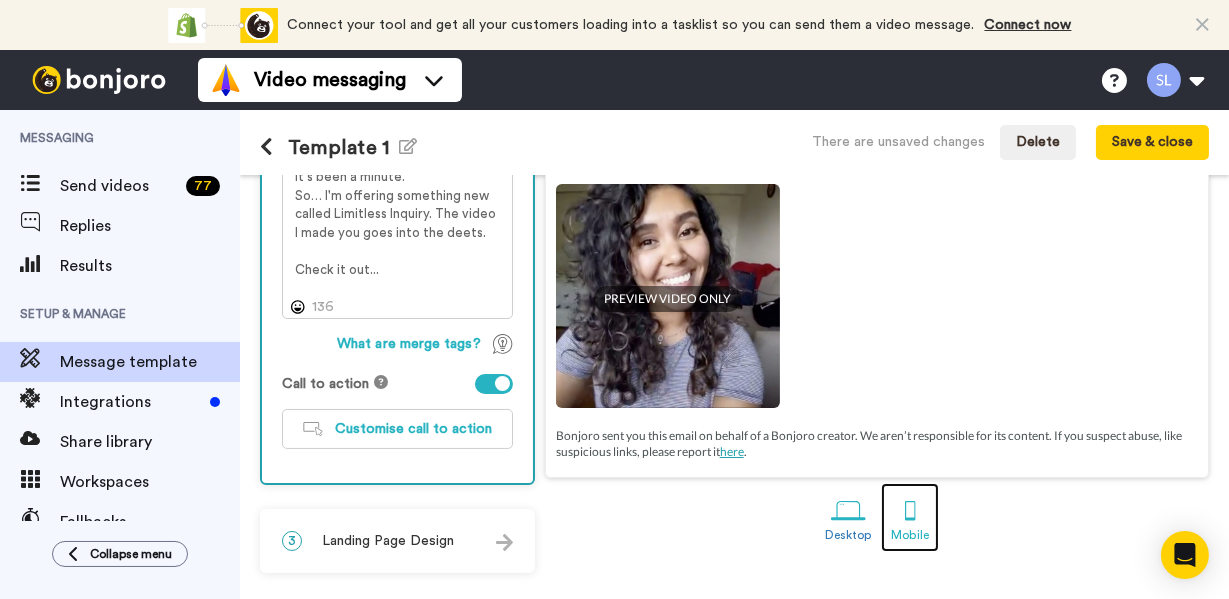 click at bounding box center [910, 510] 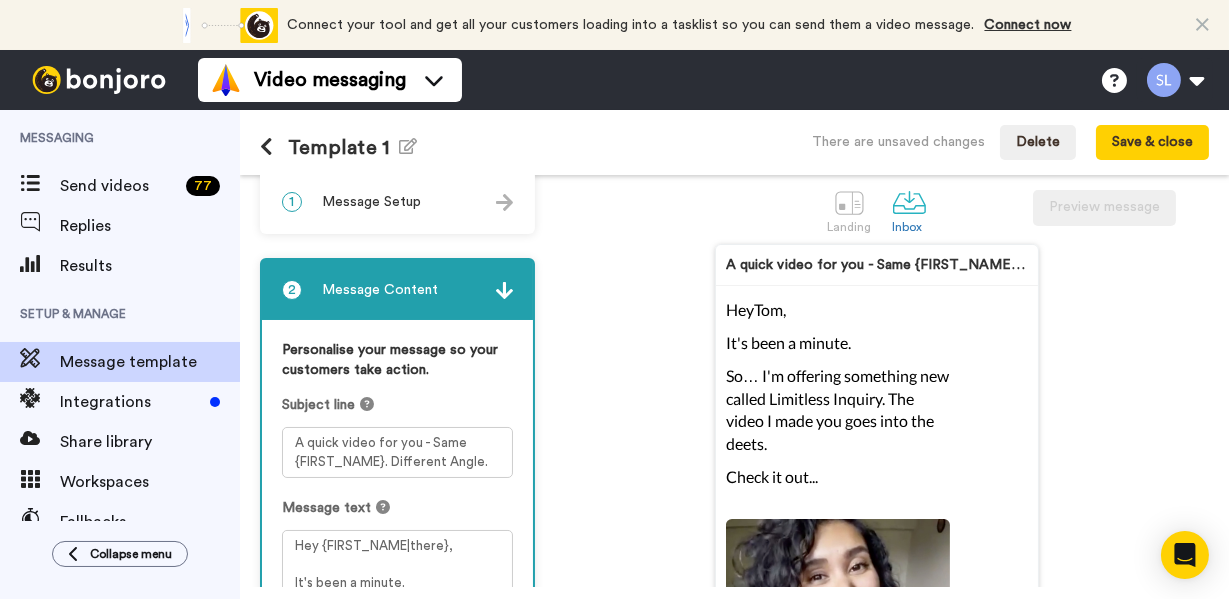 scroll, scrollTop: 0, scrollLeft: 0, axis: both 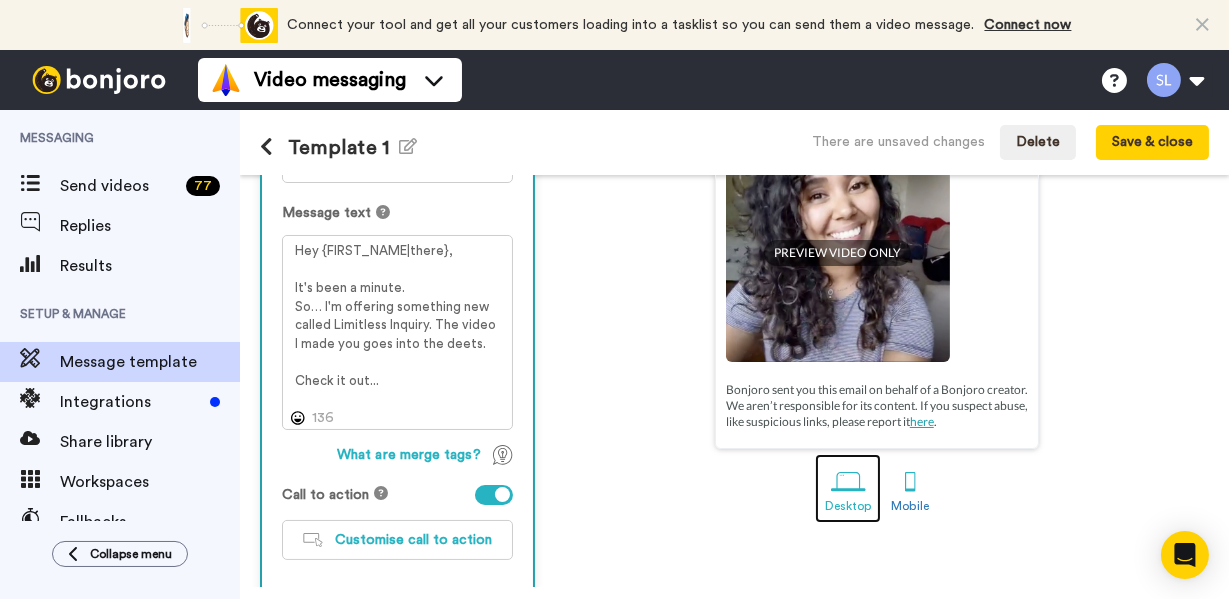 click at bounding box center (848, 481) 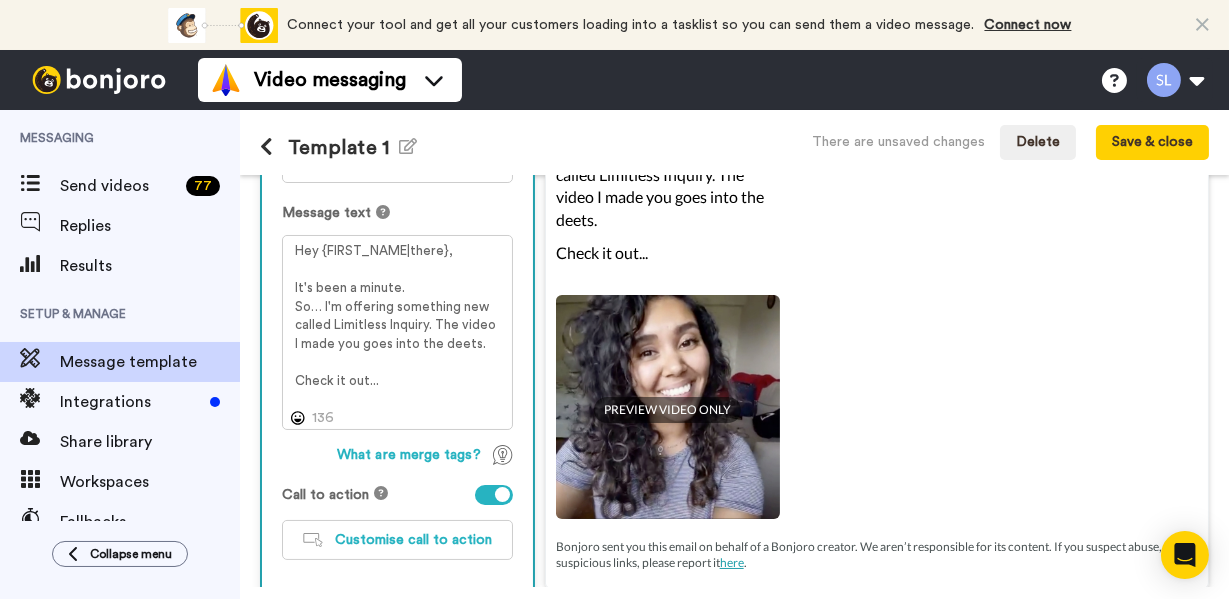 scroll, scrollTop: 0, scrollLeft: 0, axis: both 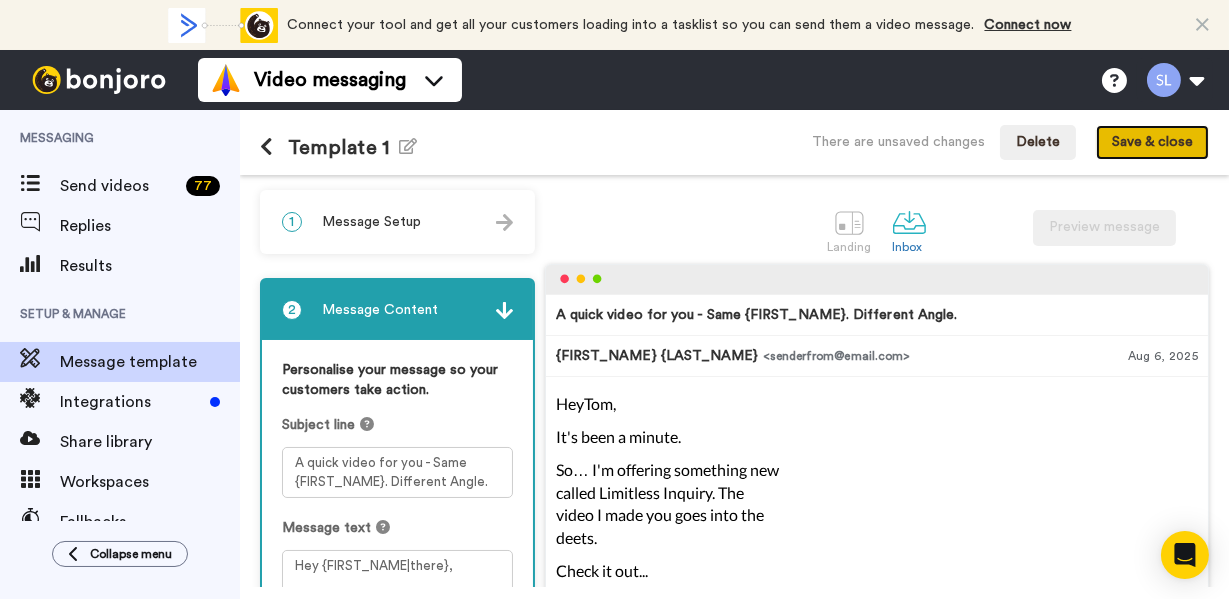 click on "Save & close" at bounding box center (1152, 143) 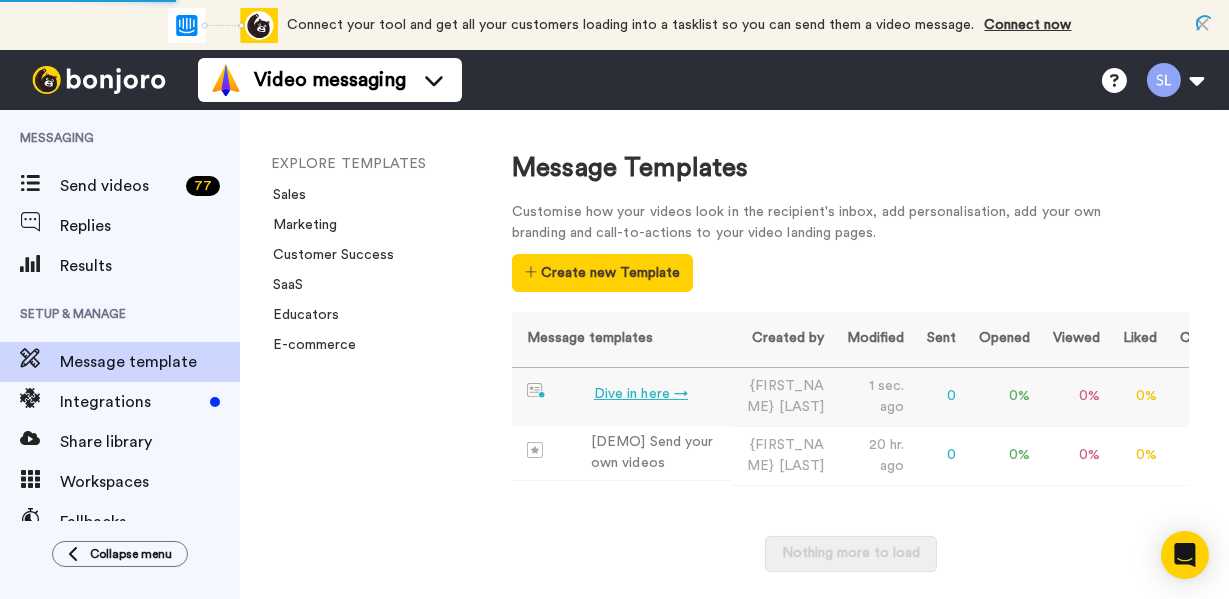 click on "Dive in here →" at bounding box center (622, 395) 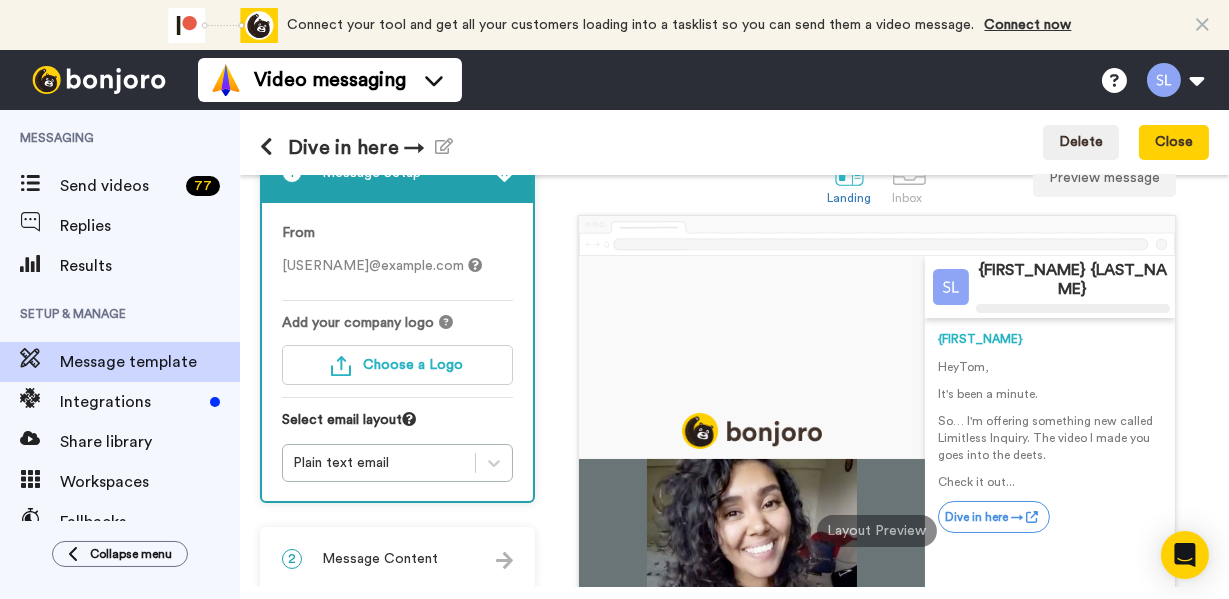 scroll, scrollTop: 0, scrollLeft: 0, axis: both 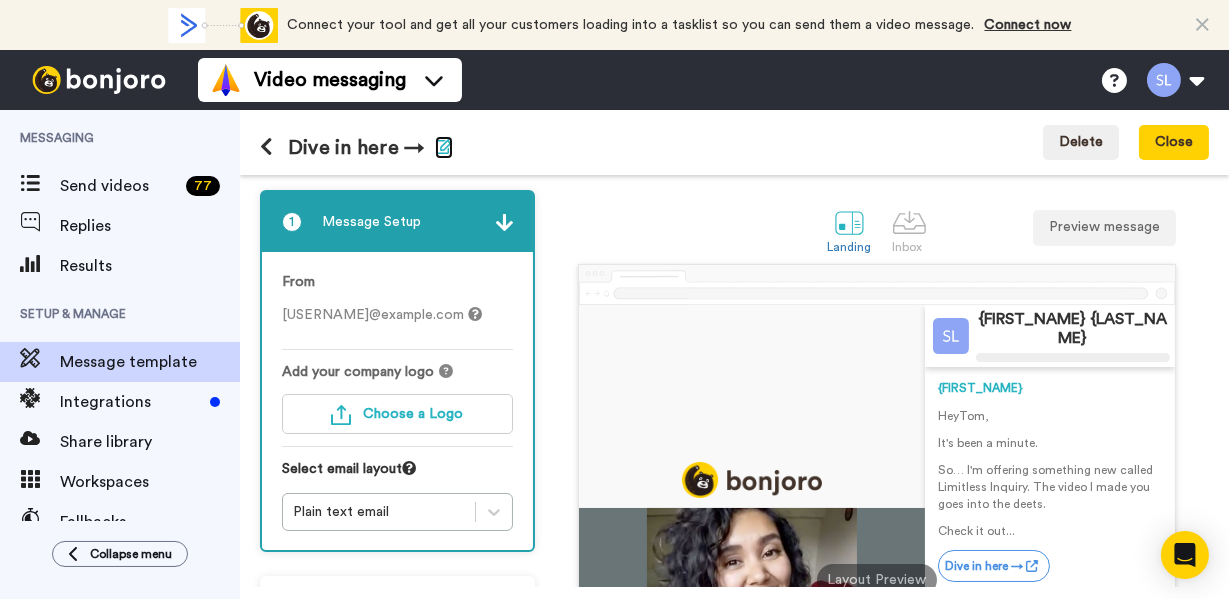 click at bounding box center [444, 146] 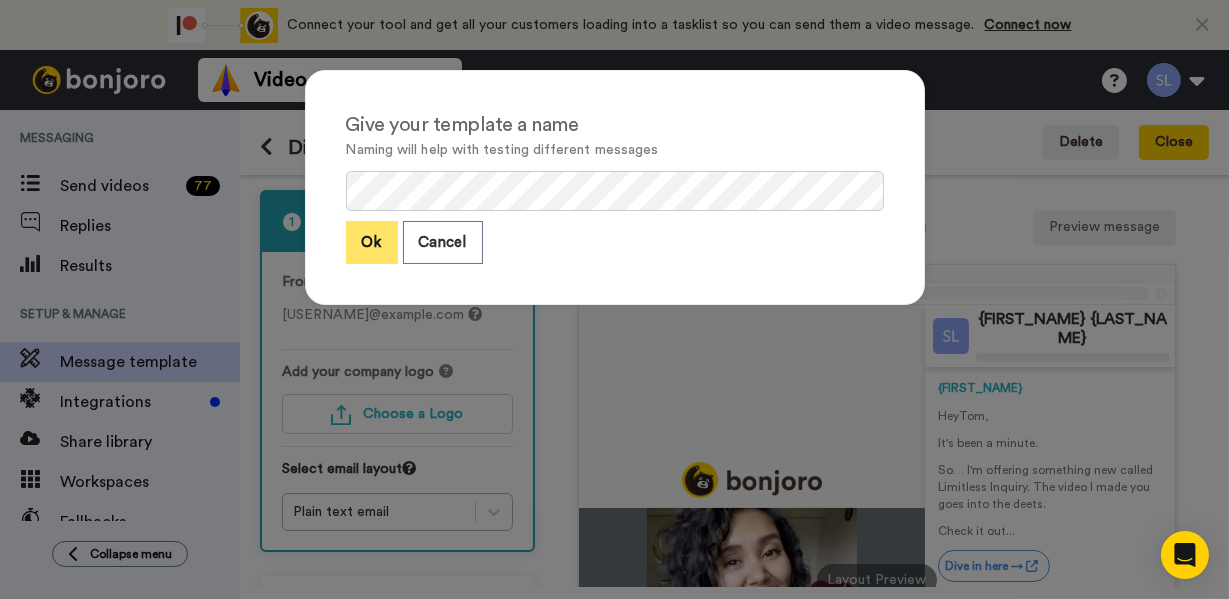 click on "Ok" at bounding box center (372, 242) 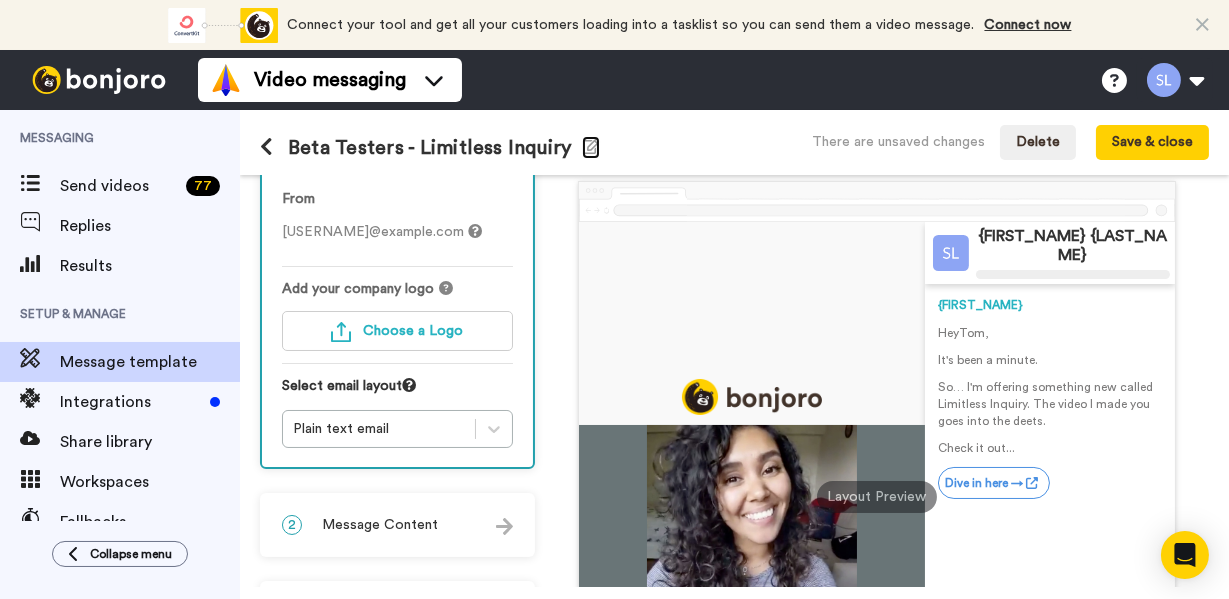 scroll, scrollTop: 105, scrollLeft: 0, axis: vertical 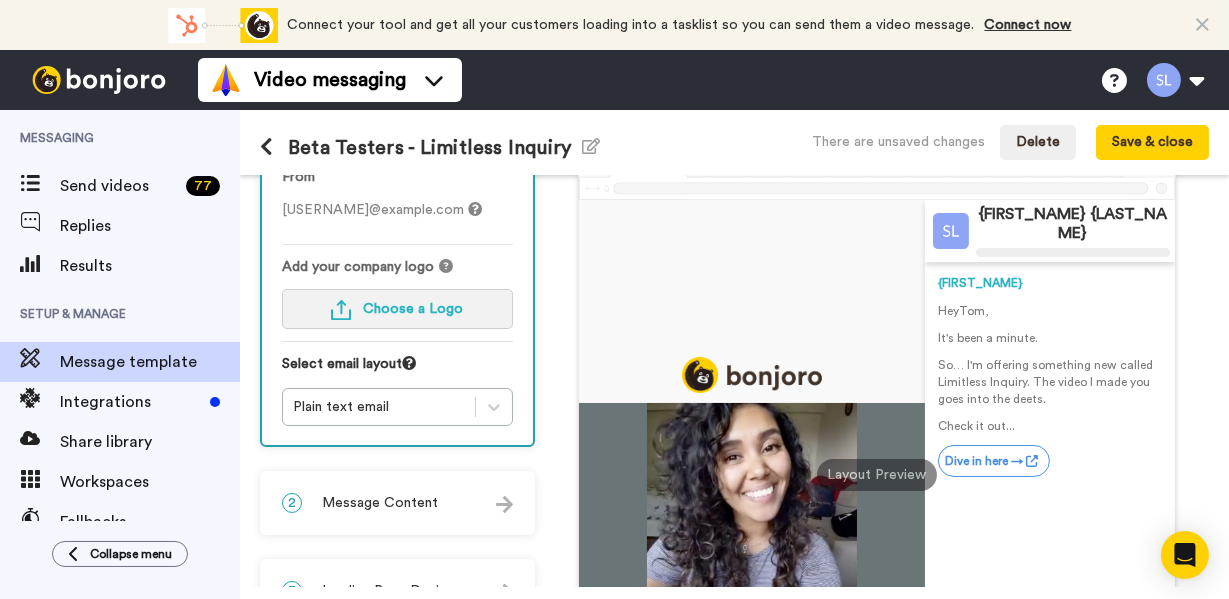 click on "Choose a Logo" at bounding box center (397, 309) 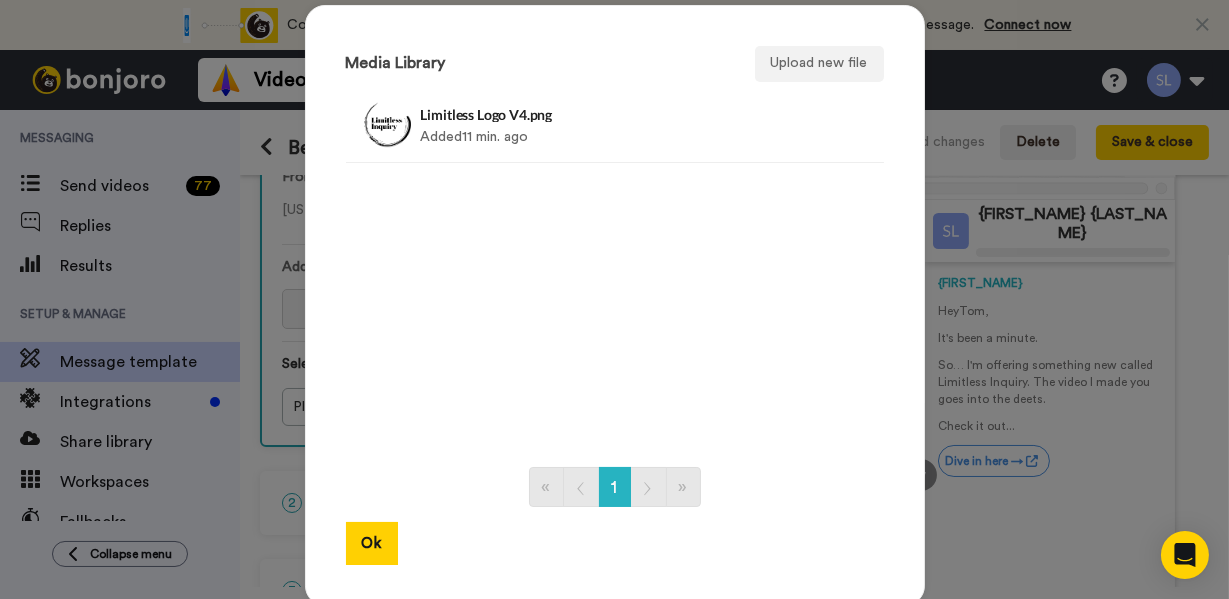 scroll, scrollTop: 161, scrollLeft: 0, axis: vertical 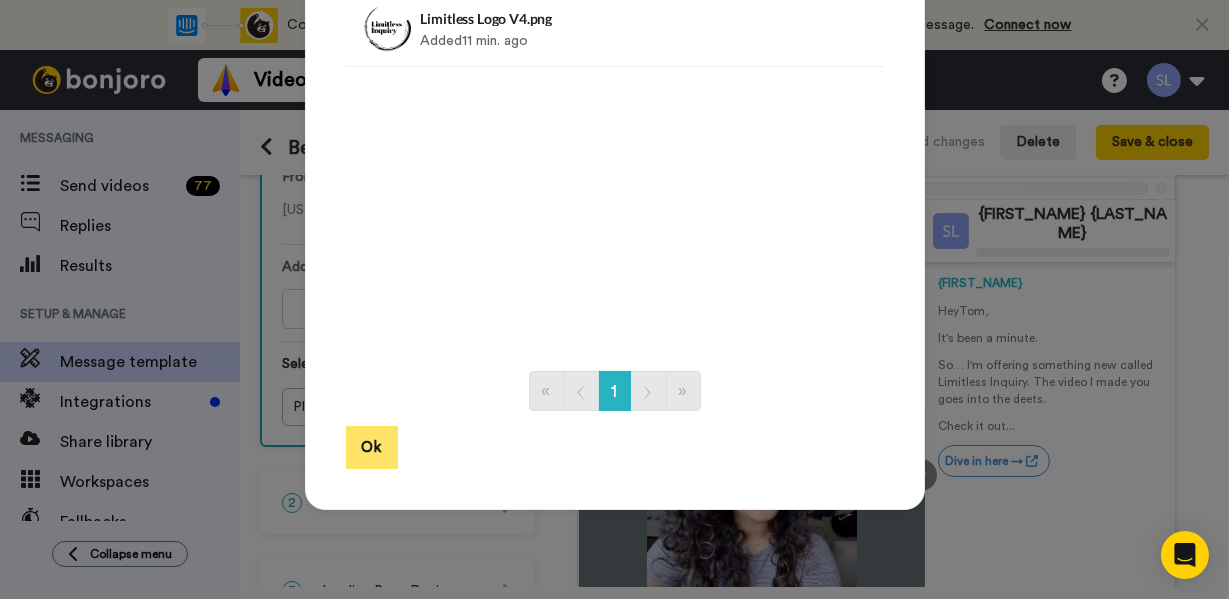 click on "Ok" at bounding box center (372, 447) 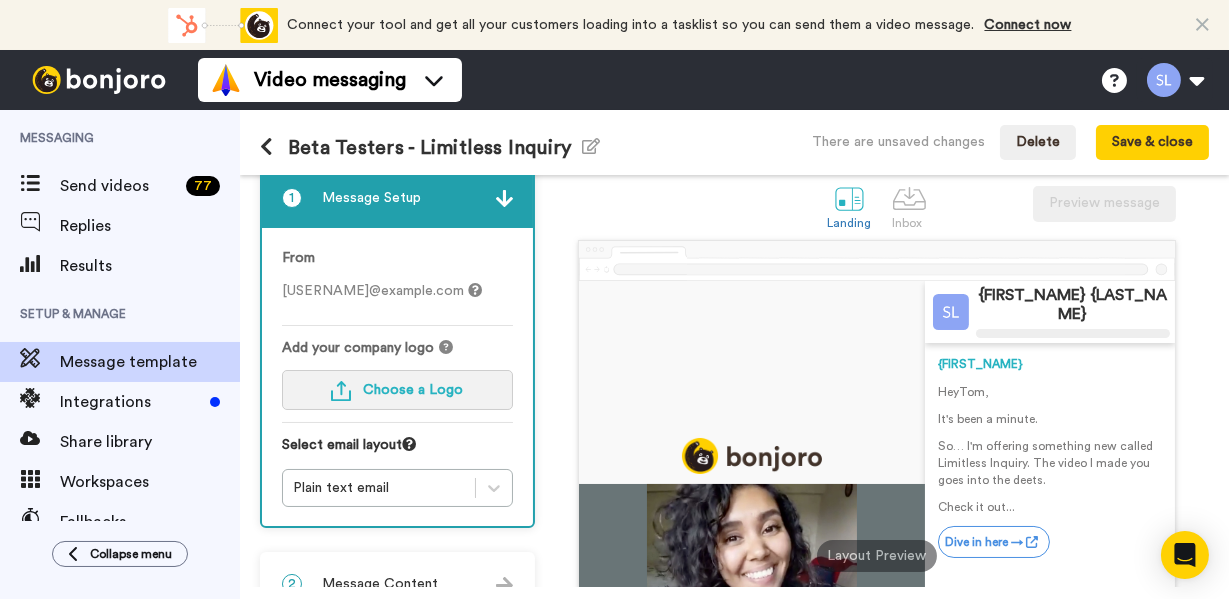 scroll, scrollTop: 20, scrollLeft: 0, axis: vertical 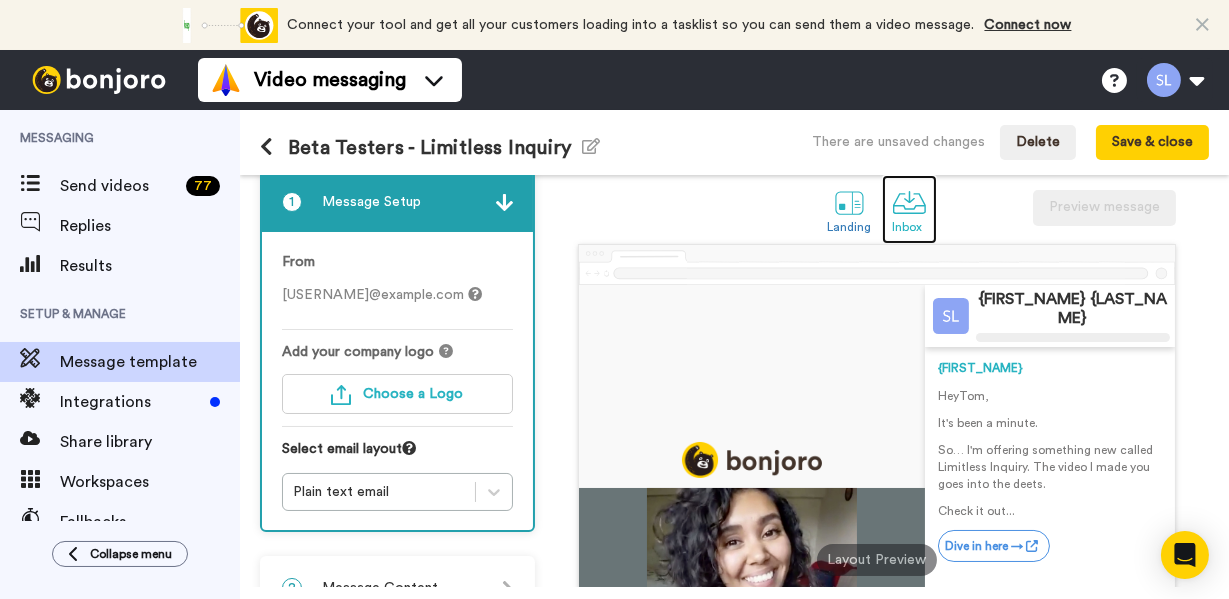 click at bounding box center [909, 202] 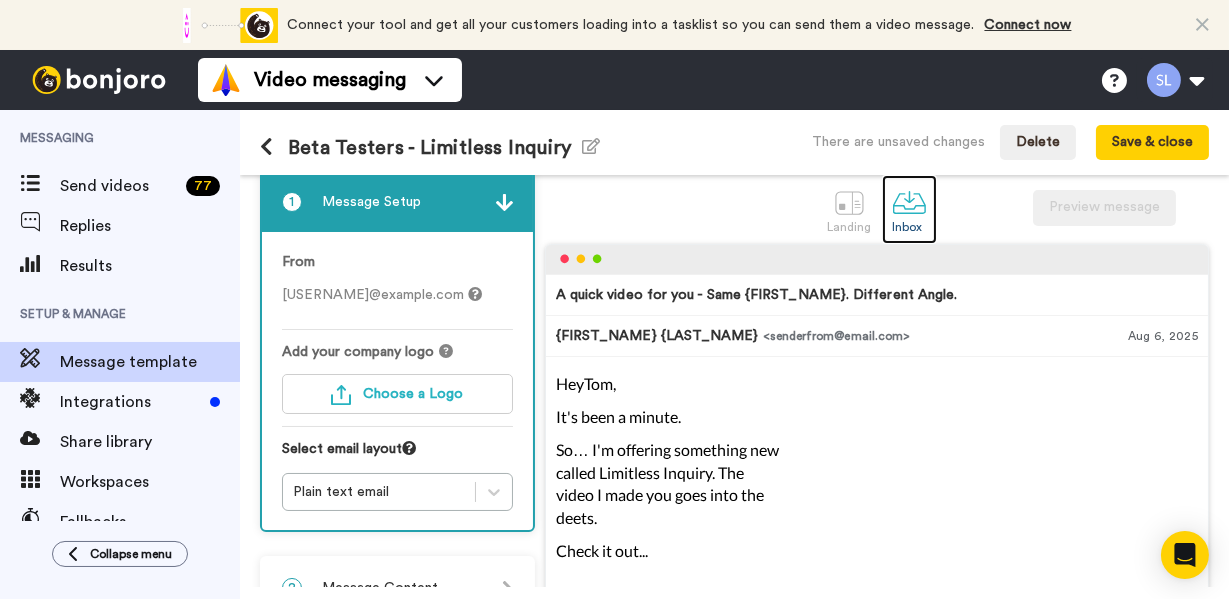 scroll, scrollTop: 3, scrollLeft: 0, axis: vertical 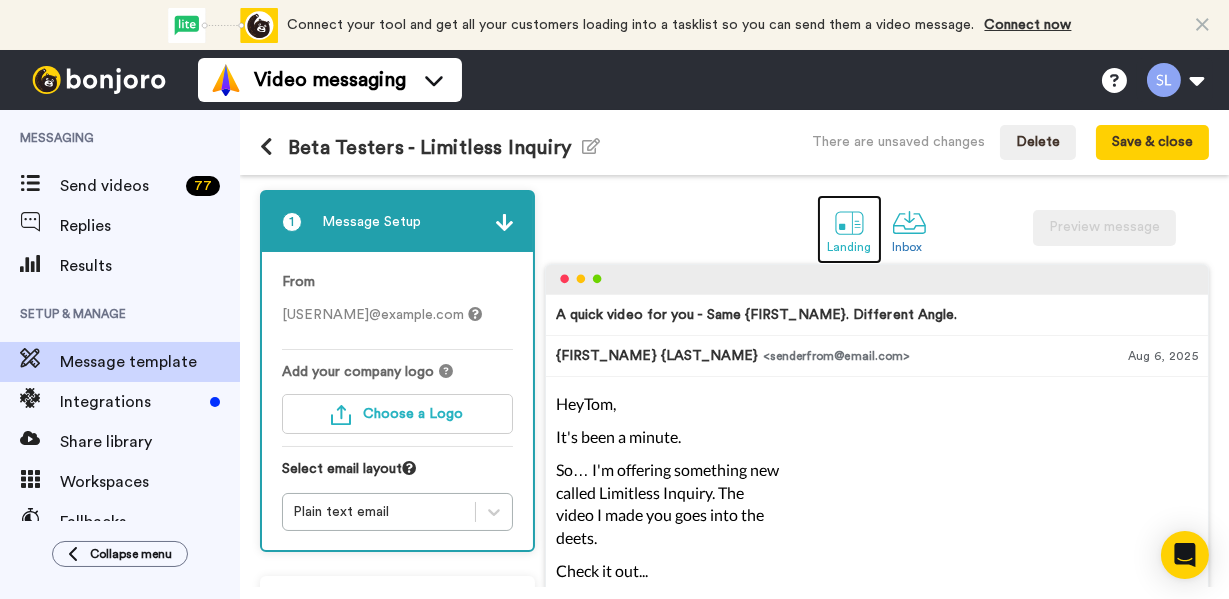 click at bounding box center (849, 222) 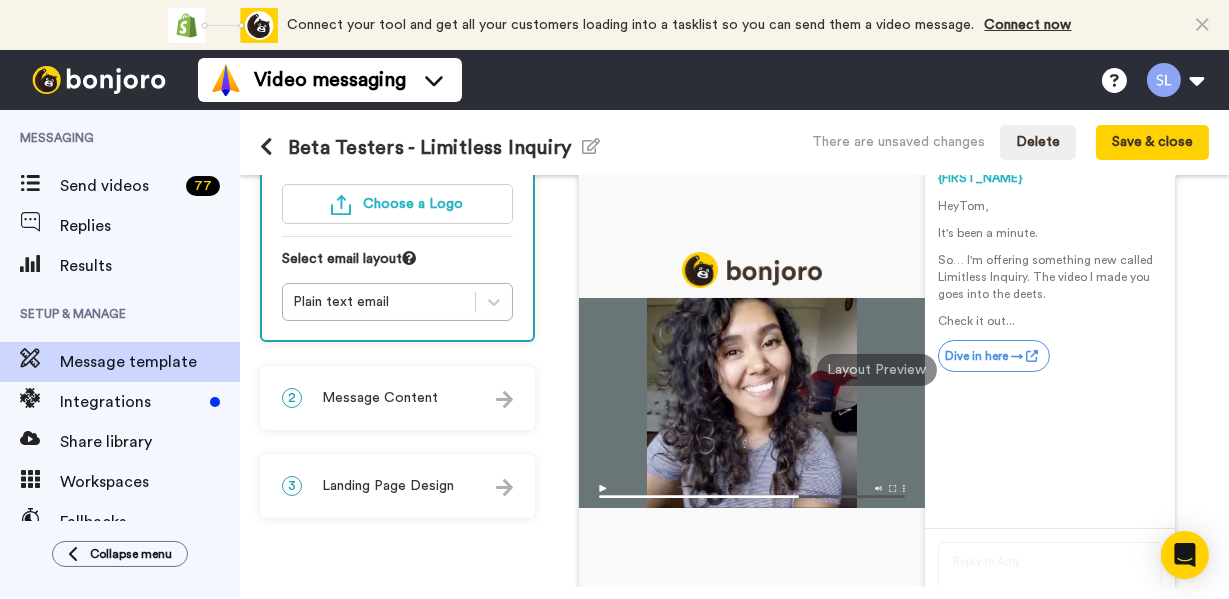 scroll, scrollTop: 214, scrollLeft: 0, axis: vertical 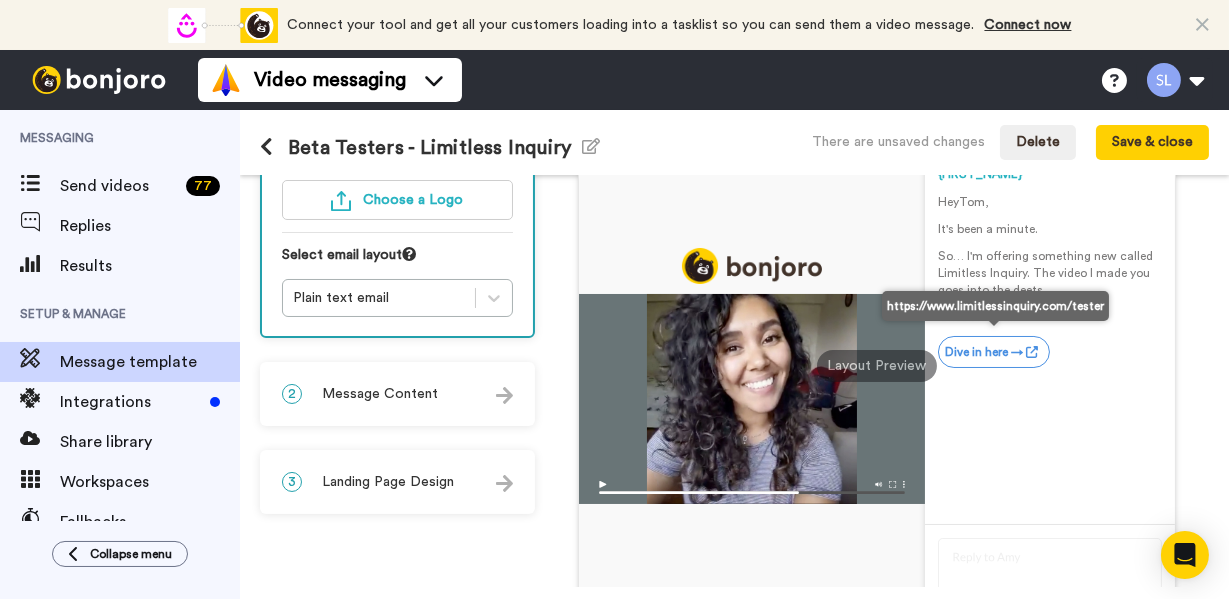 click on "Dive in here →" at bounding box center [994, 352] 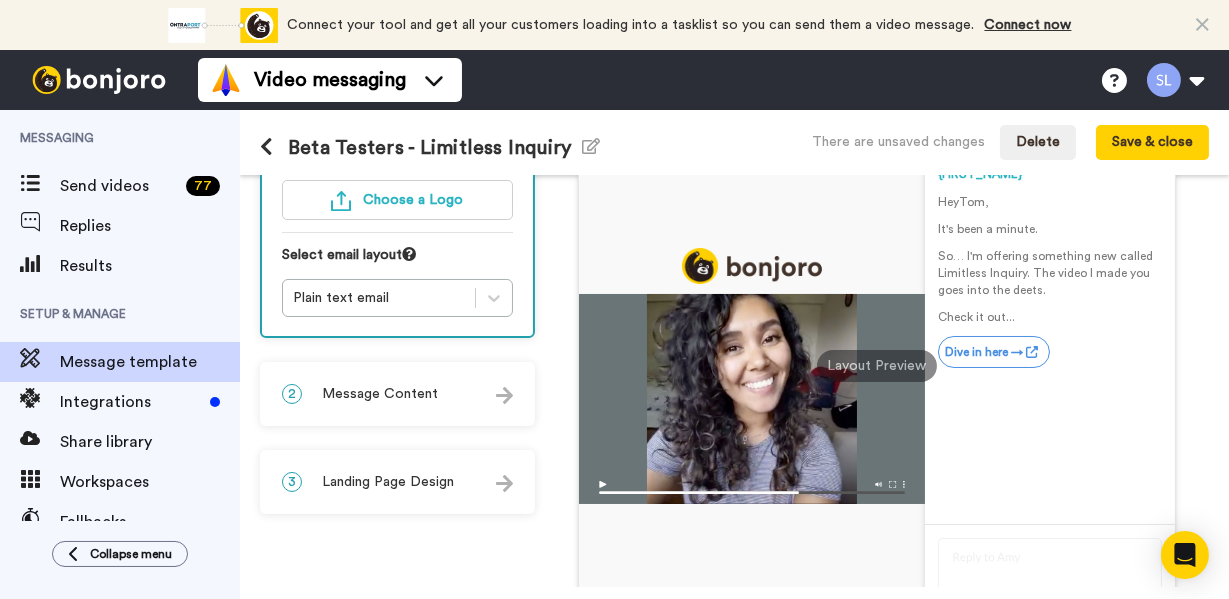 click on "2 Message Content" at bounding box center (397, 394) 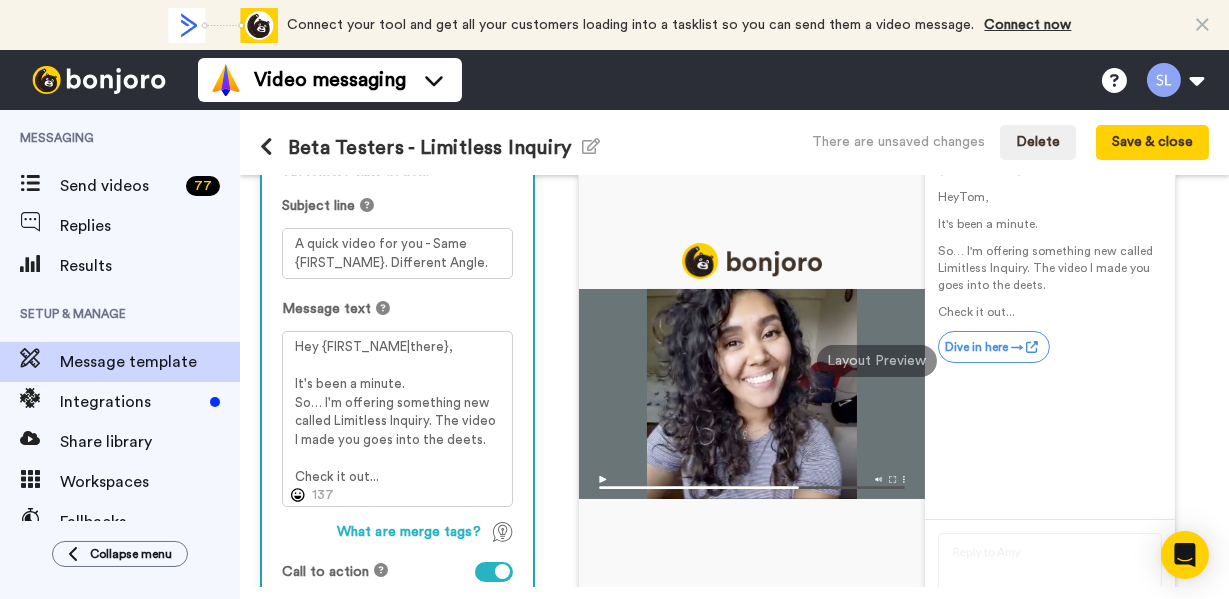 scroll, scrollTop: 407, scrollLeft: 0, axis: vertical 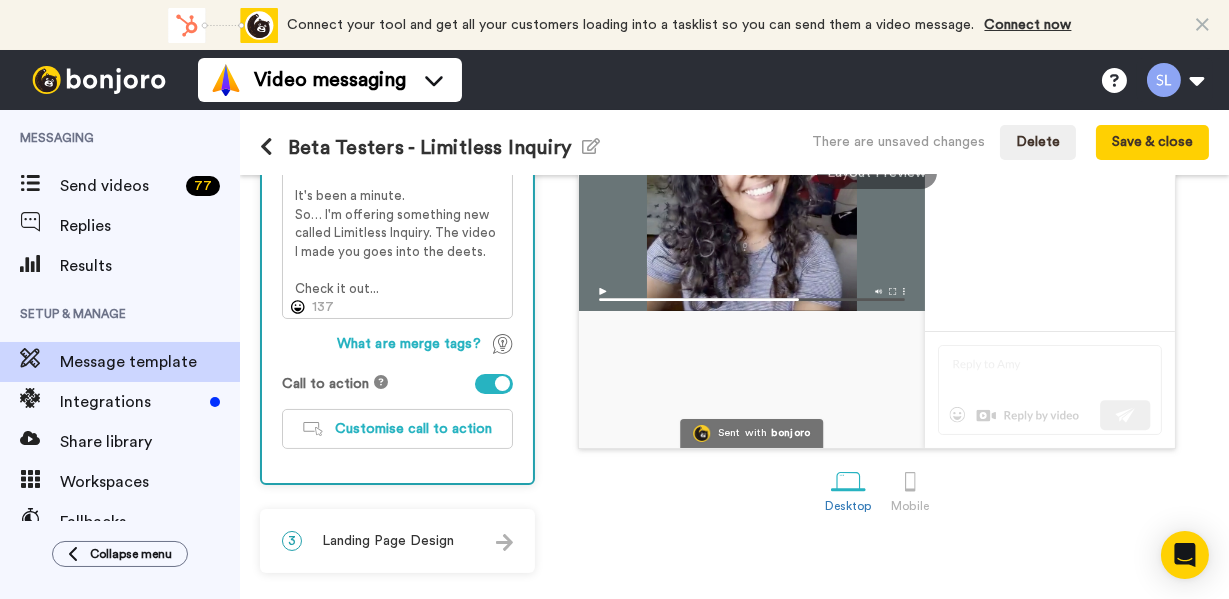 click on "Landing Page Design" at bounding box center (388, 541) 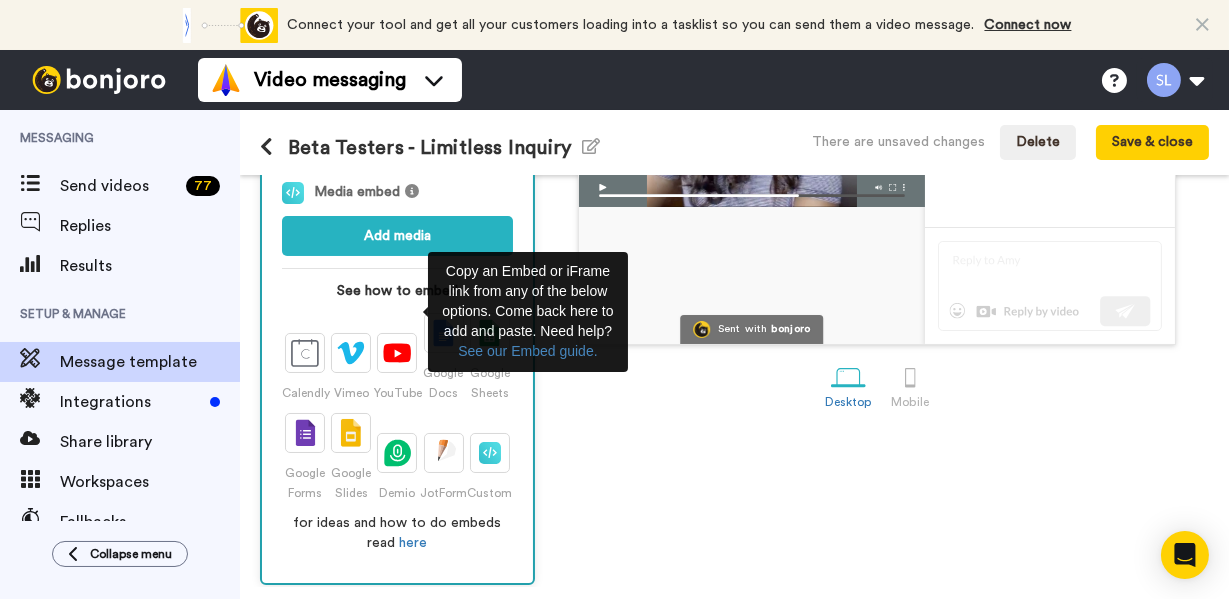 scroll, scrollTop: 517, scrollLeft: 0, axis: vertical 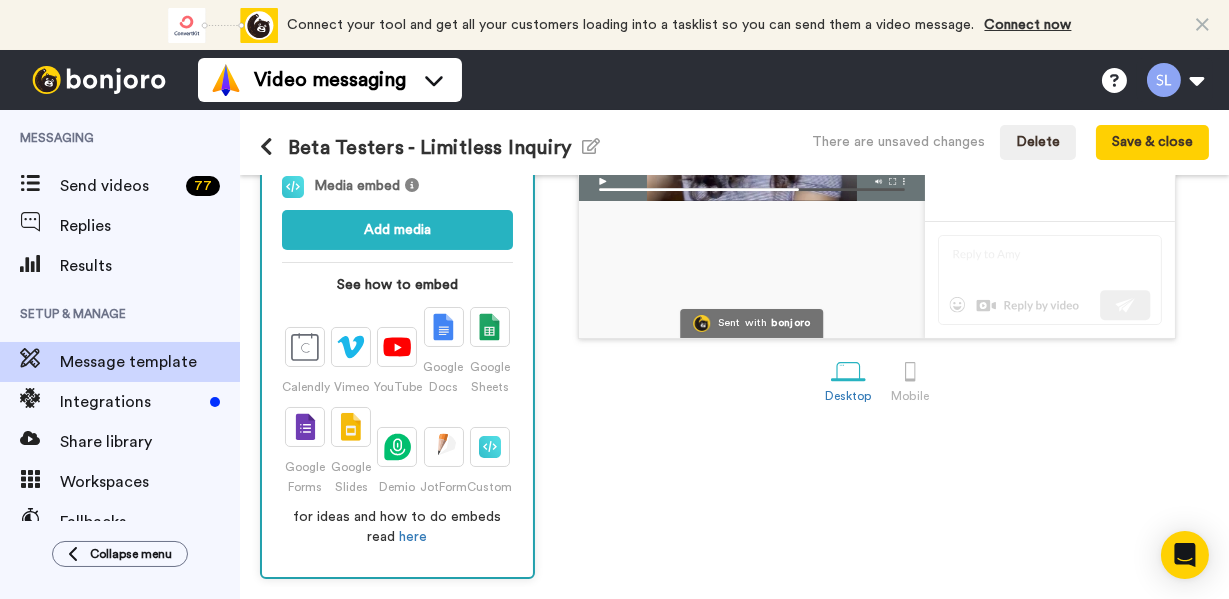 click on "Landing Inbox Preview message Sent with bonjoro Seth Lepore Seth Hey  Tom ,  It's been a minute.  So… I'm offering something new called Limitless Inquiry. The video I made you goes into the deets.  Check it out... Dive in here →   Layout Preview Desktop Mobile" at bounding box center (877, 126) 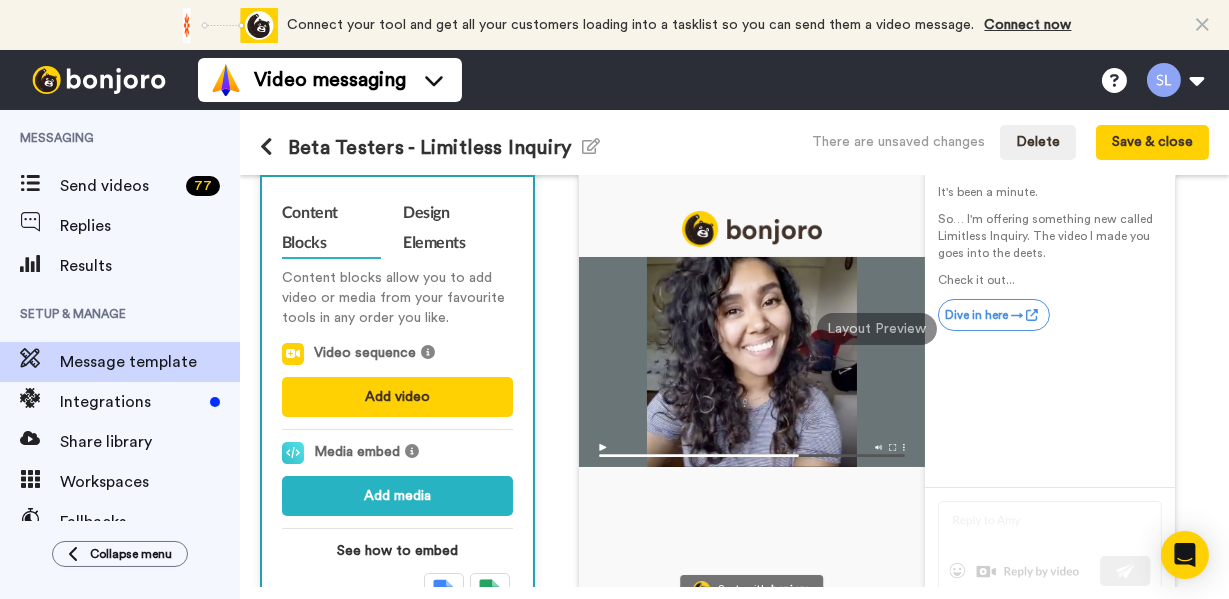 scroll, scrollTop: 245, scrollLeft: 0, axis: vertical 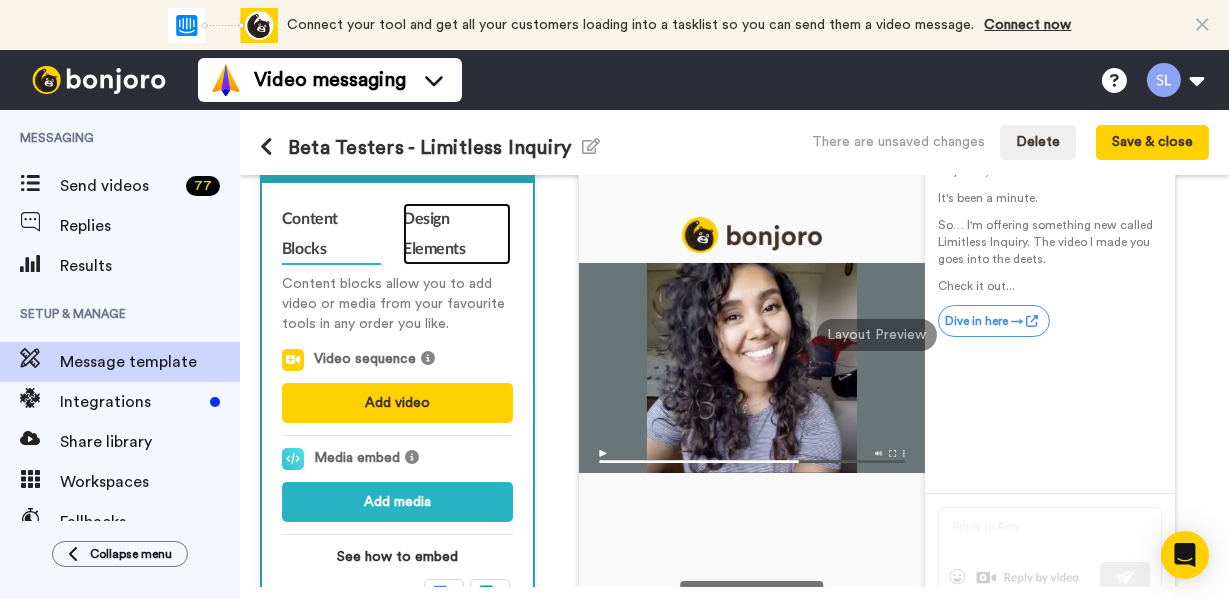 click on "Design Elements" at bounding box center (456, 234) 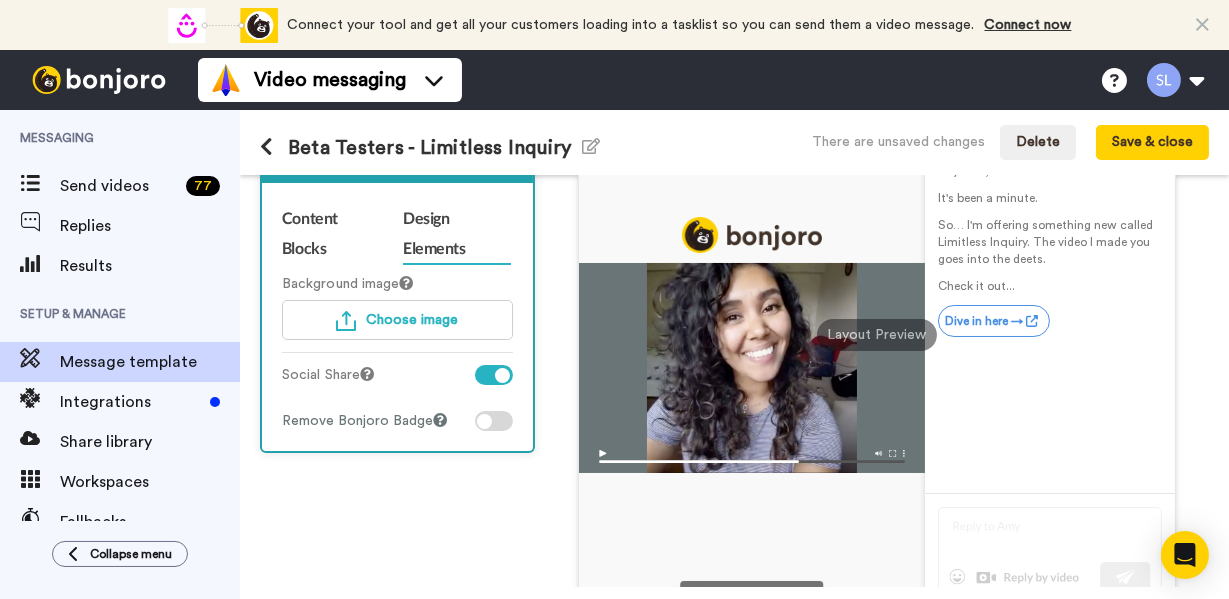 click at bounding box center (494, 421) 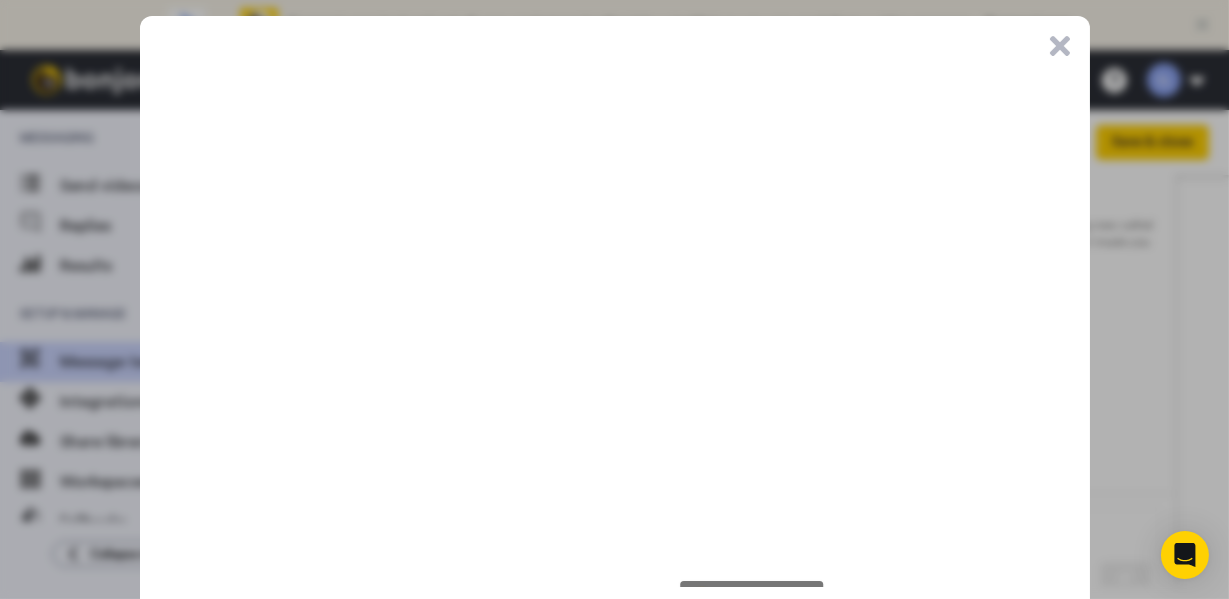 click on ".cls-1{stroke-width:0px;}" at bounding box center (1060, 46) 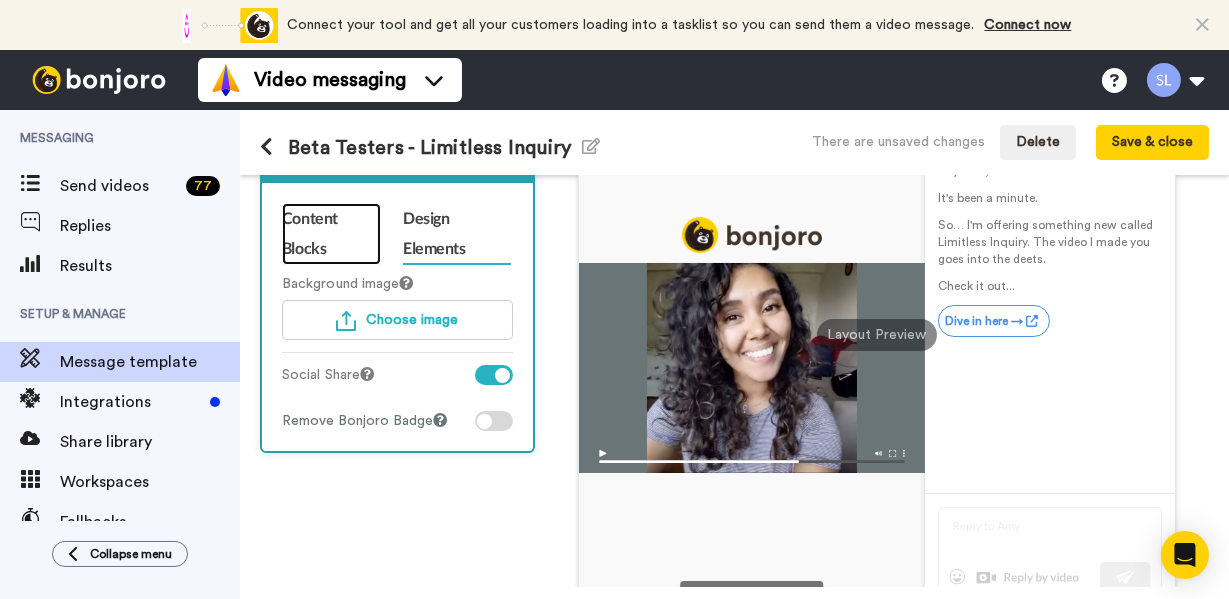 click on "Content Blocks" at bounding box center [331, 234] 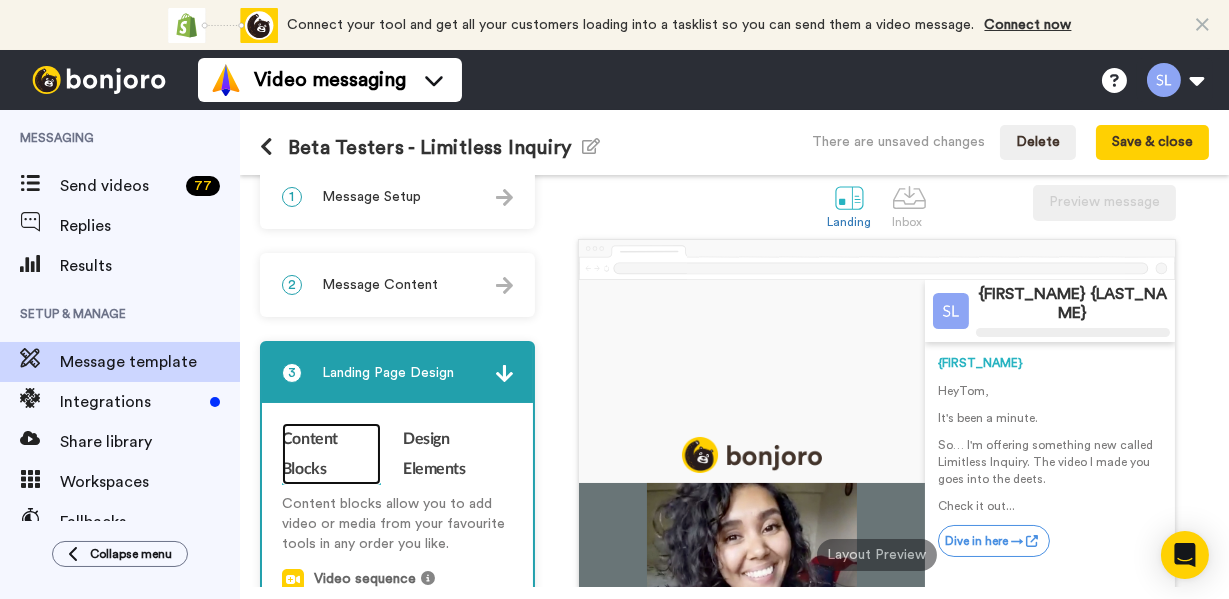 scroll, scrollTop: 0, scrollLeft: 0, axis: both 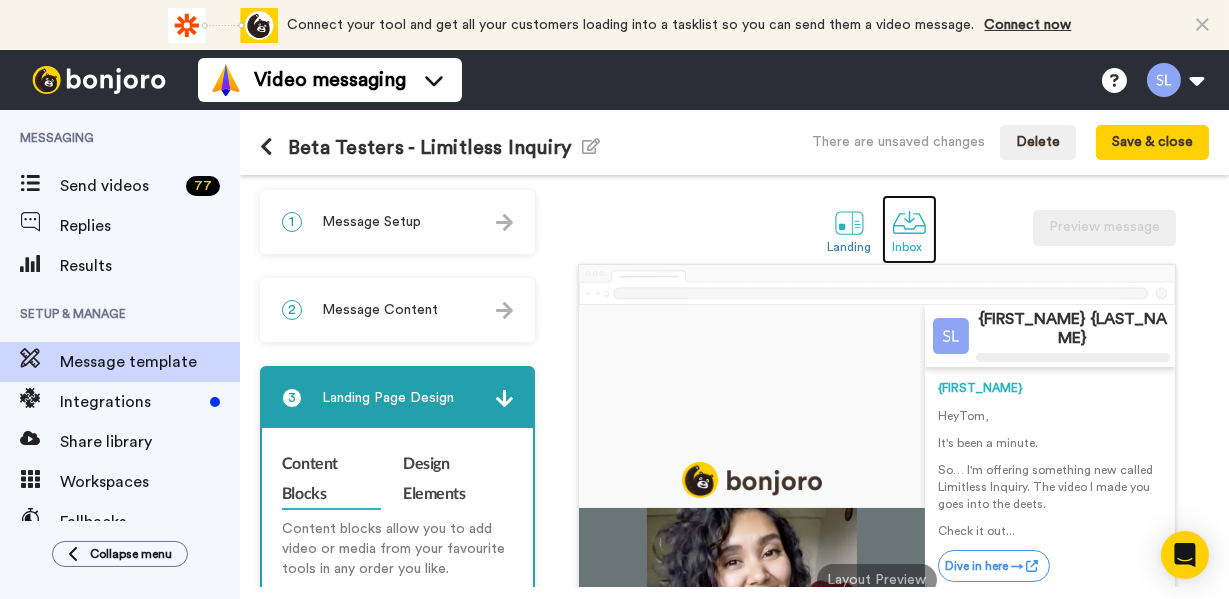 click at bounding box center [909, 222] 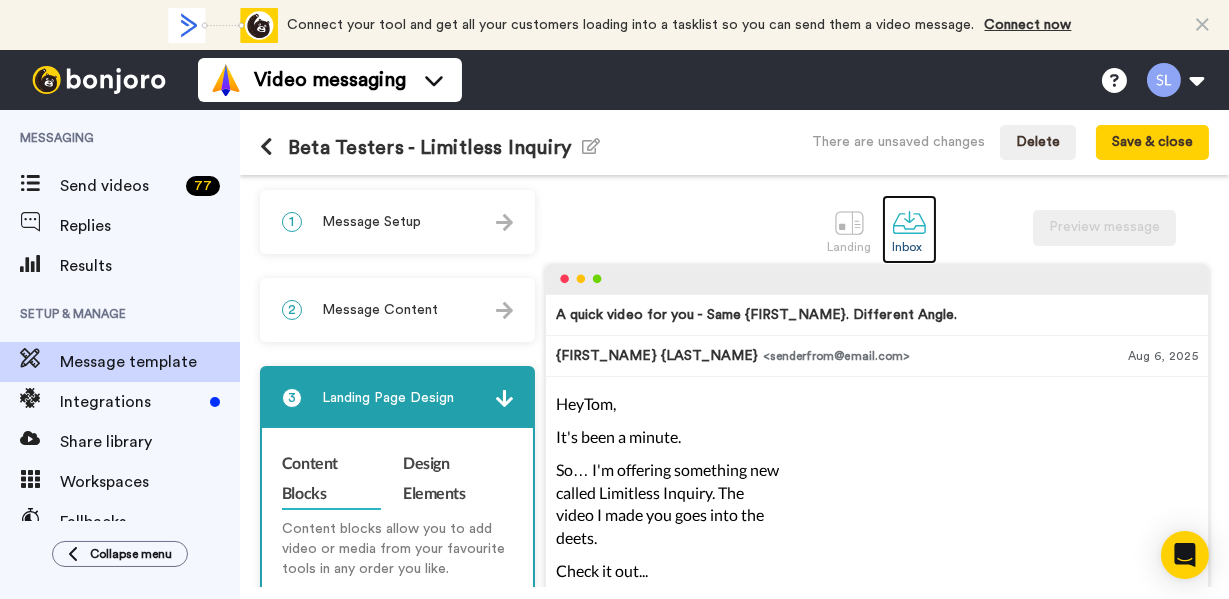 scroll, scrollTop: 3, scrollLeft: 0, axis: vertical 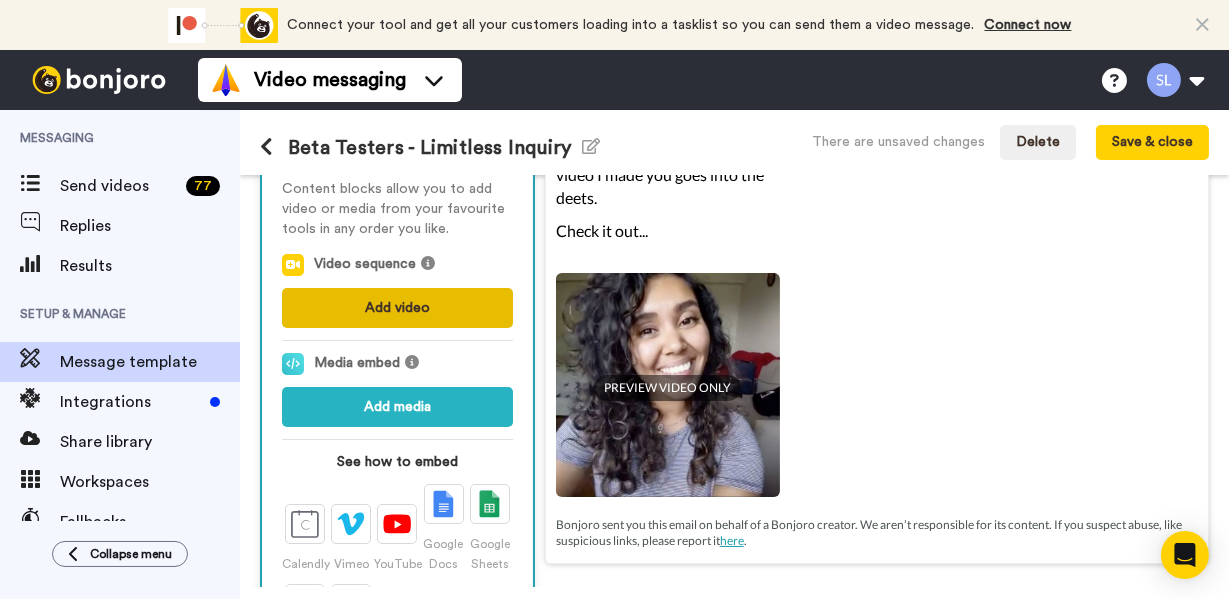 click on "Add video" at bounding box center (397, 308) 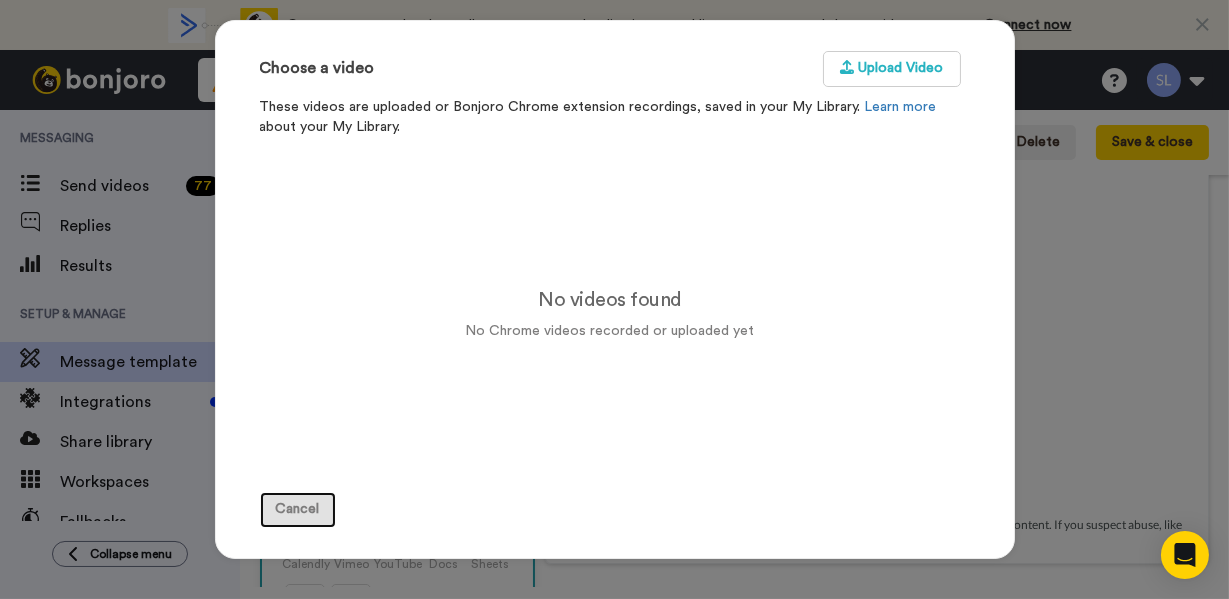 click on "Cancel" at bounding box center [298, 510] 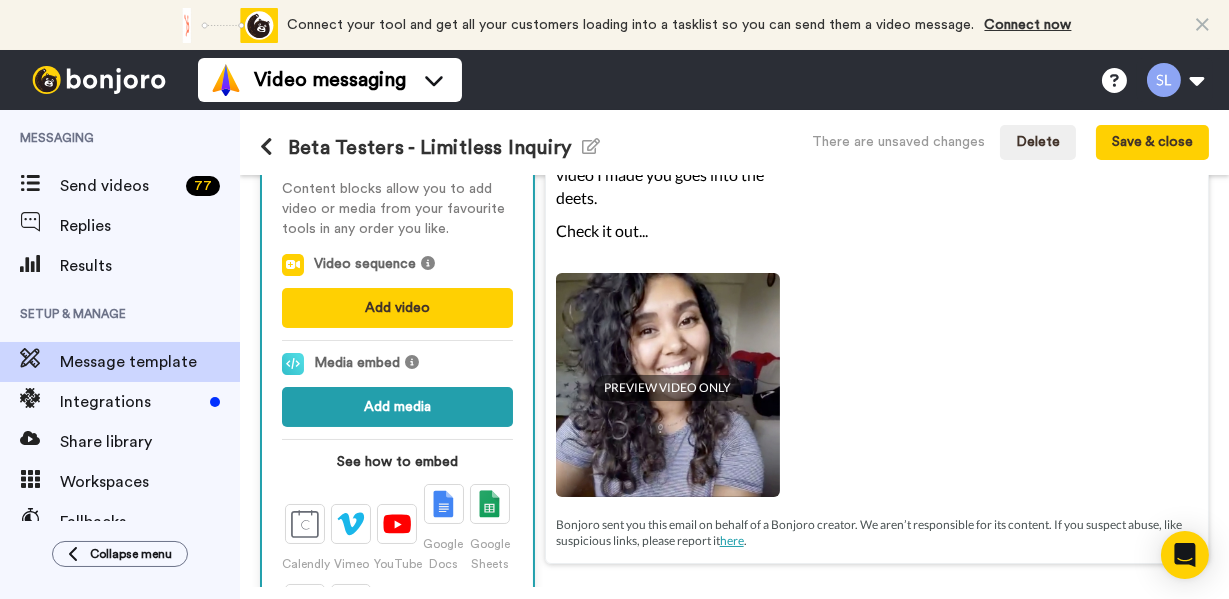click on "Add media" at bounding box center (397, 407) 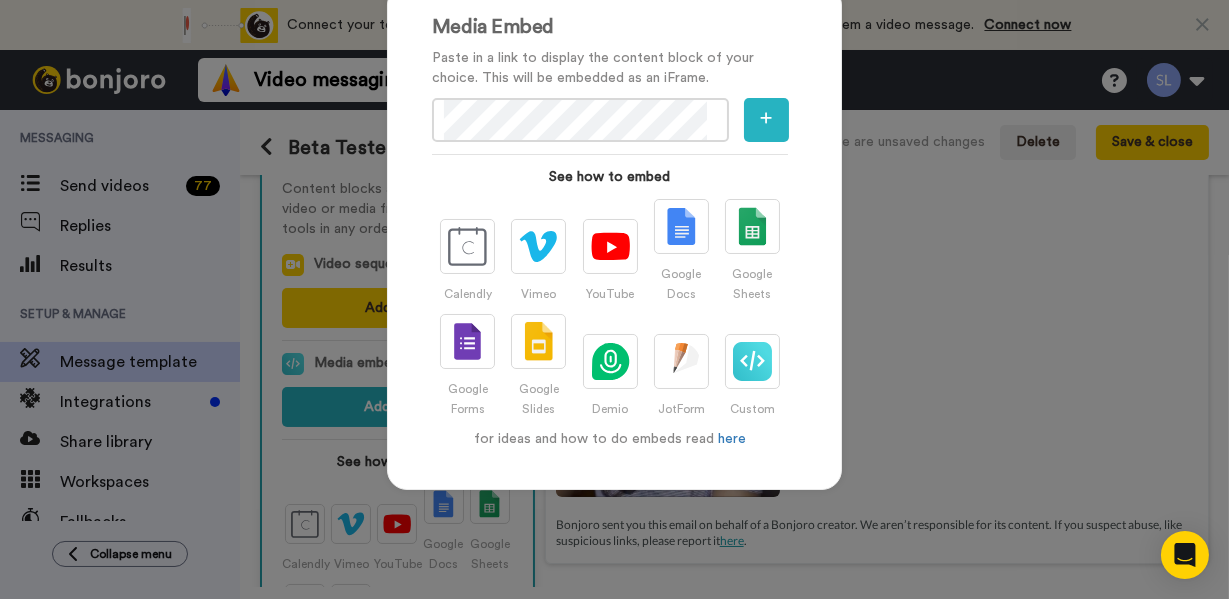 scroll, scrollTop: 240, scrollLeft: 0, axis: vertical 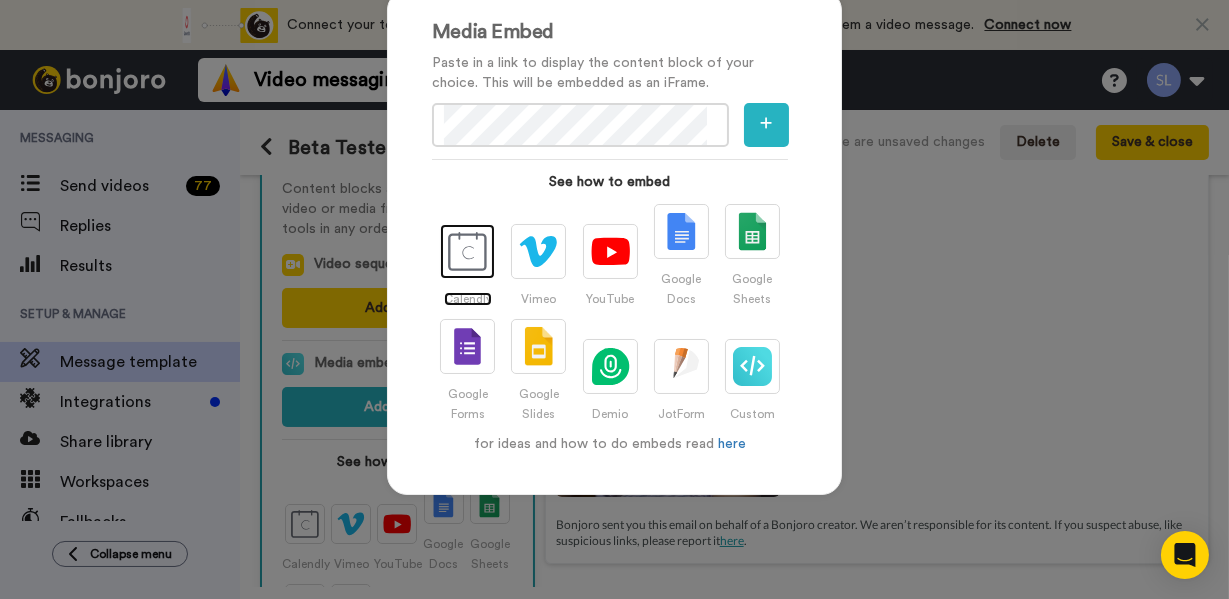 click at bounding box center [467, 251] 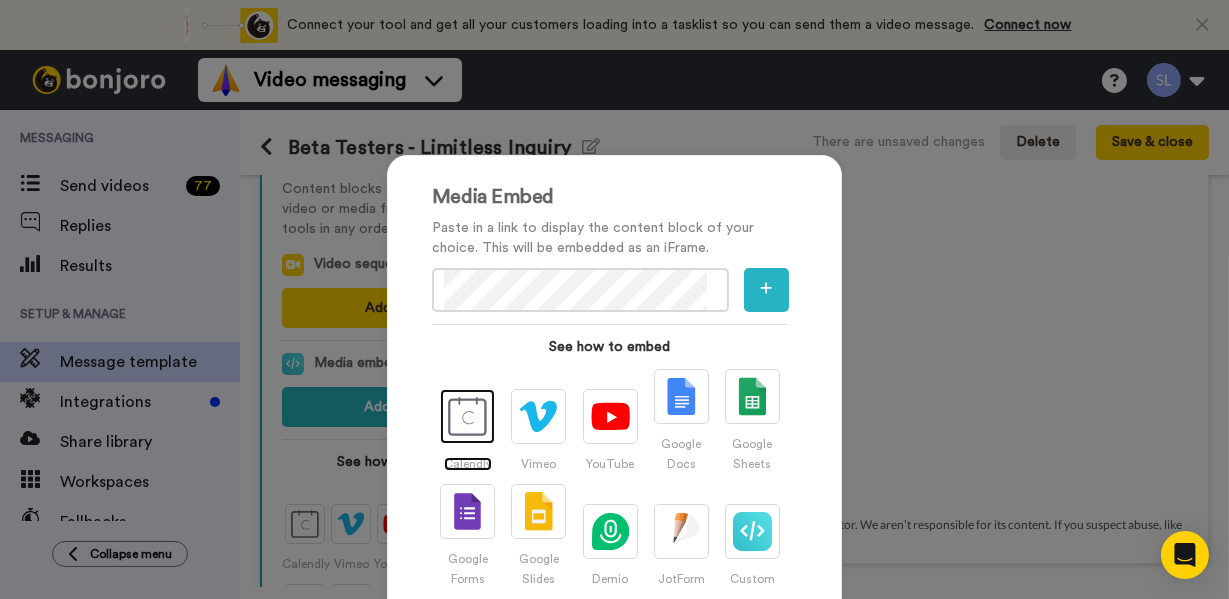 scroll, scrollTop: 74, scrollLeft: 0, axis: vertical 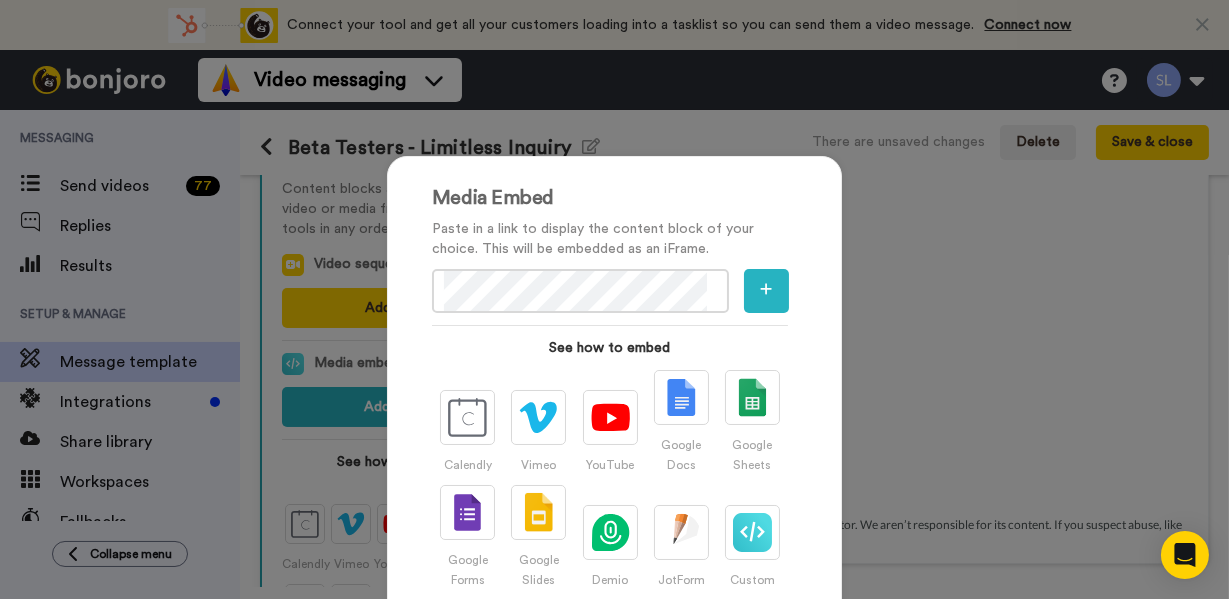 click on "Media Embed Paste in a link to display the content block of your choice. This will be embedded as an iFrame. See how to embed Calendly Vimeo YouTube Google Docs Google Sheets Google Forms Google Slides Demio JotForm Custom for ideas and how to do embeds read   here" at bounding box center (614, 299) 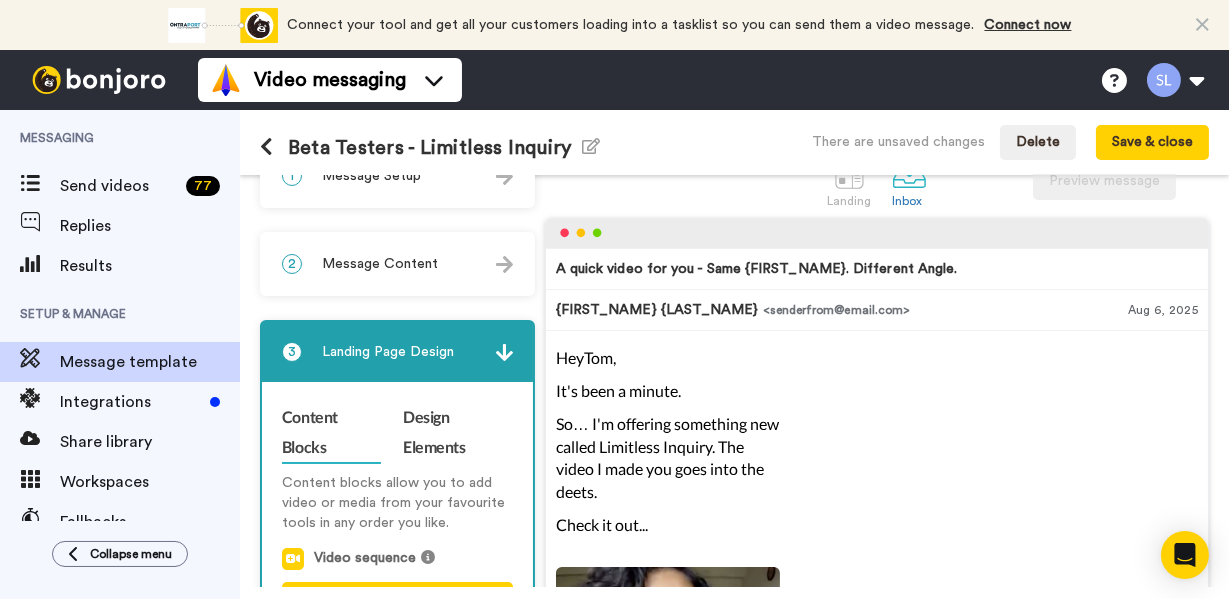 scroll, scrollTop: 0, scrollLeft: 0, axis: both 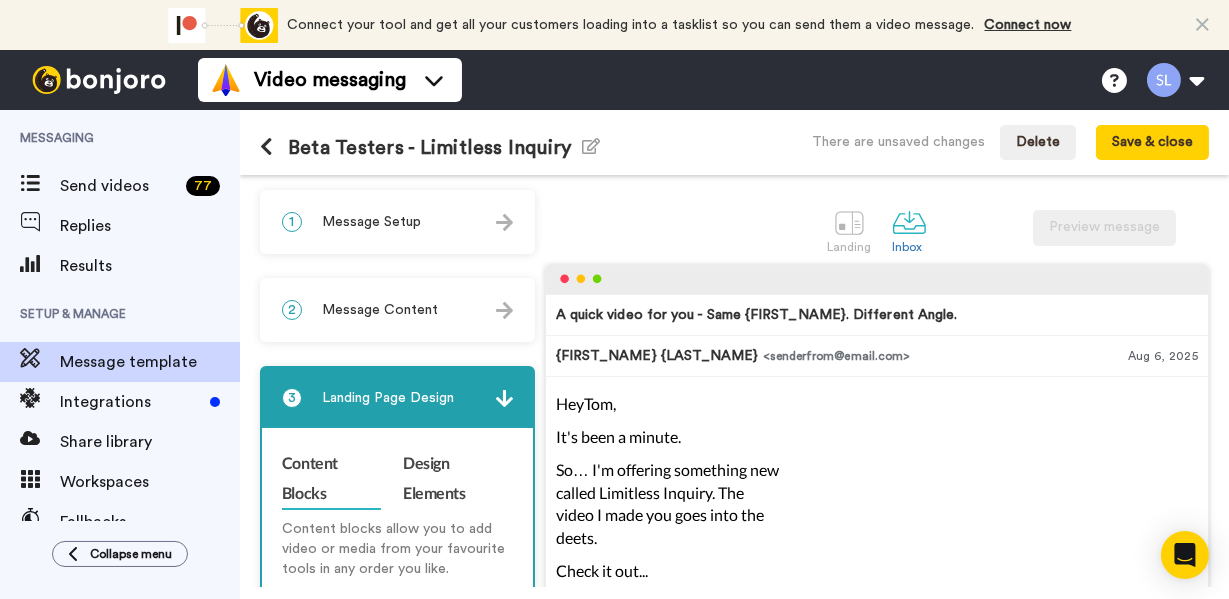 click on "Message Content" at bounding box center (380, 310) 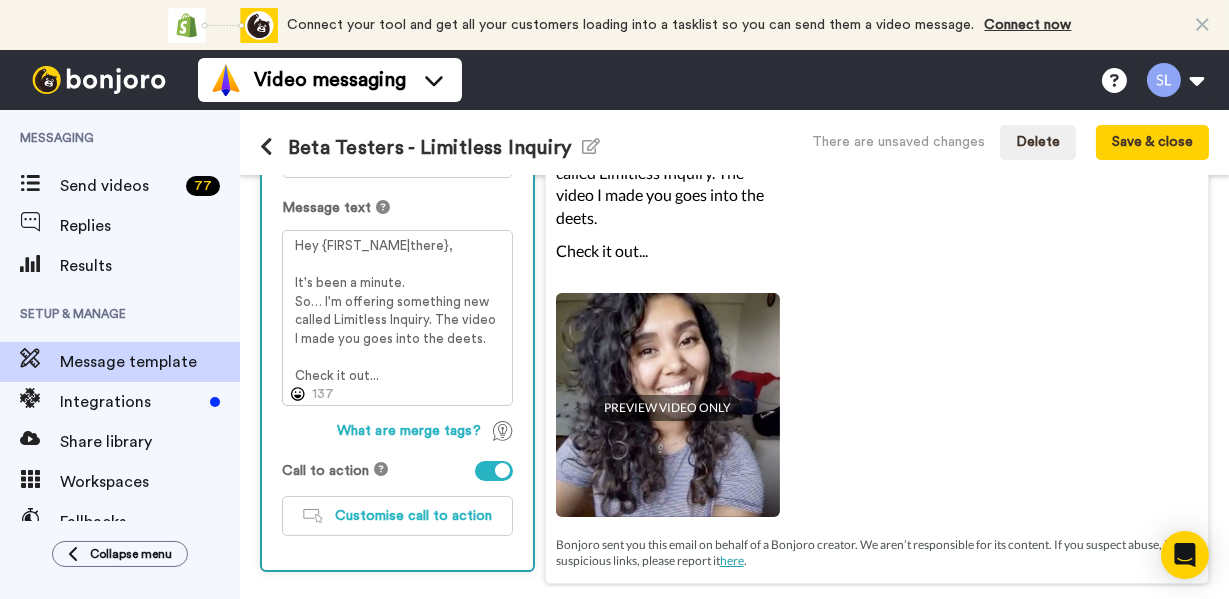 scroll, scrollTop: 407, scrollLeft: 0, axis: vertical 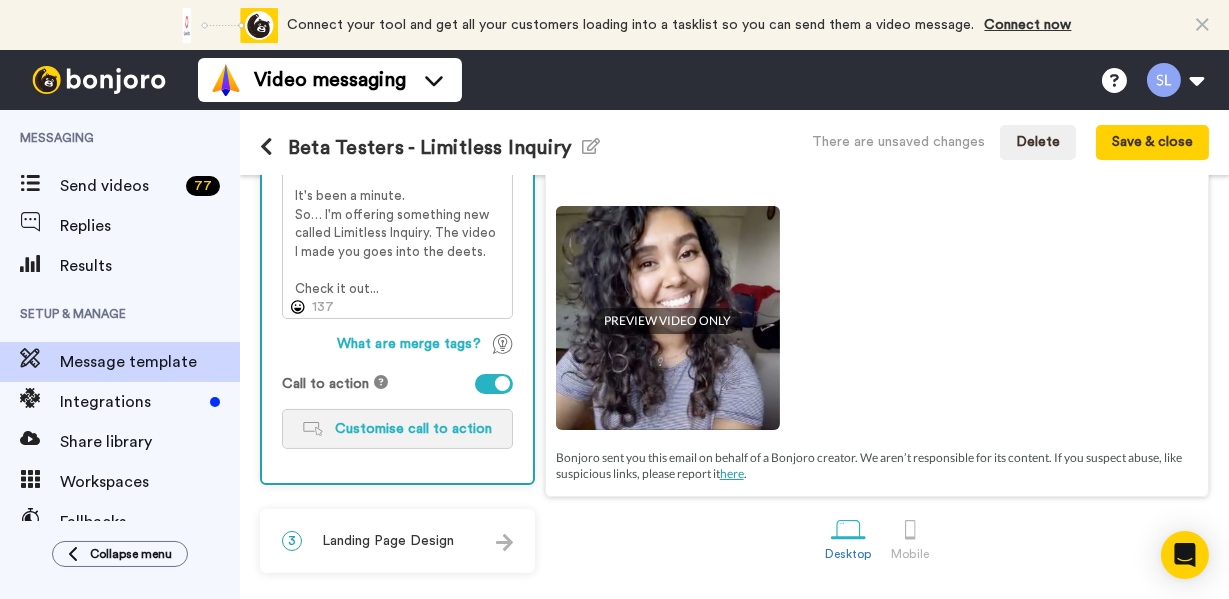 click on "Customise call to action" at bounding box center (413, 429) 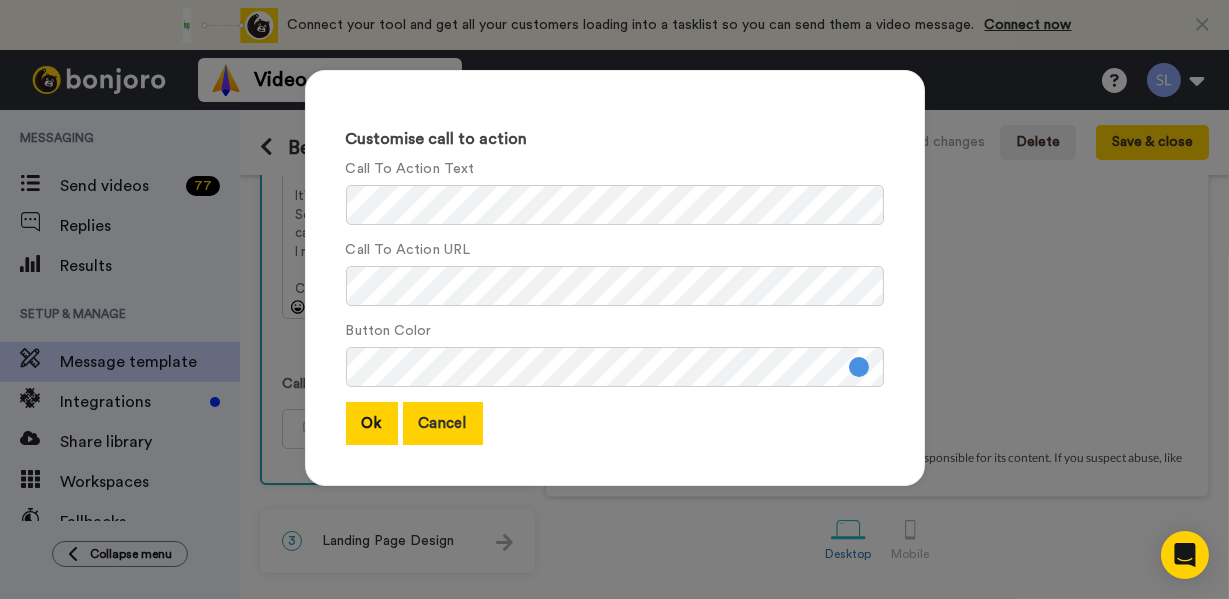 click on "Cancel" at bounding box center (443, 423) 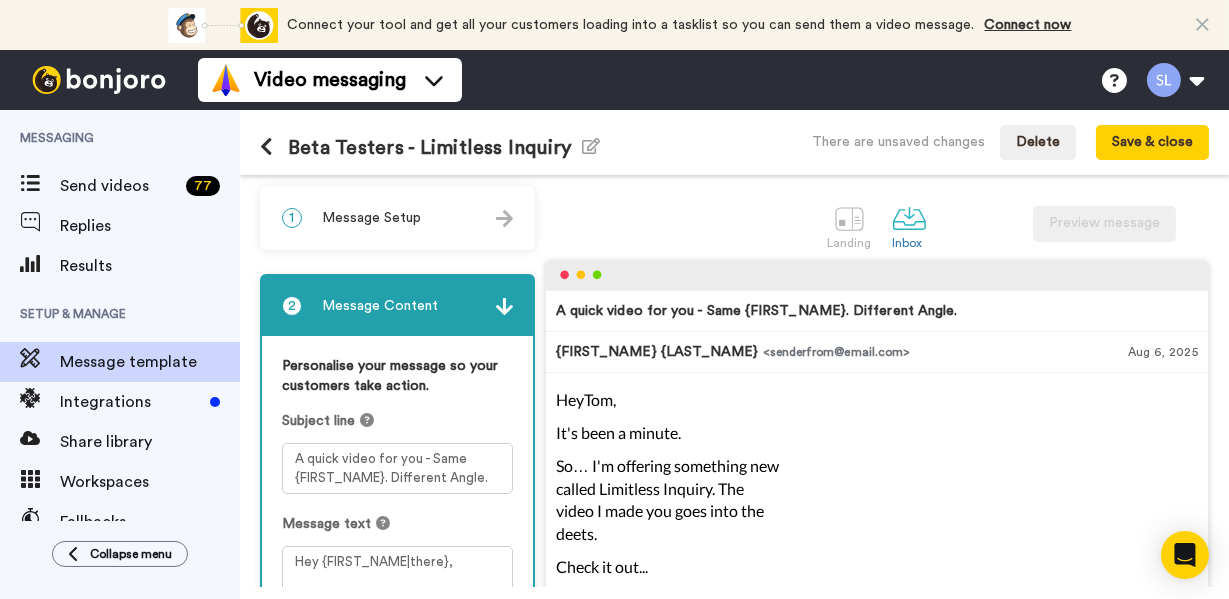 scroll, scrollTop: 0, scrollLeft: 0, axis: both 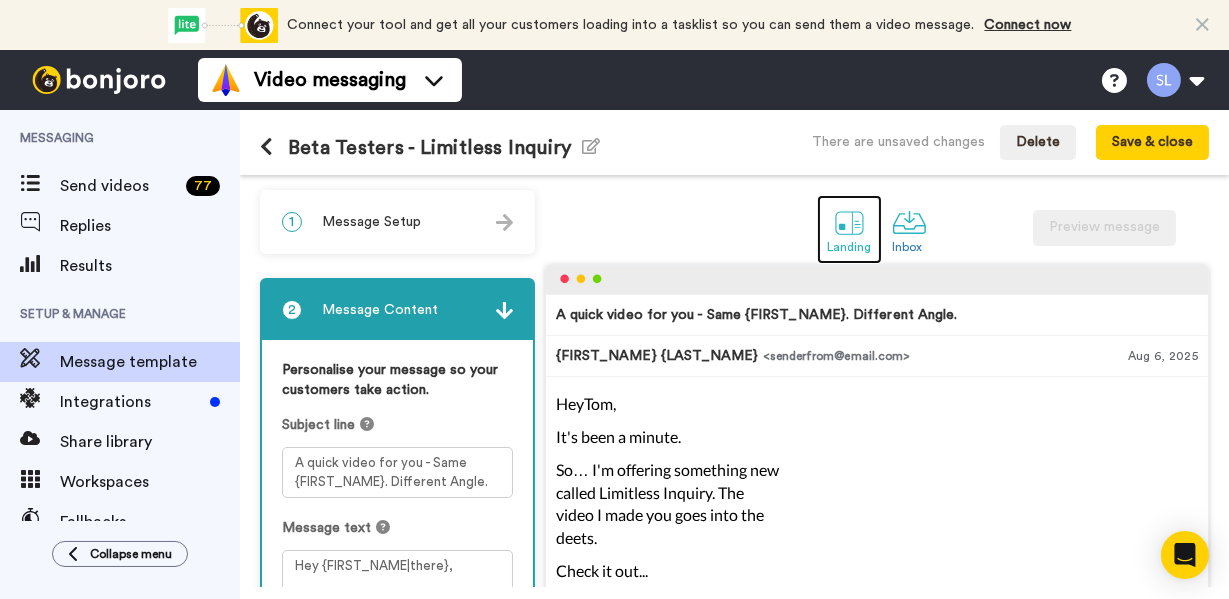 click at bounding box center (849, 222) 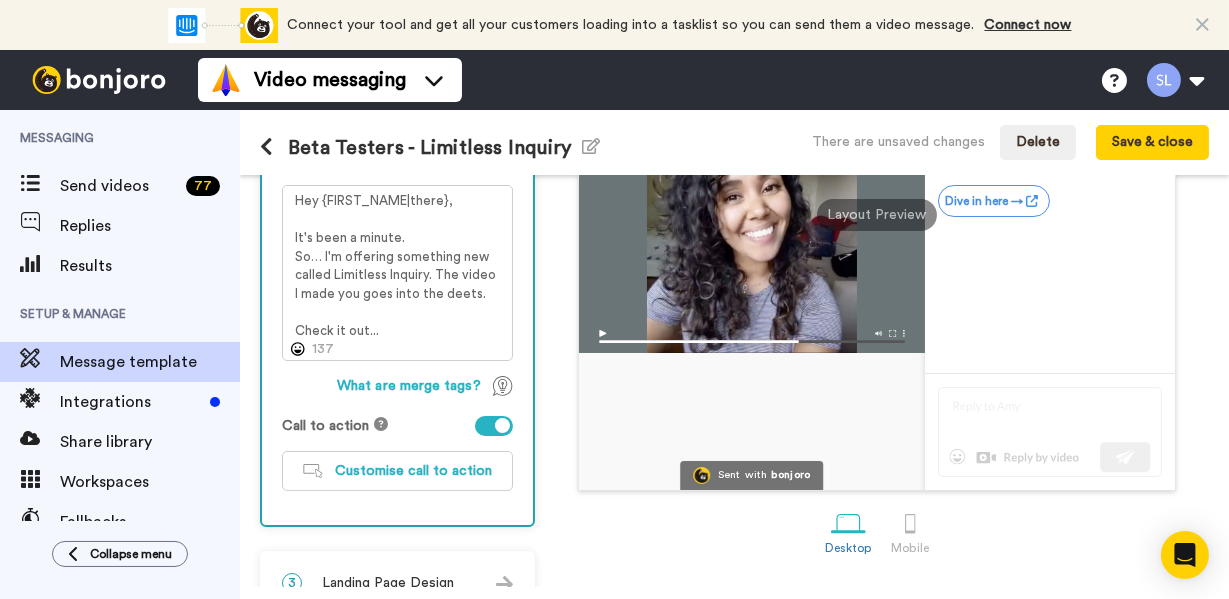 scroll, scrollTop: 407, scrollLeft: 0, axis: vertical 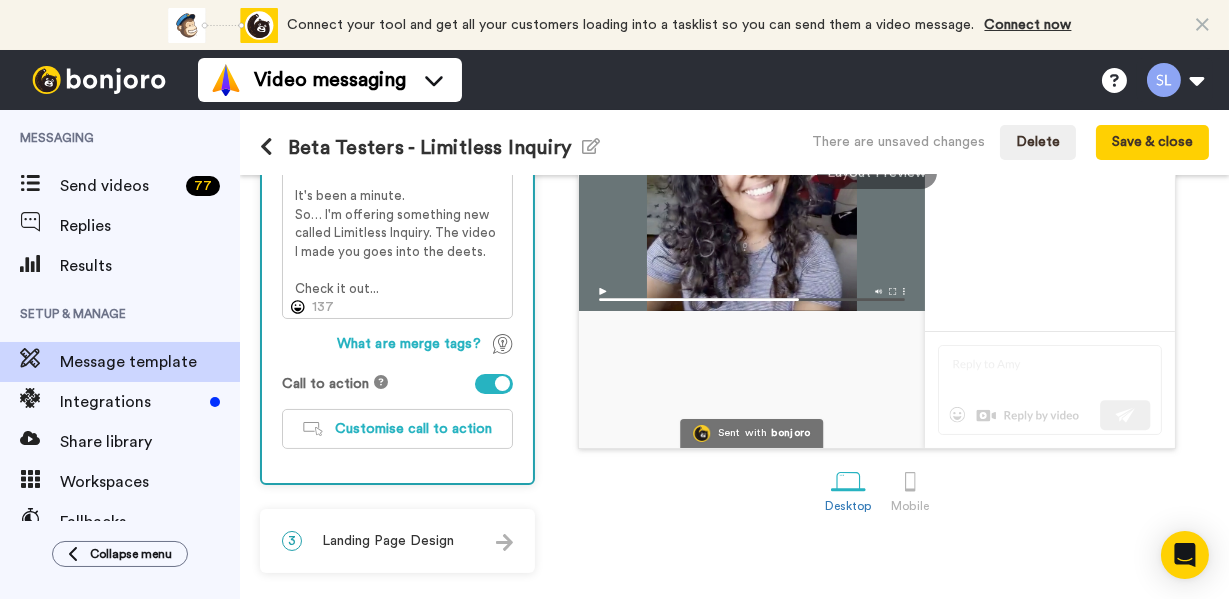 click on "Landing Page Design" at bounding box center [388, 541] 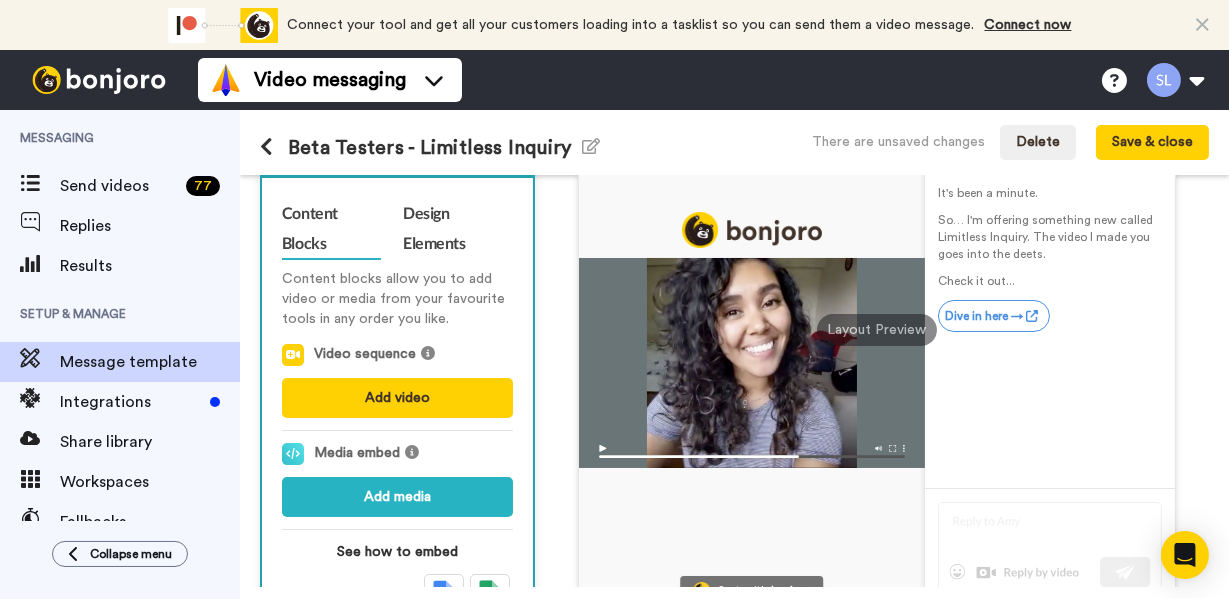 scroll, scrollTop: 250, scrollLeft: 0, axis: vertical 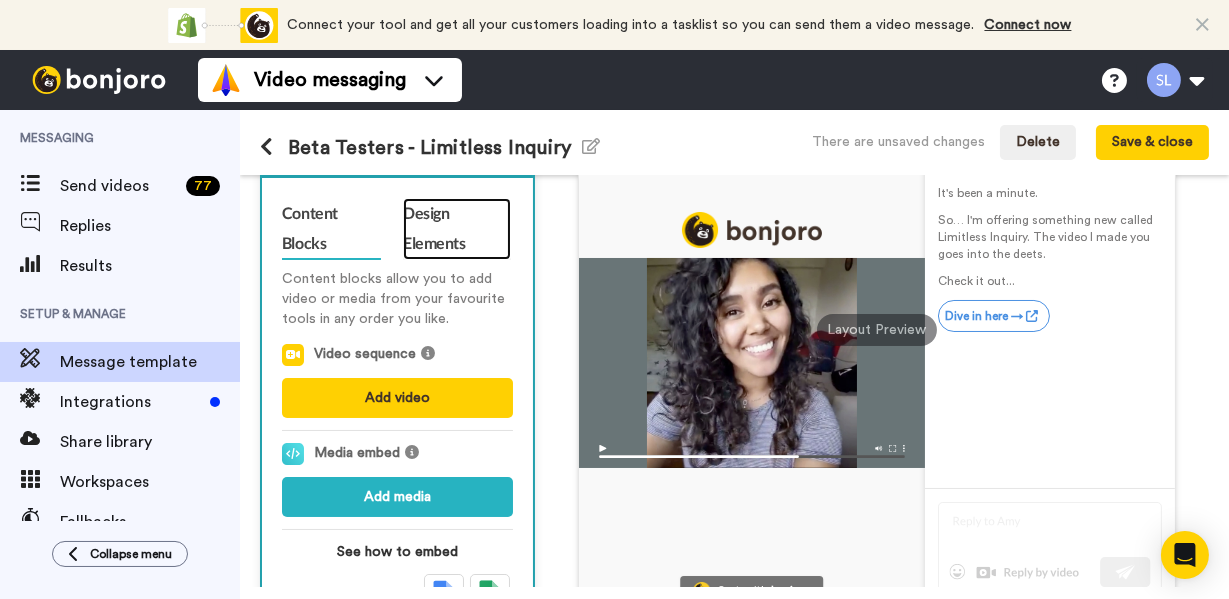 click on "Design Elements" at bounding box center [456, 229] 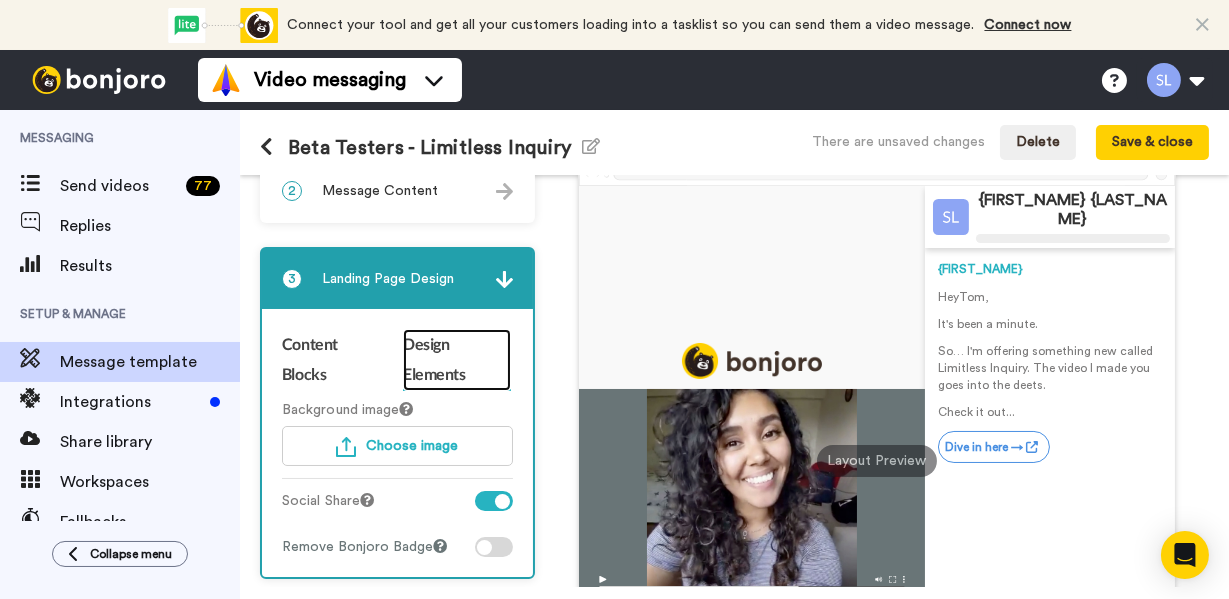 scroll, scrollTop: 0, scrollLeft: 0, axis: both 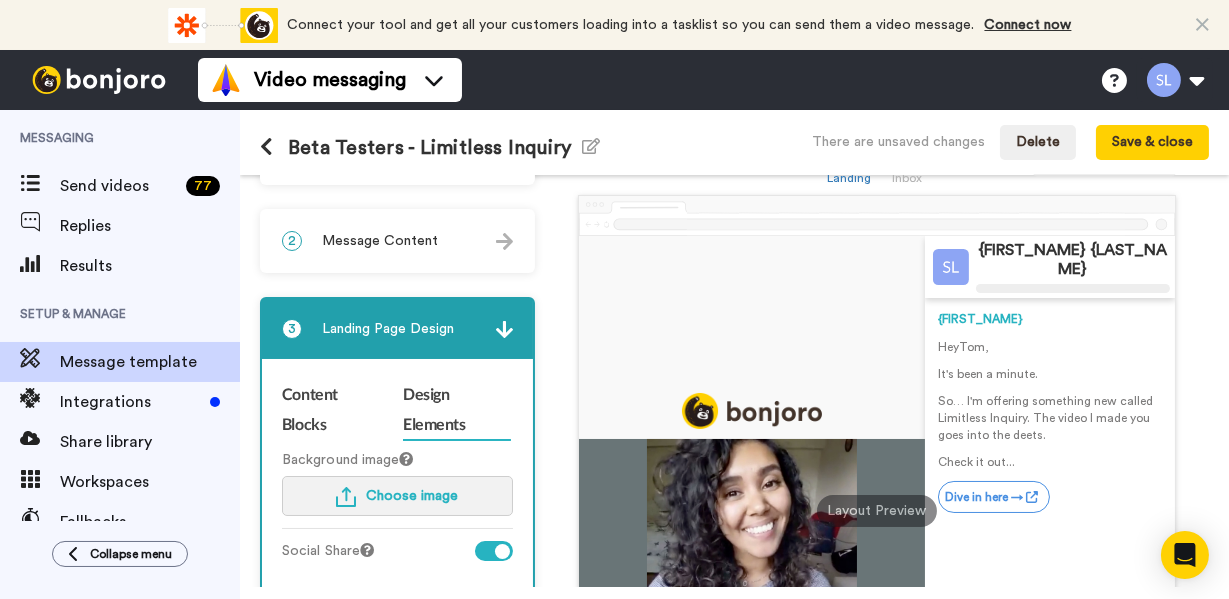 click on "Choose image" at bounding box center (397, 496) 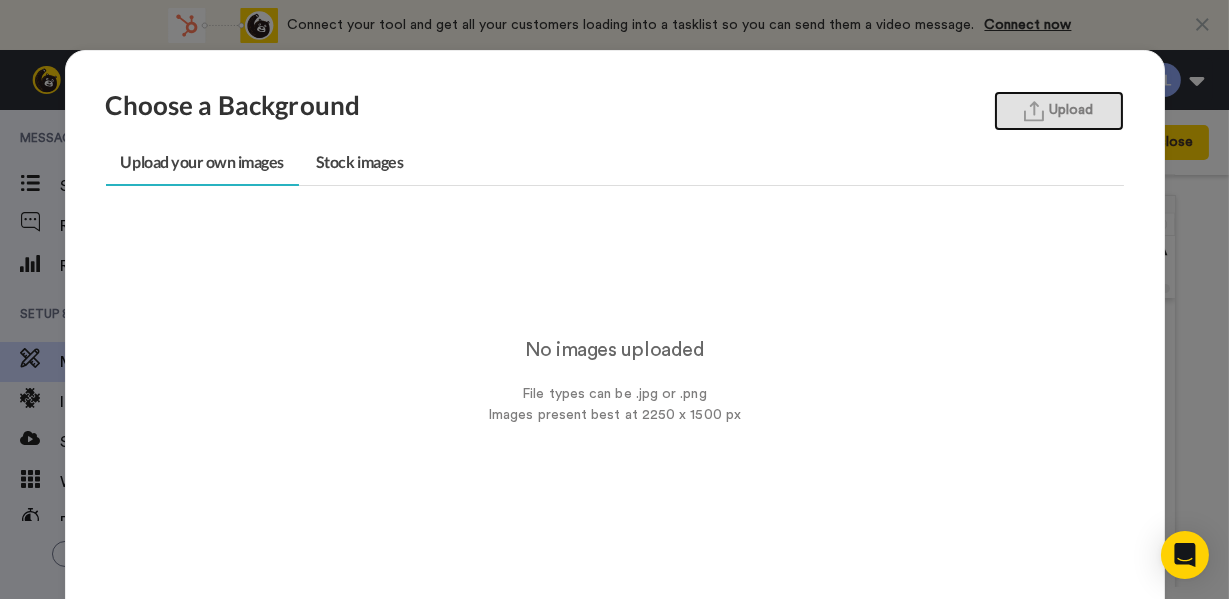 click on "Upload" at bounding box center [1059, 111] 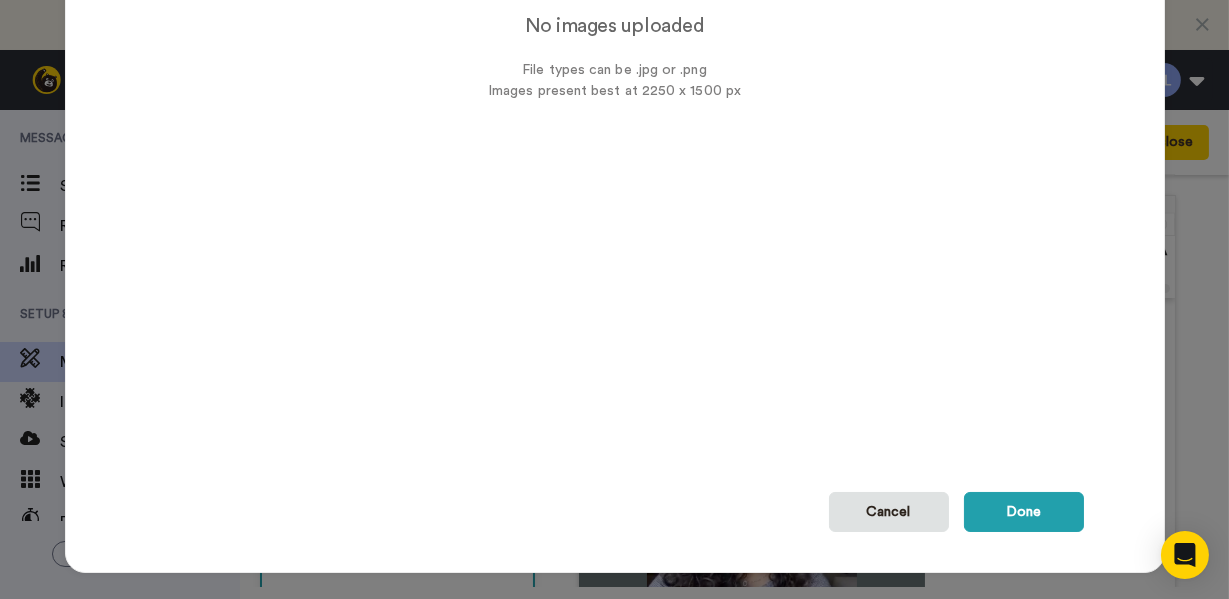 scroll, scrollTop: 347, scrollLeft: 0, axis: vertical 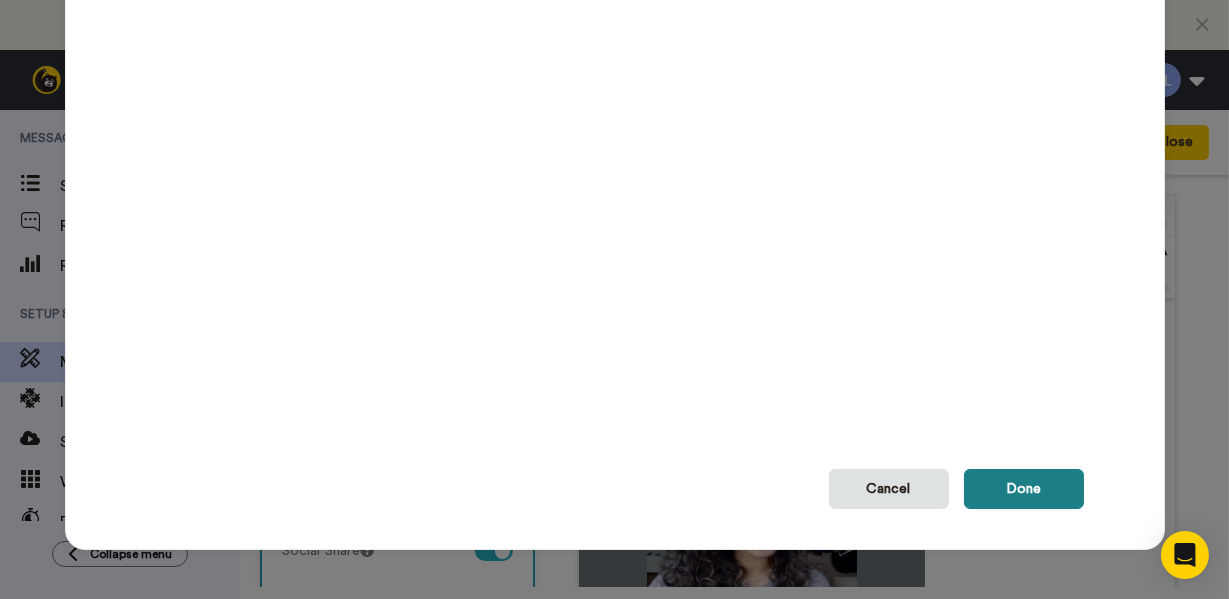 click on "Done" at bounding box center [1024, 489] 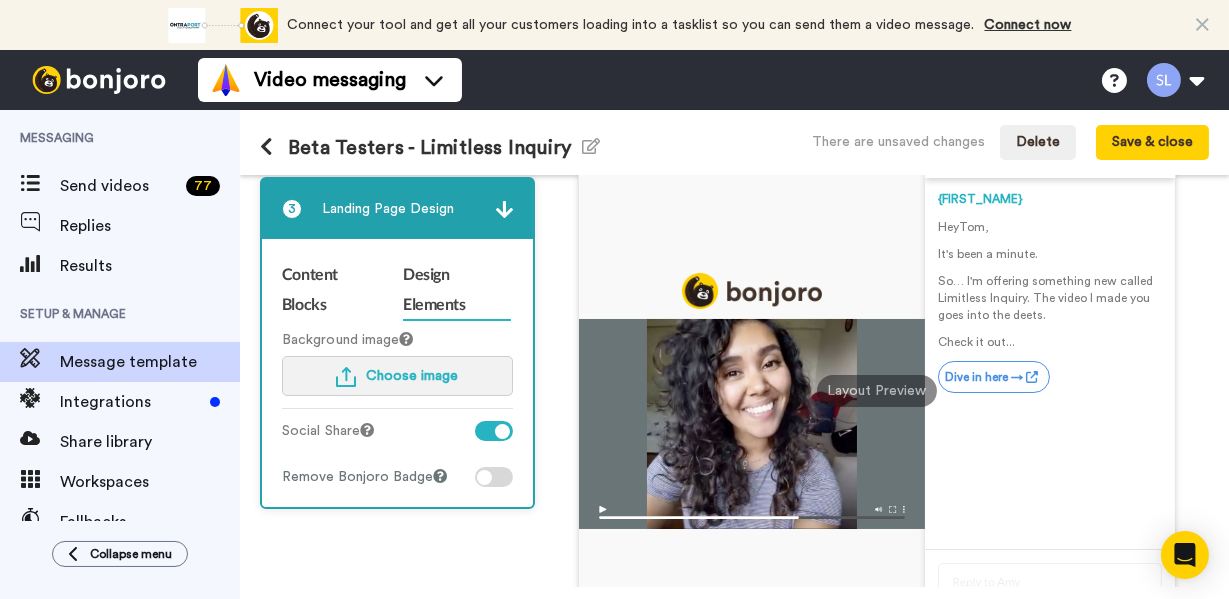 scroll, scrollTop: 188, scrollLeft: 0, axis: vertical 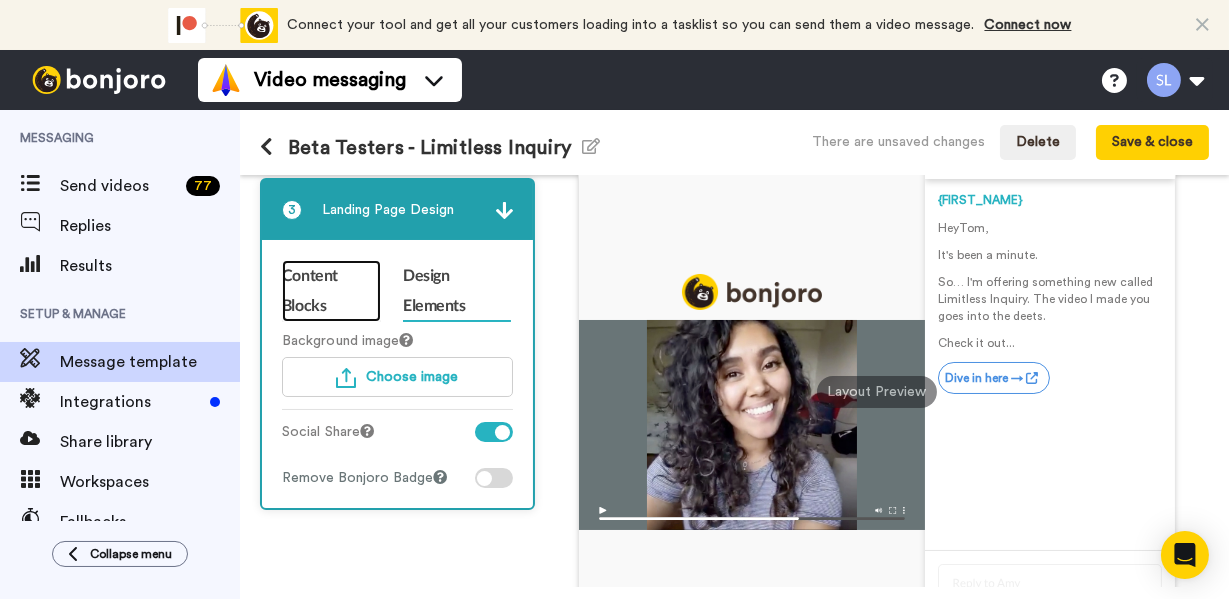 click on "Content Blocks" at bounding box center [331, 291] 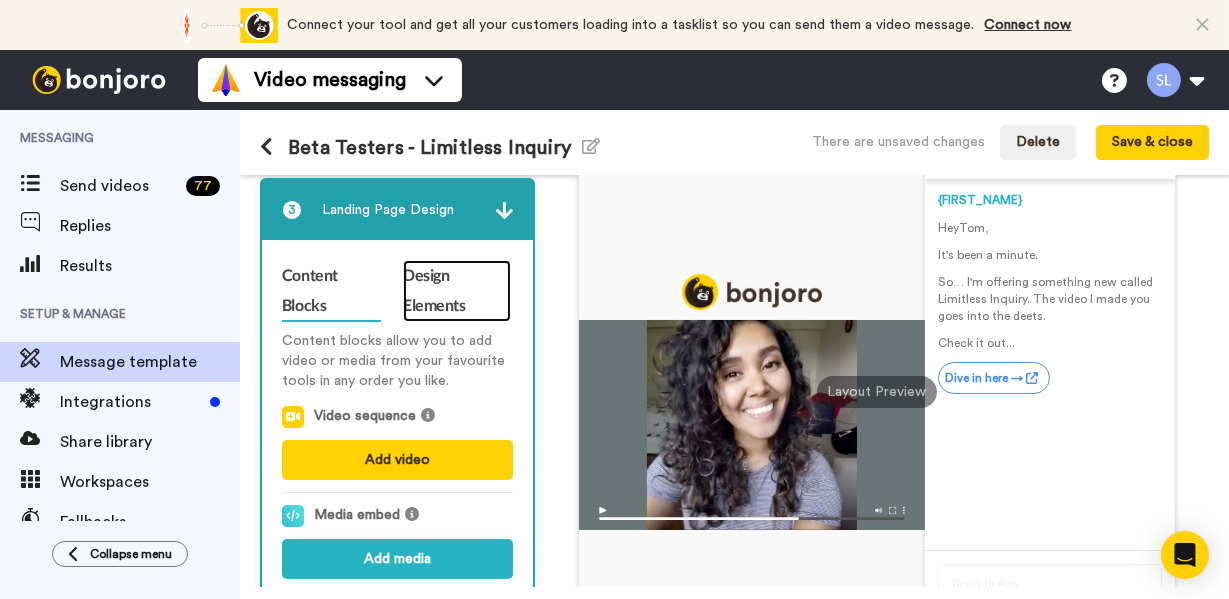 click on "Design Elements" at bounding box center [456, 291] 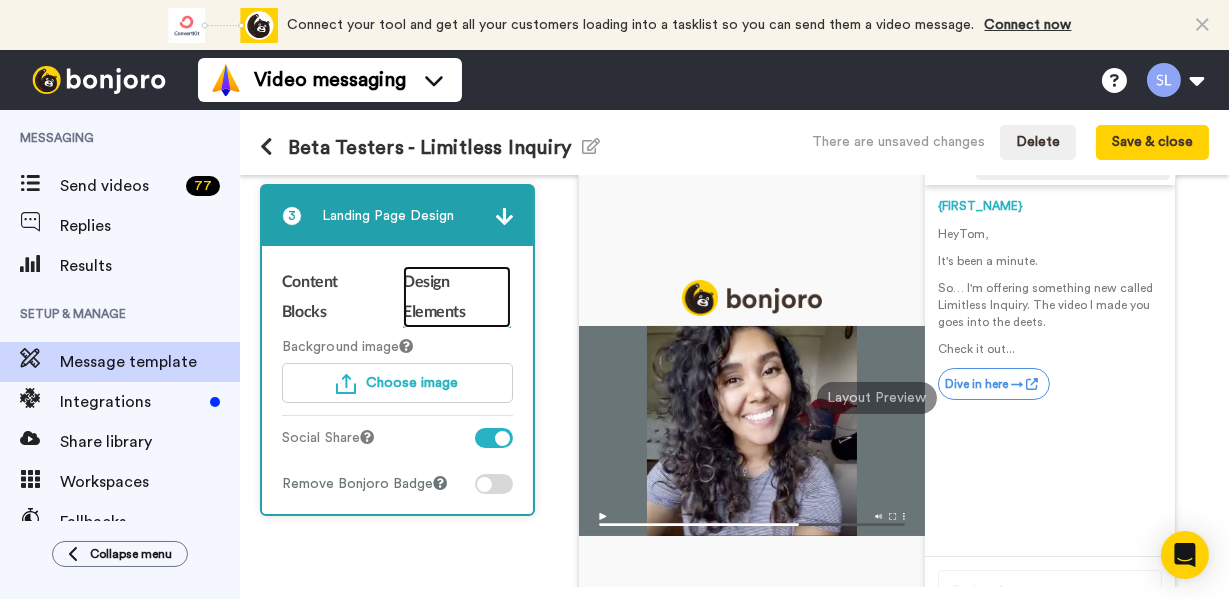 scroll, scrollTop: 0, scrollLeft: 0, axis: both 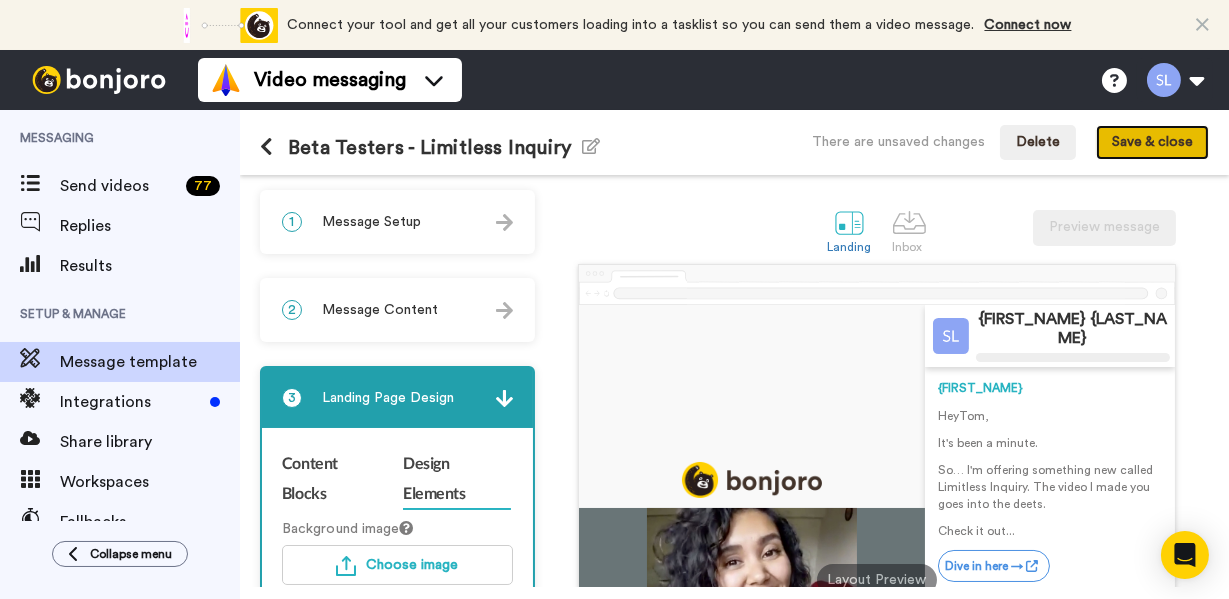 click on "Save & close" at bounding box center [1152, 143] 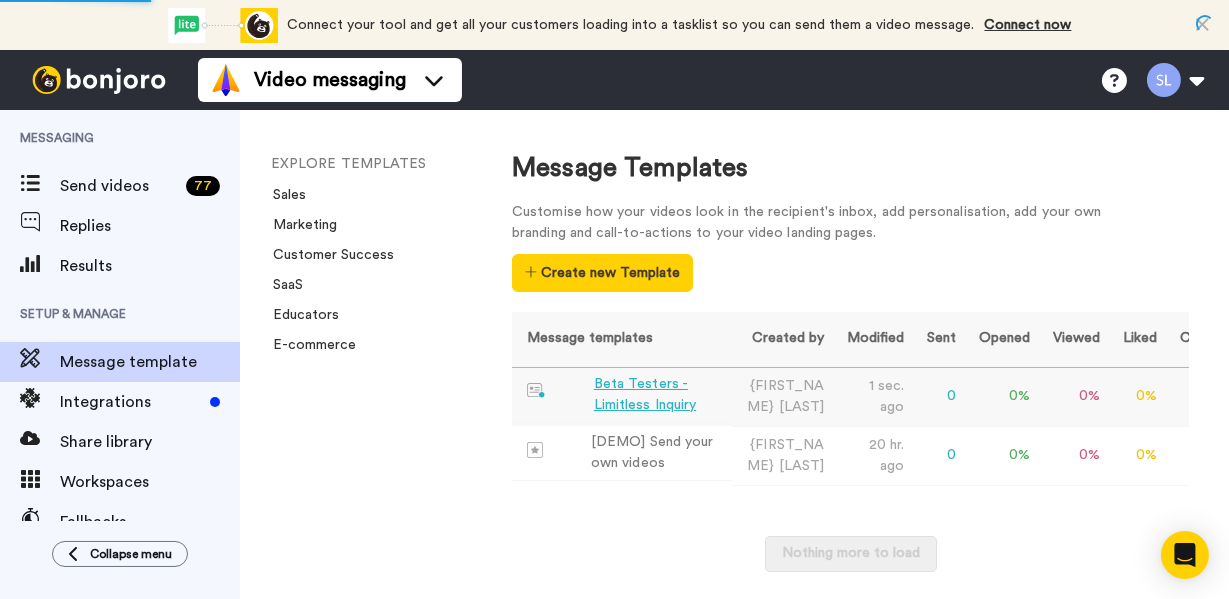 click on "Beta Testers - Limitless Inquiry" at bounding box center (659, 395) 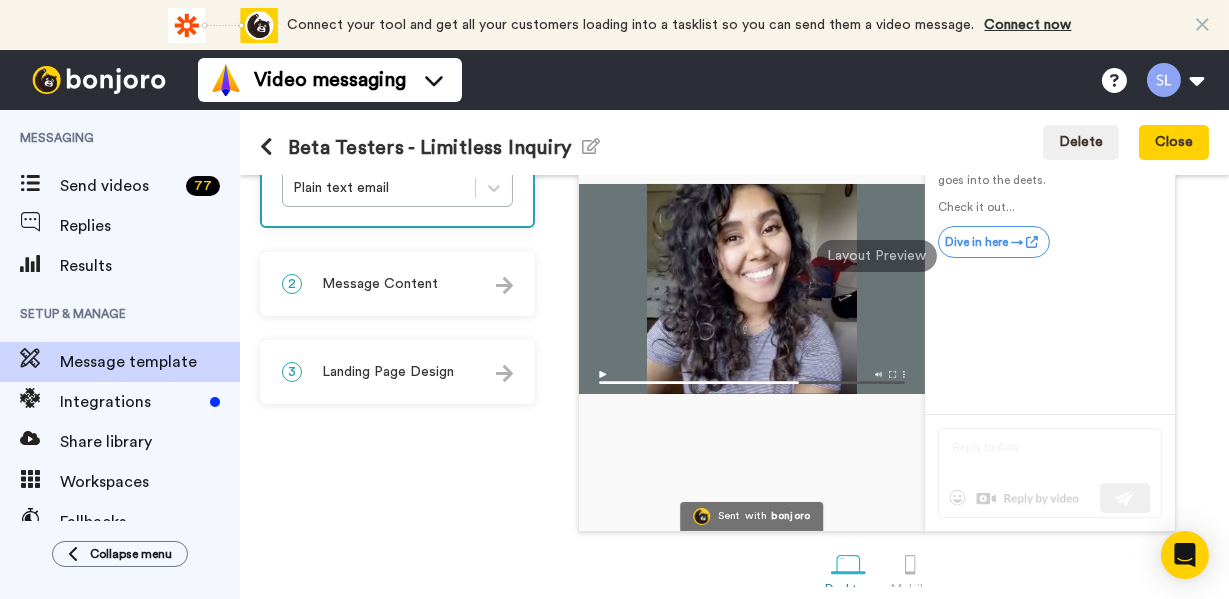 scroll, scrollTop: 325, scrollLeft: 0, axis: vertical 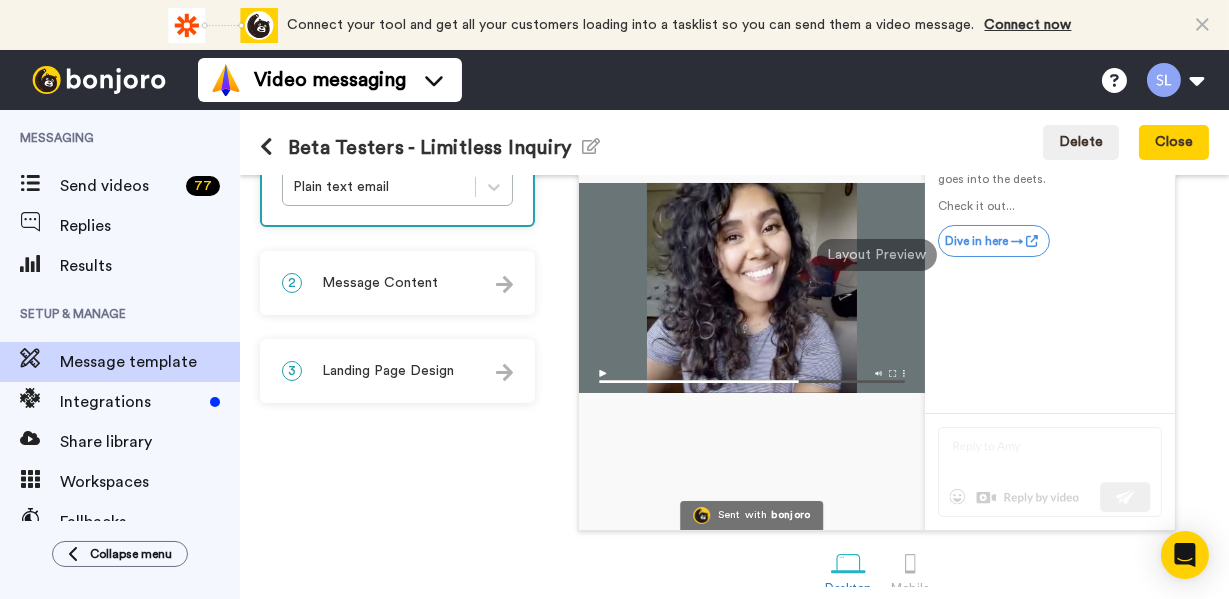 click on "3 Landing Page Design" at bounding box center (397, 371) 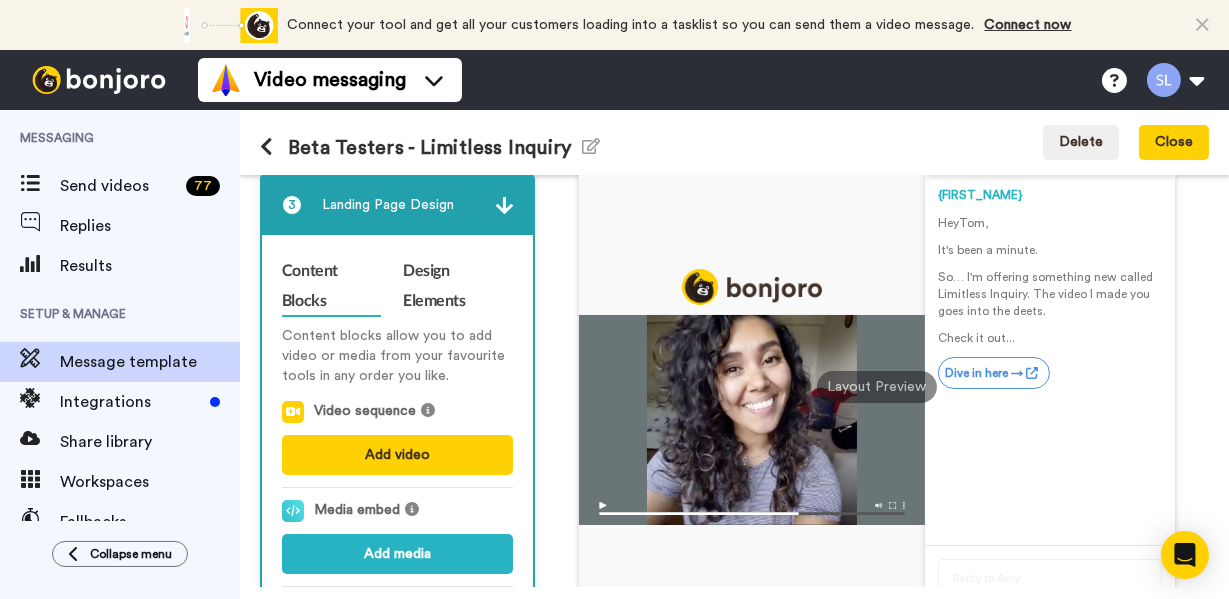 scroll, scrollTop: 188, scrollLeft: 0, axis: vertical 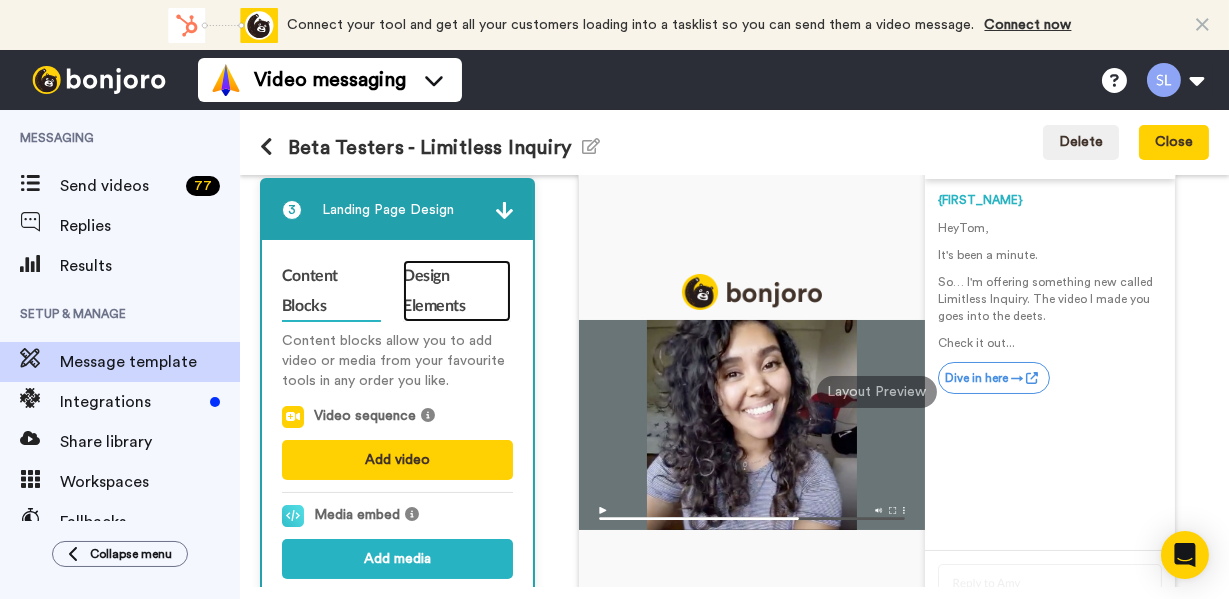 click on "Design Elements" at bounding box center (456, 291) 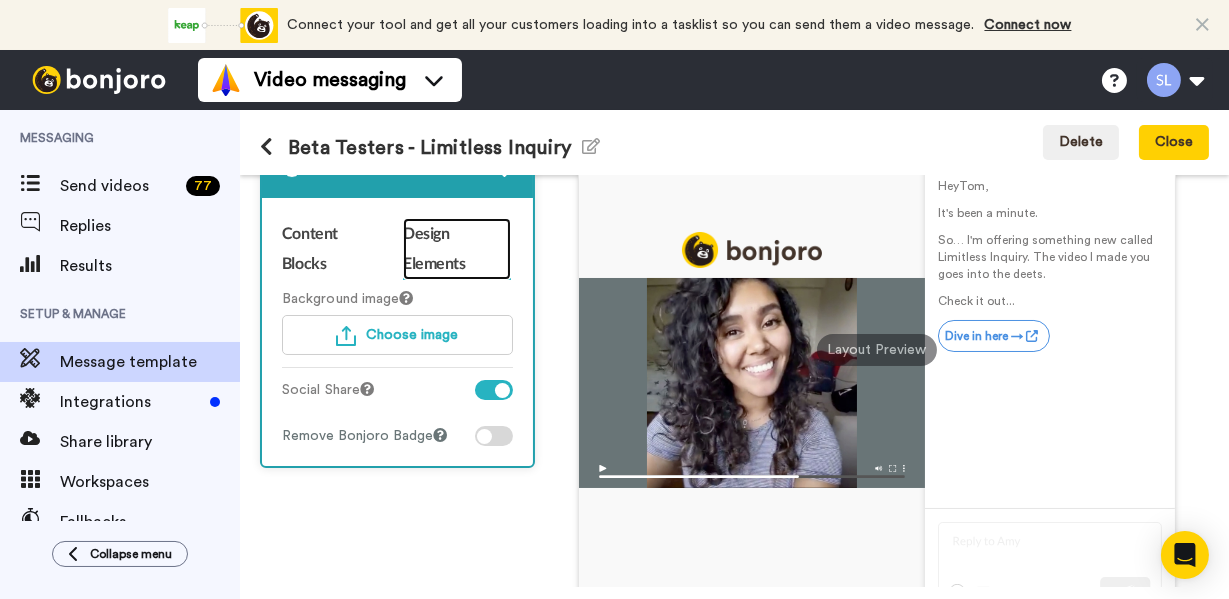 scroll, scrollTop: 233, scrollLeft: 0, axis: vertical 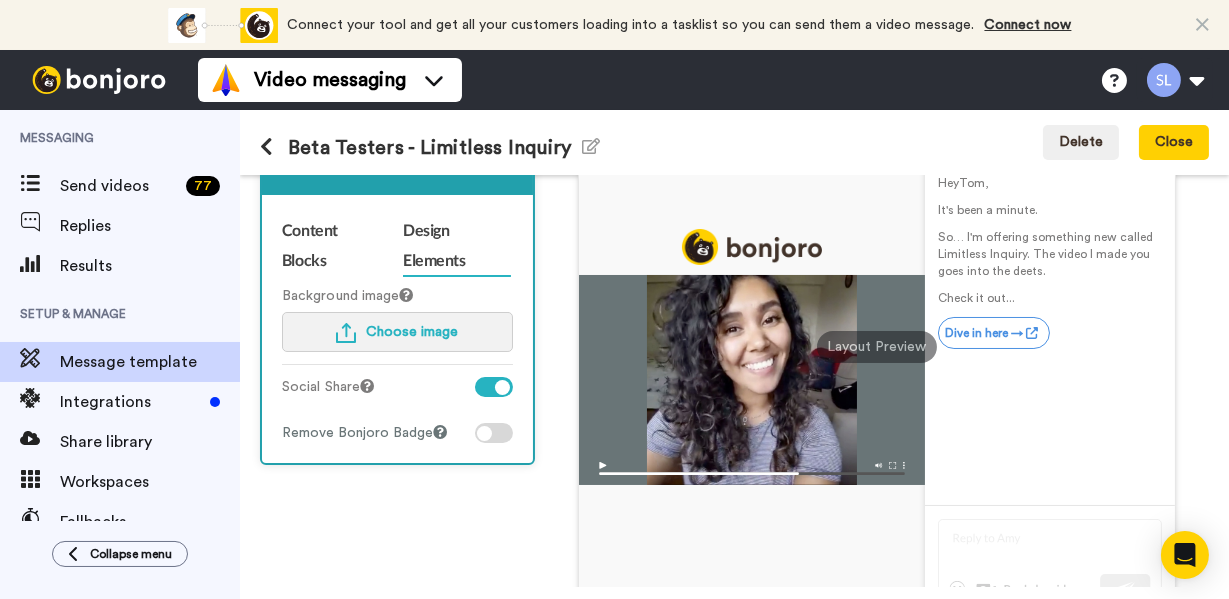 click on "Choose image" at bounding box center [412, 332] 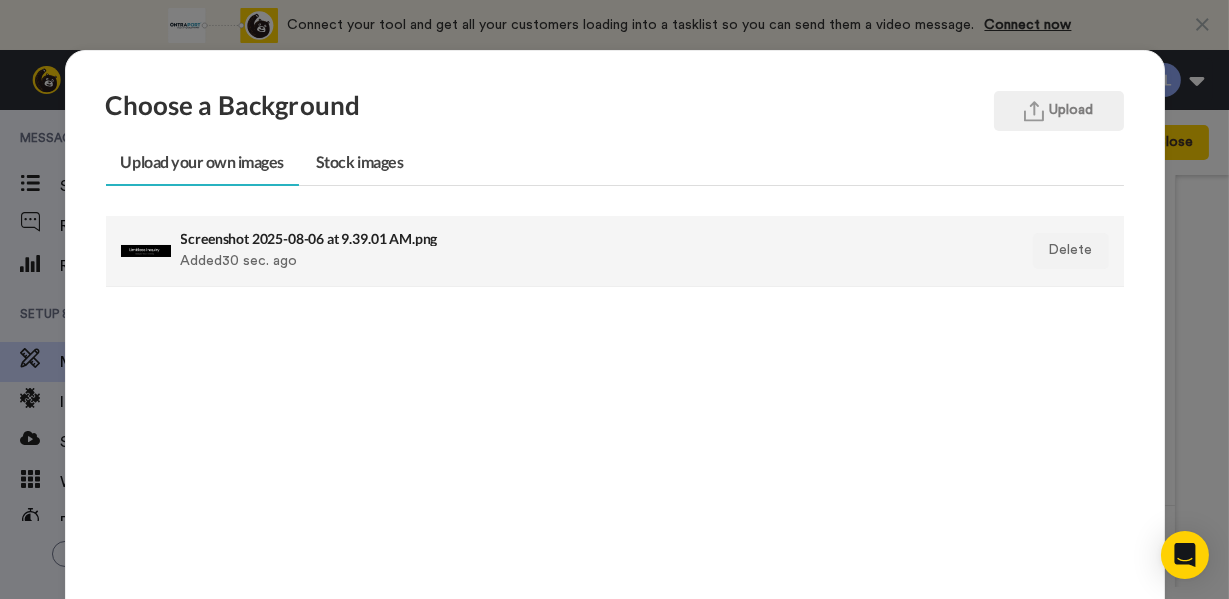 click on "Screenshot 2025-08-06 at 9.39.01 AM.png" at bounding box center (517, 238) 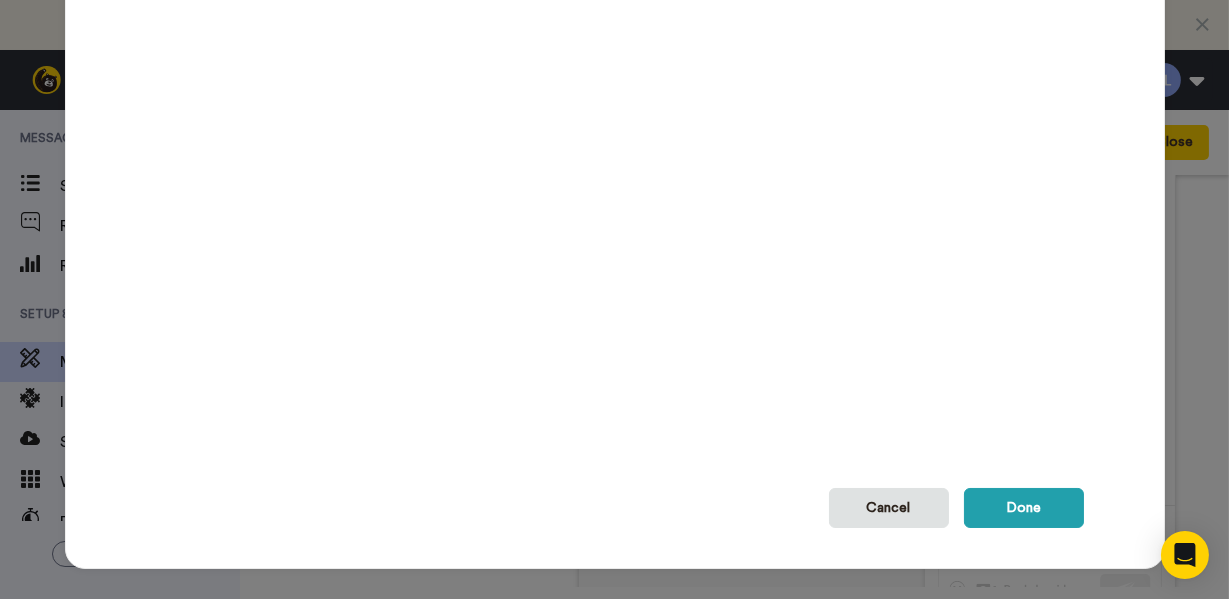scroll, scrollTop: 347, scrollLeft: 0, axis: vertical 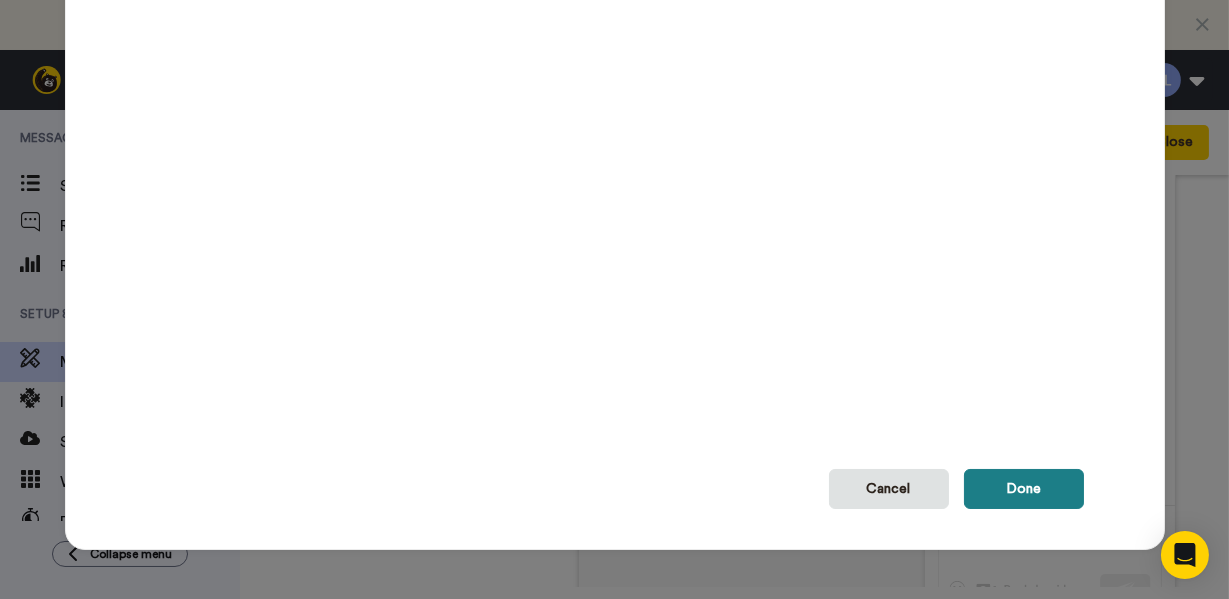 click on "Done" at bounding box center (1024, 489) 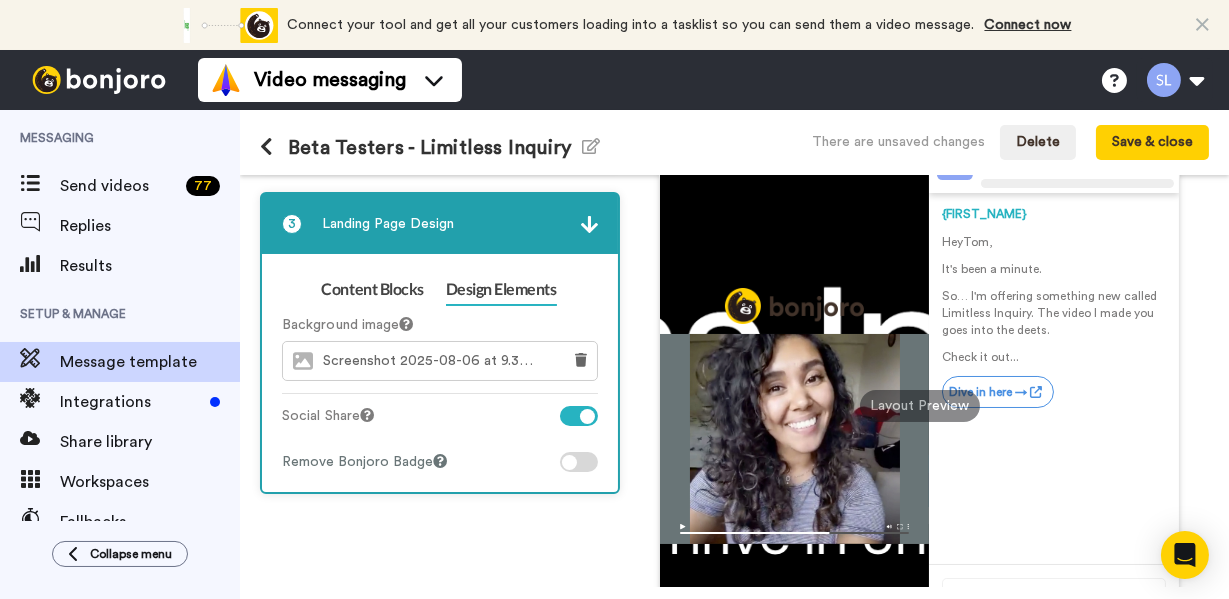 scroll, scrollTop: 162, scrollLeft: 0, axis: vertical 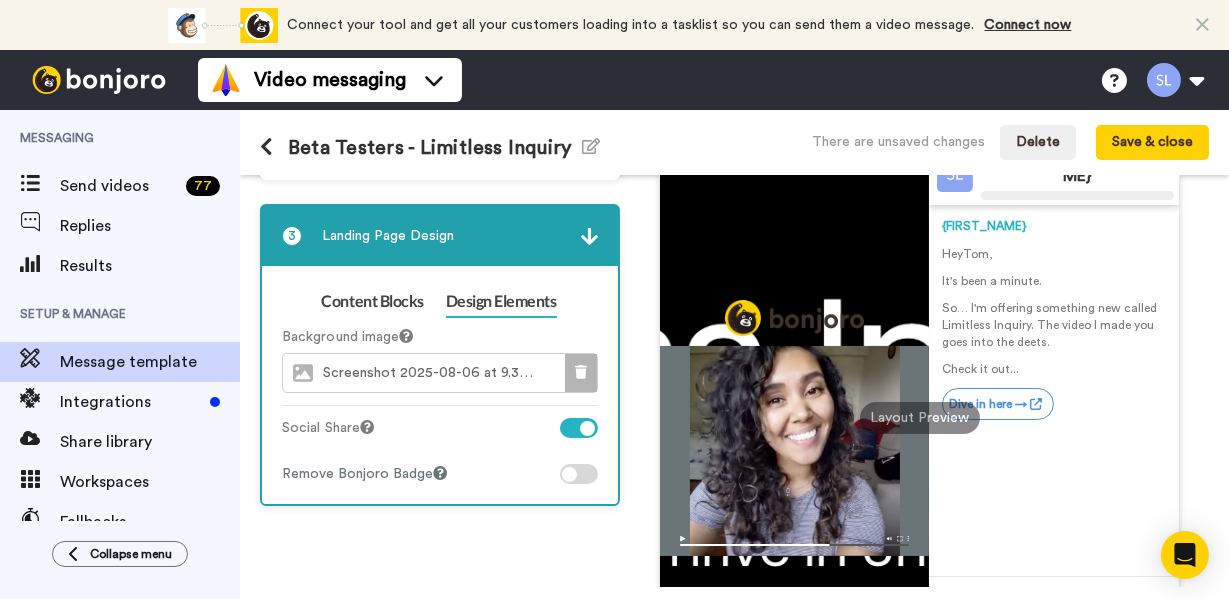 click 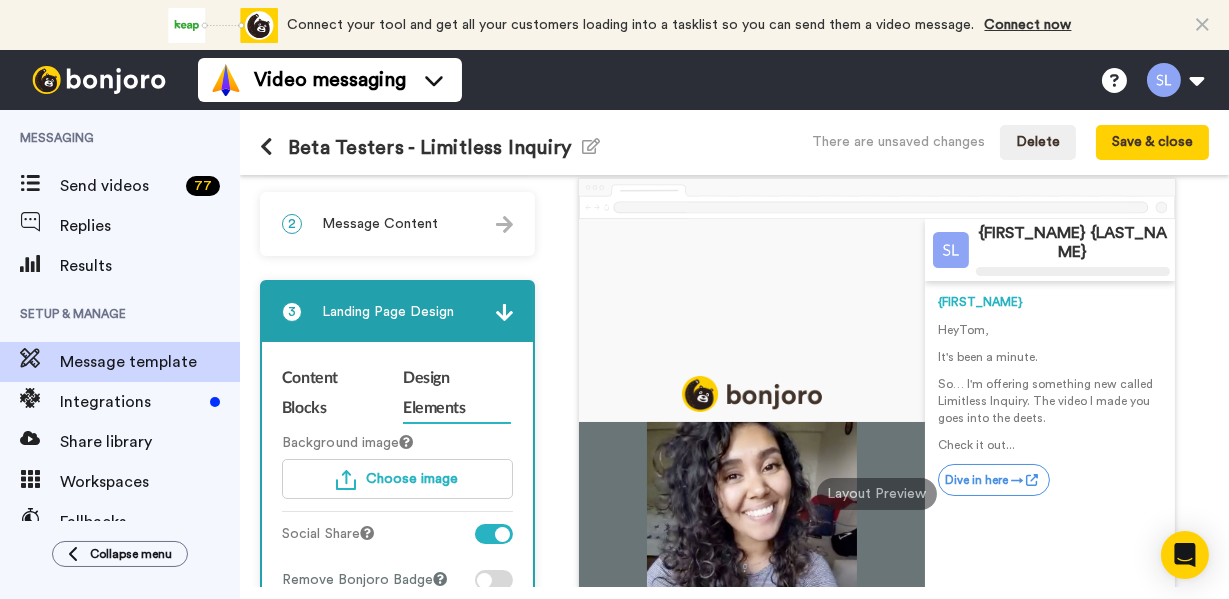 scroll, scrollTop: 70, scrollLeft: 0, axis: vertical 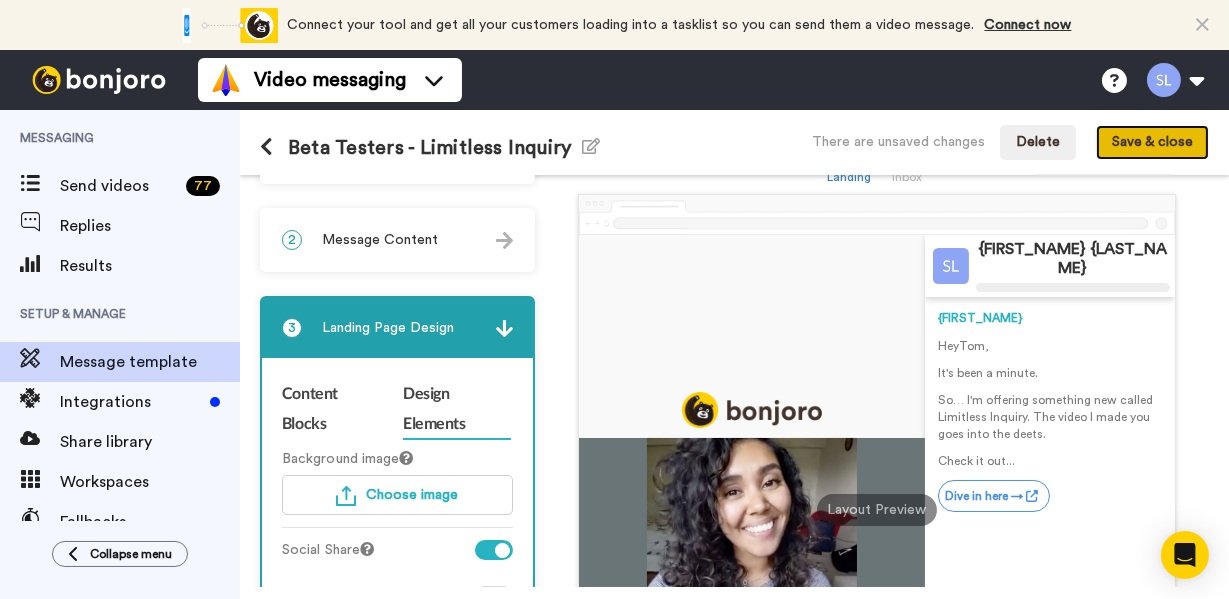 click on "Save & close" at bounding box center (1152, 143) 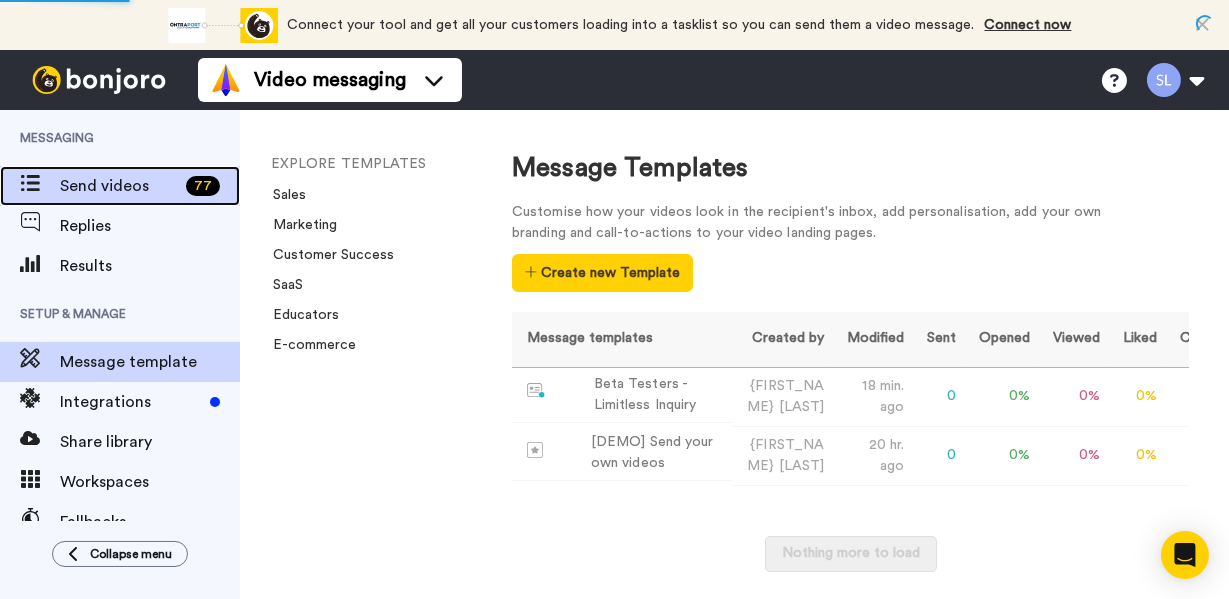 click on "Send videos 77" at bounding box center [120, 186] 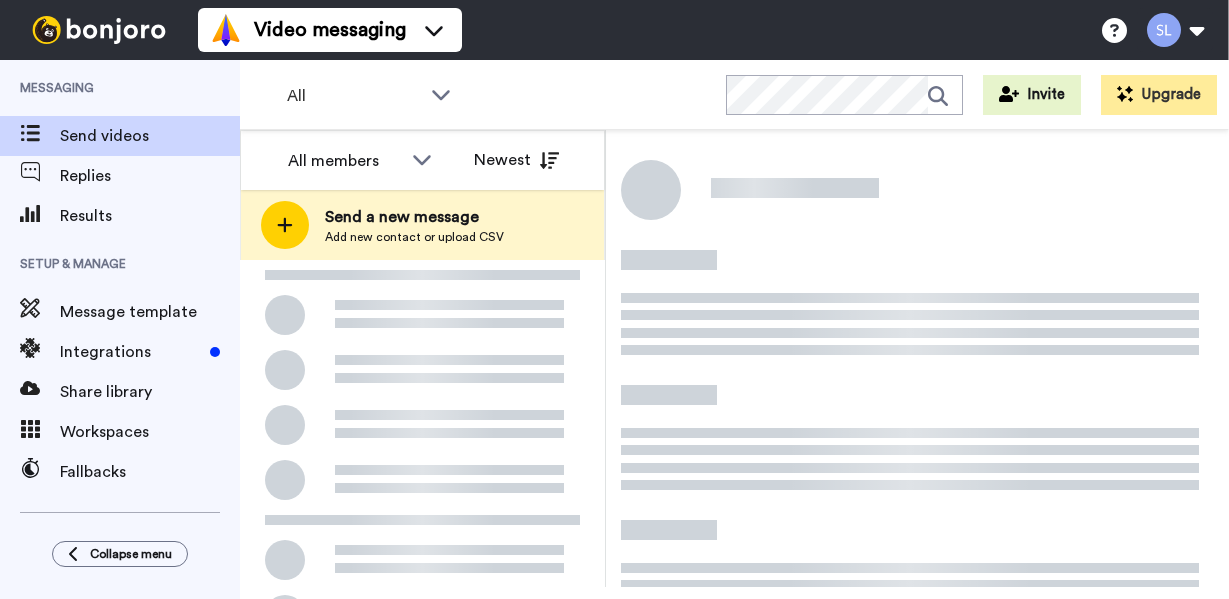 scroll, scrollTop: 0, scrollLeft: 0, axis: both 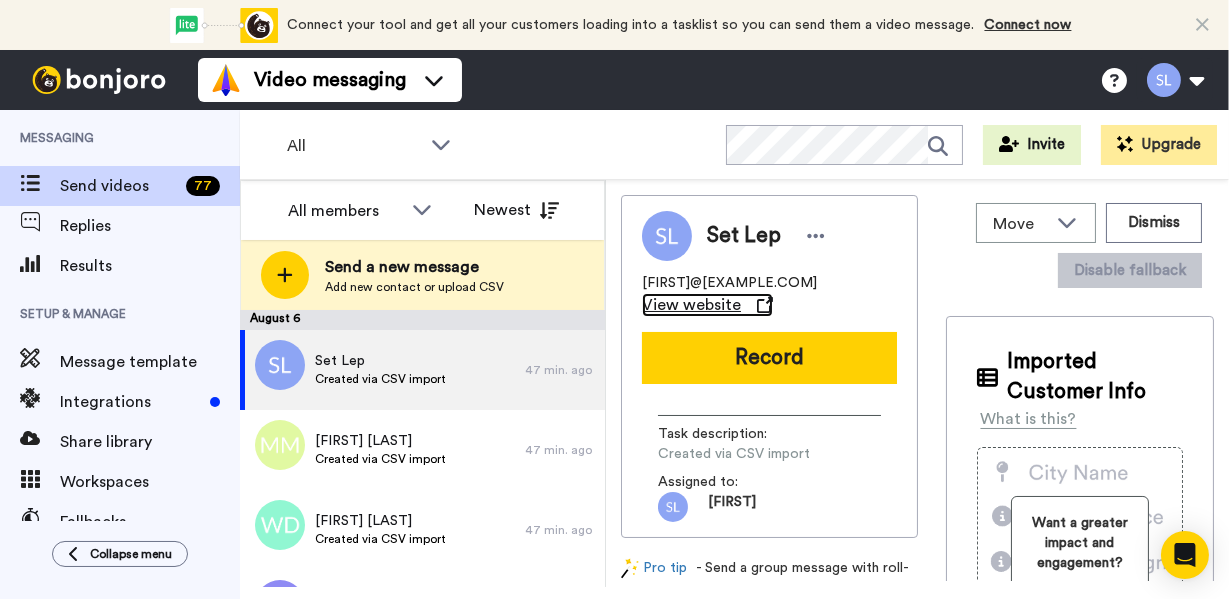 click on "View website" at bounding box center [691, 305] 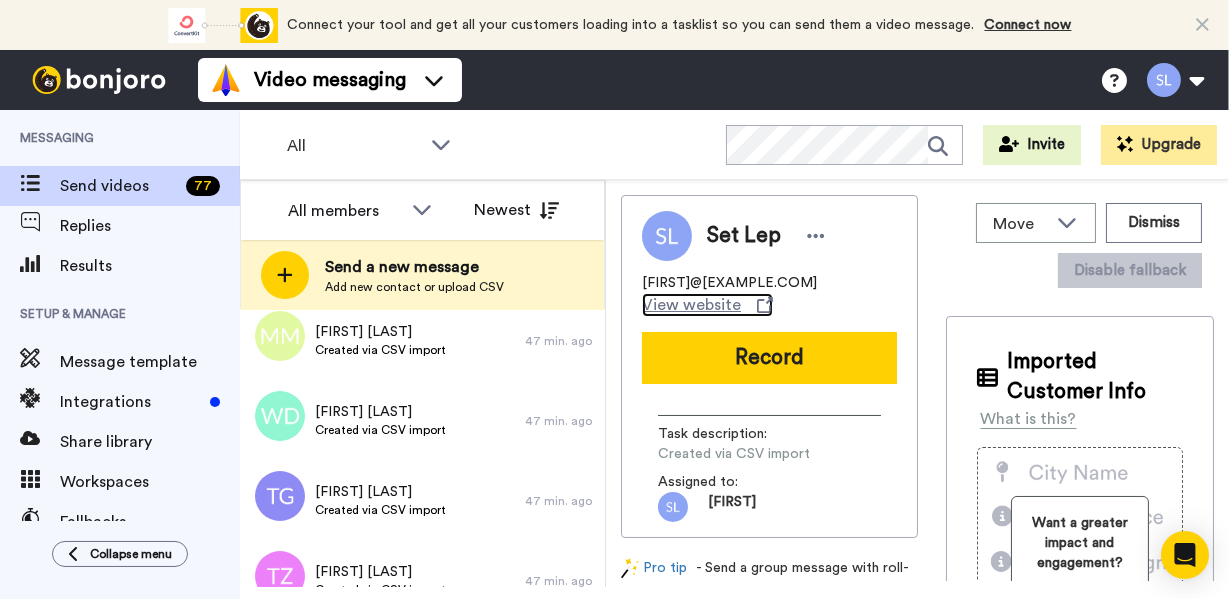 scroll, scrollTop: 0, scrollLeft: 0, axis: both 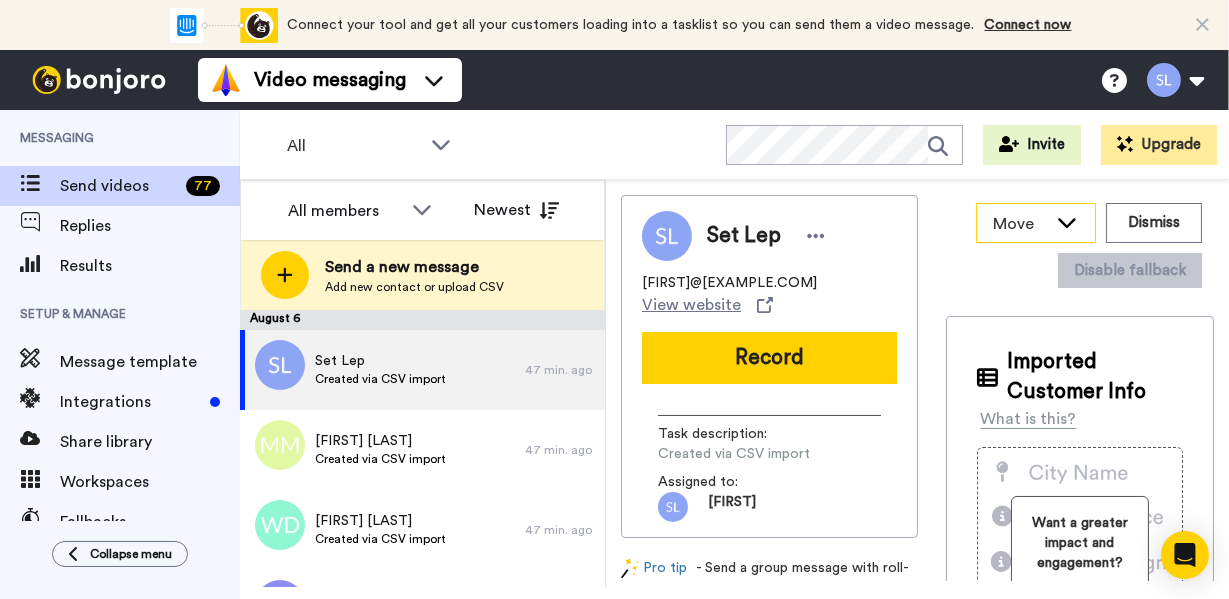click 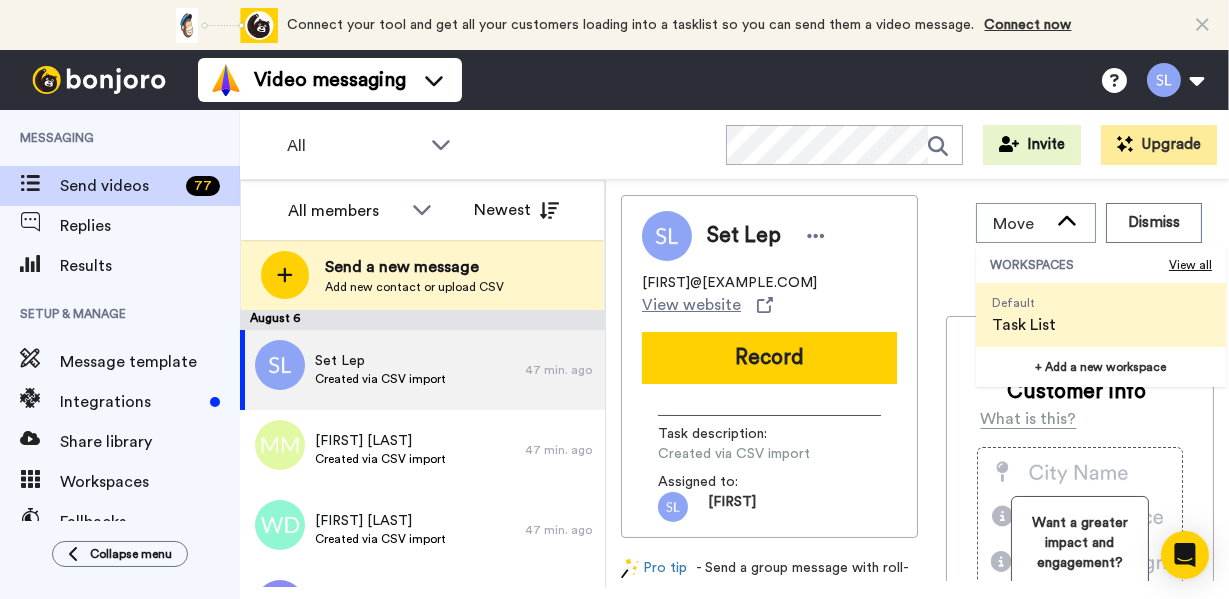click on "Set Lep seth@facesofmedicine.org View website Record Task description : Created via CSV import Assigned to: Seth   Pro tip   - Send a group message with roll-ups Record from your phone! Try our app today Move WORKSPACES View all Default Task List + Add a new workspace Dismiss Disable fallback Imported Customer Info What is this? Want a greater impact and engagement? Connect your tools to display your own customer data for more specialized messages  Connect now Bonjoro connects with all your other software   See how User history 47 minutes ago Created via CSV import" at bounding box center [917, 388] 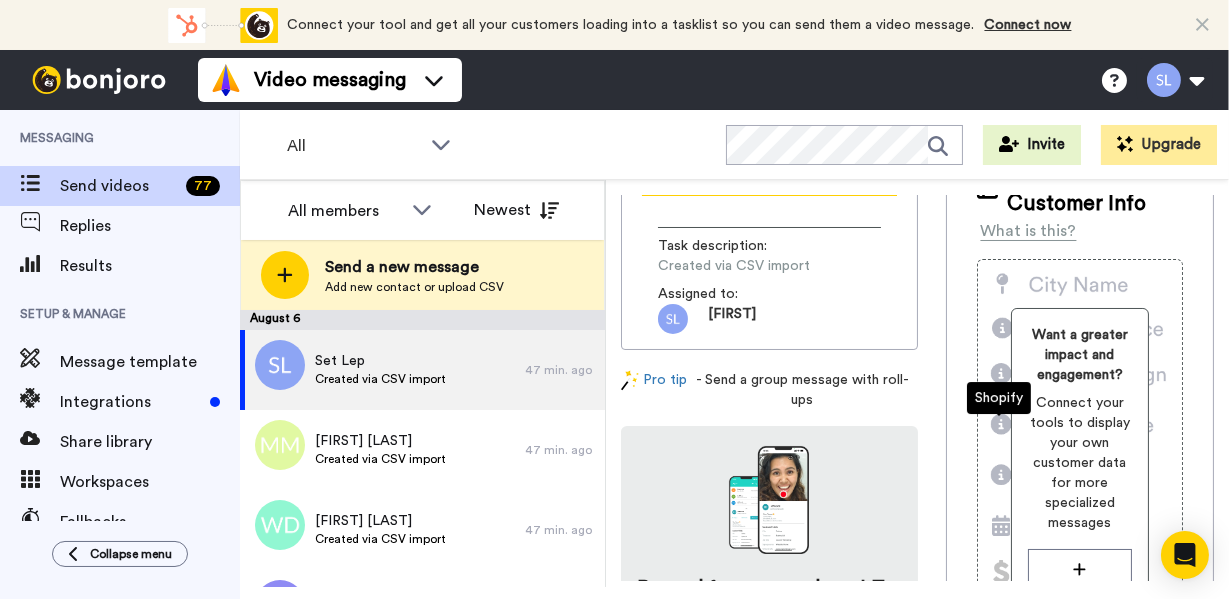 scroll, scrollTop: 0, scrollLeft: 0, axis: both 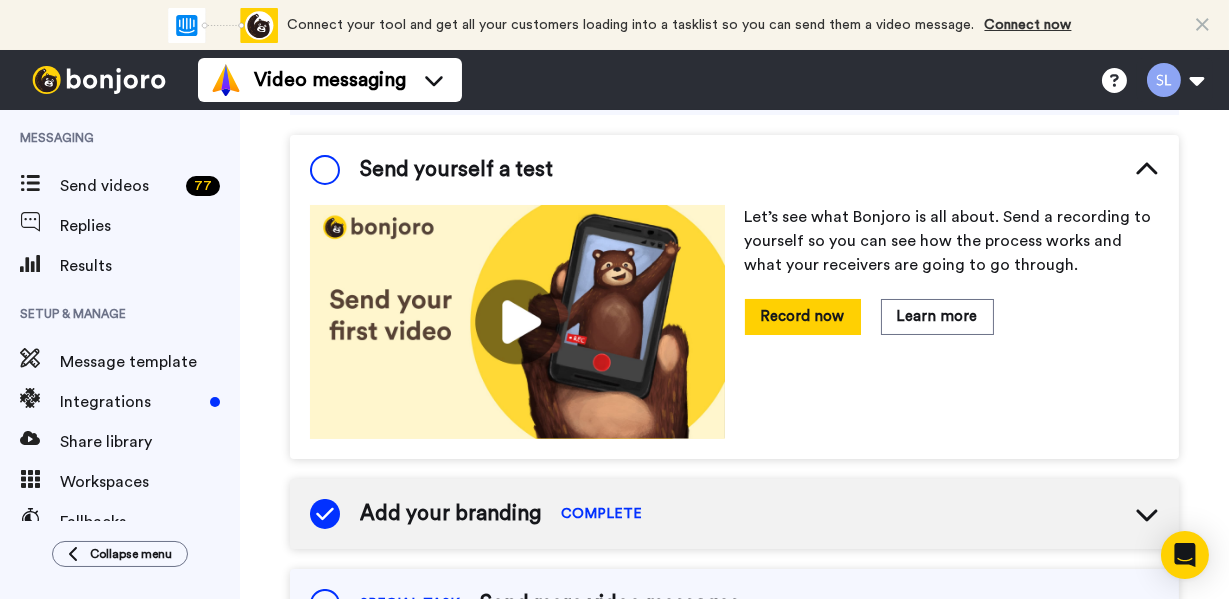 click at bounding box center [325, 170] 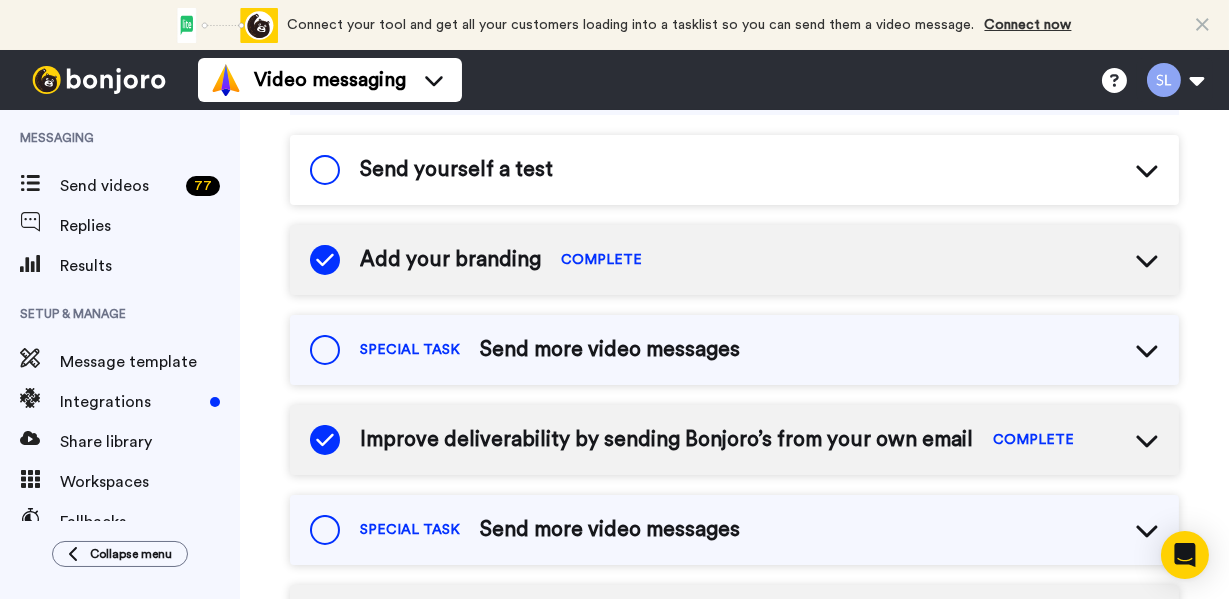 click at bounding box center [325, 170] 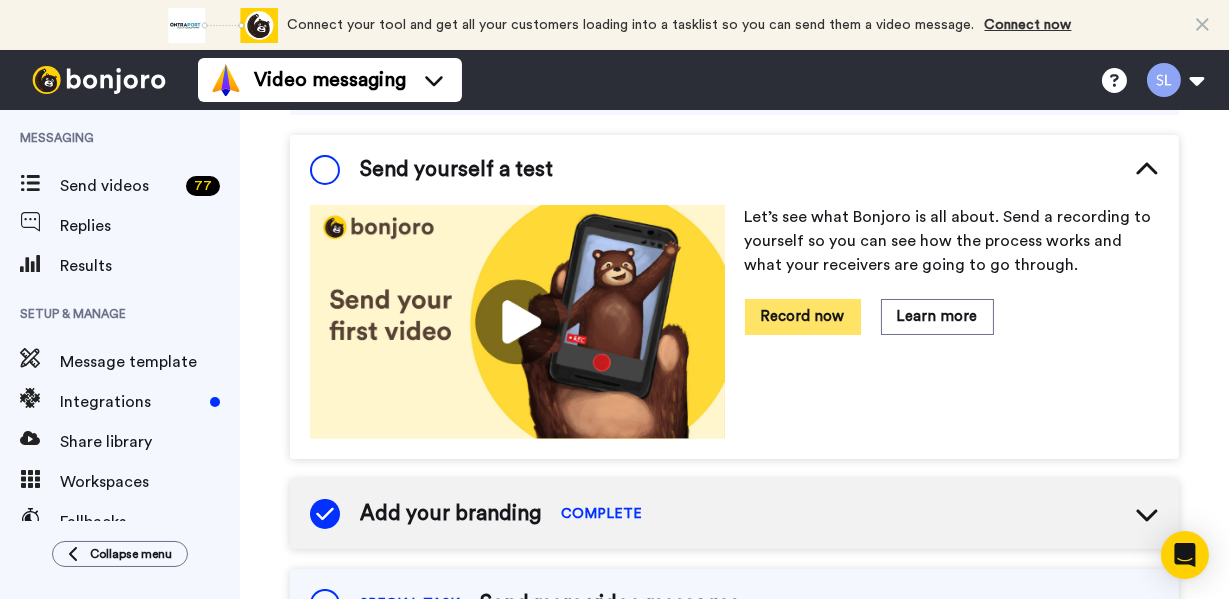 click on "Record now" at bounding box center (803, 316) 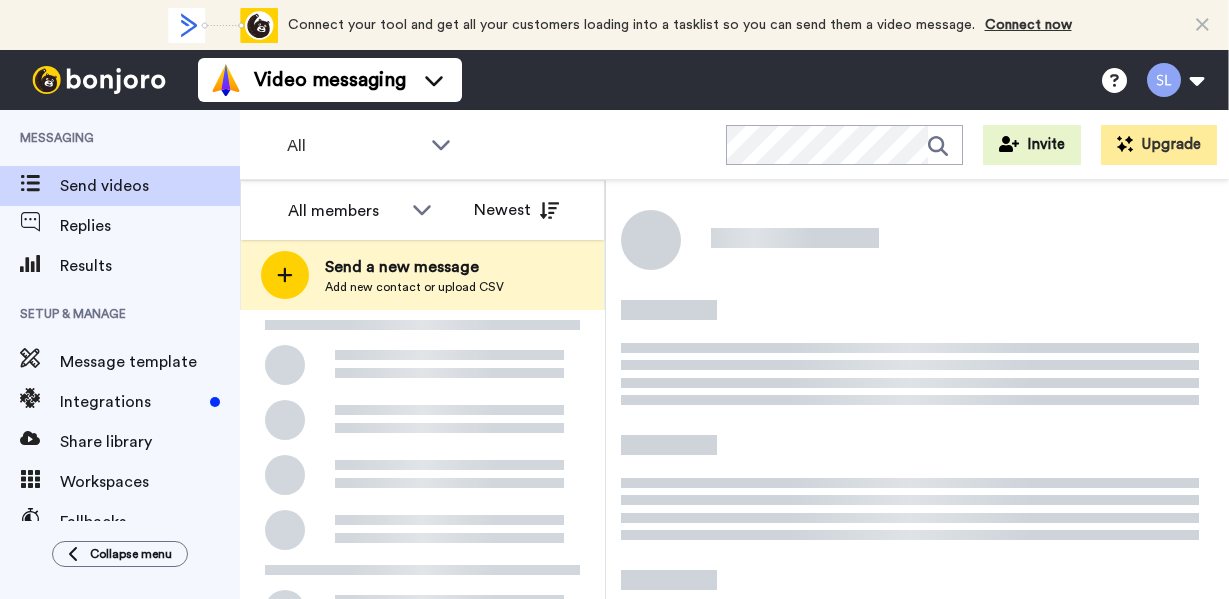 scroll, scrollTop: 0, scrollLeft: 0, axis: both 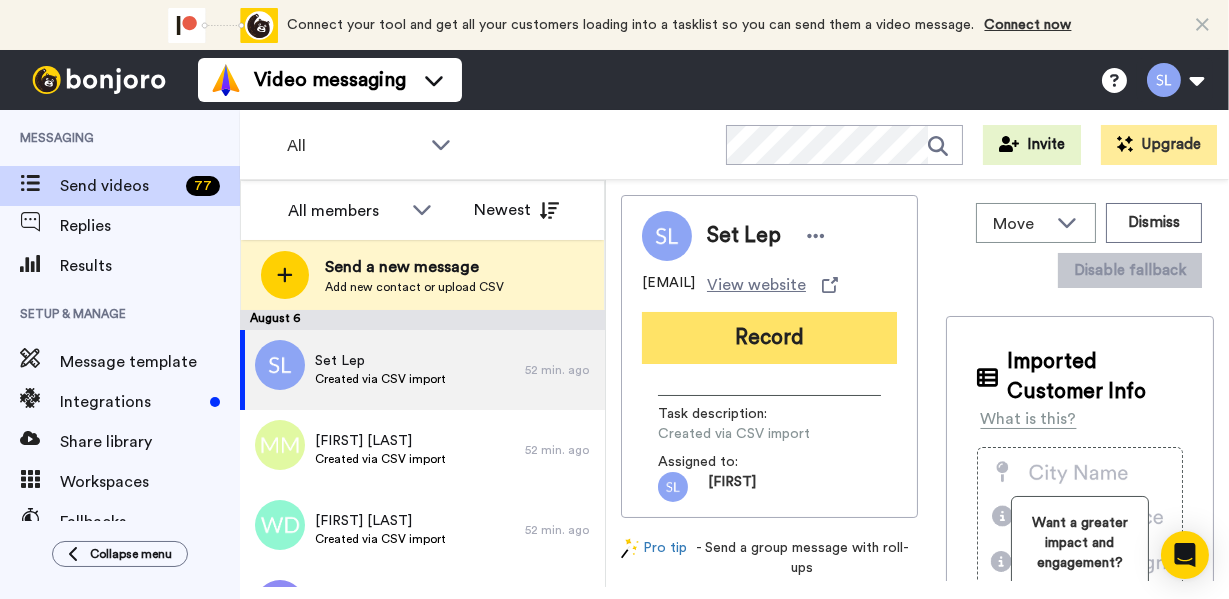 click on "Record" at bounding box center [769, 338] 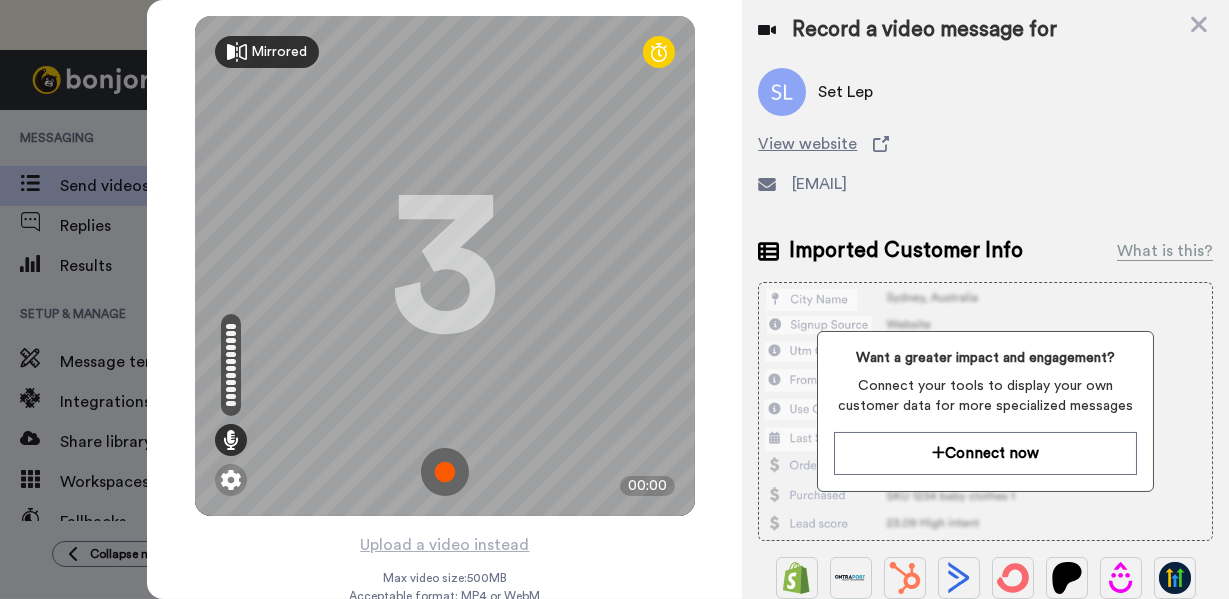 click on "Mirrored" at bounding box center [279, 52] 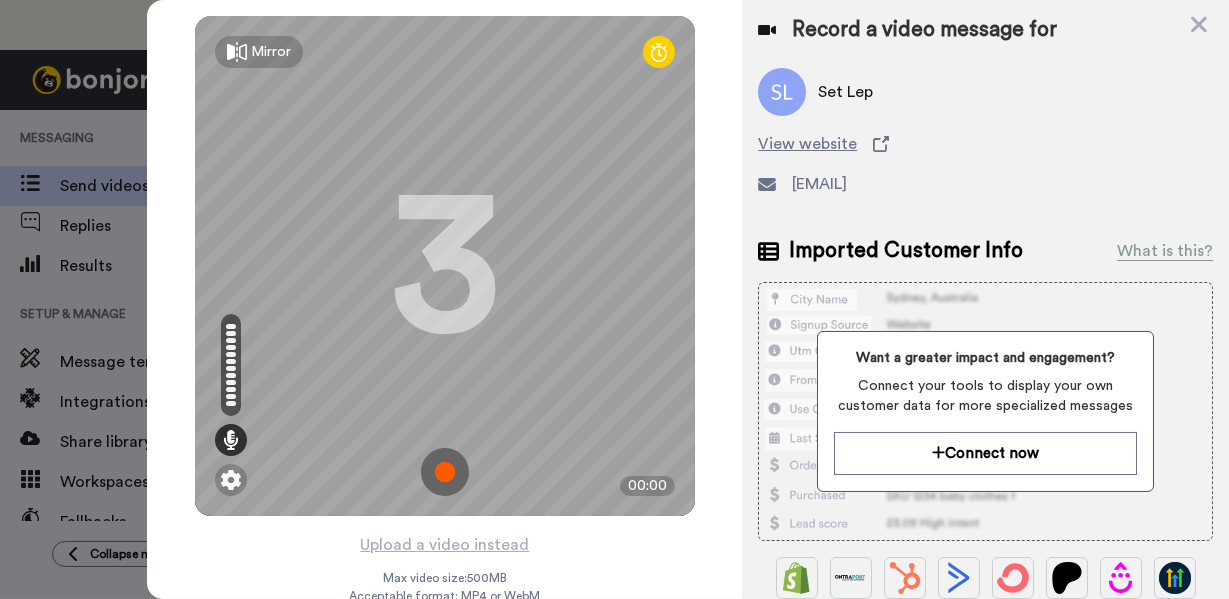 click on "Mirror" at bounding box center [259, 52] 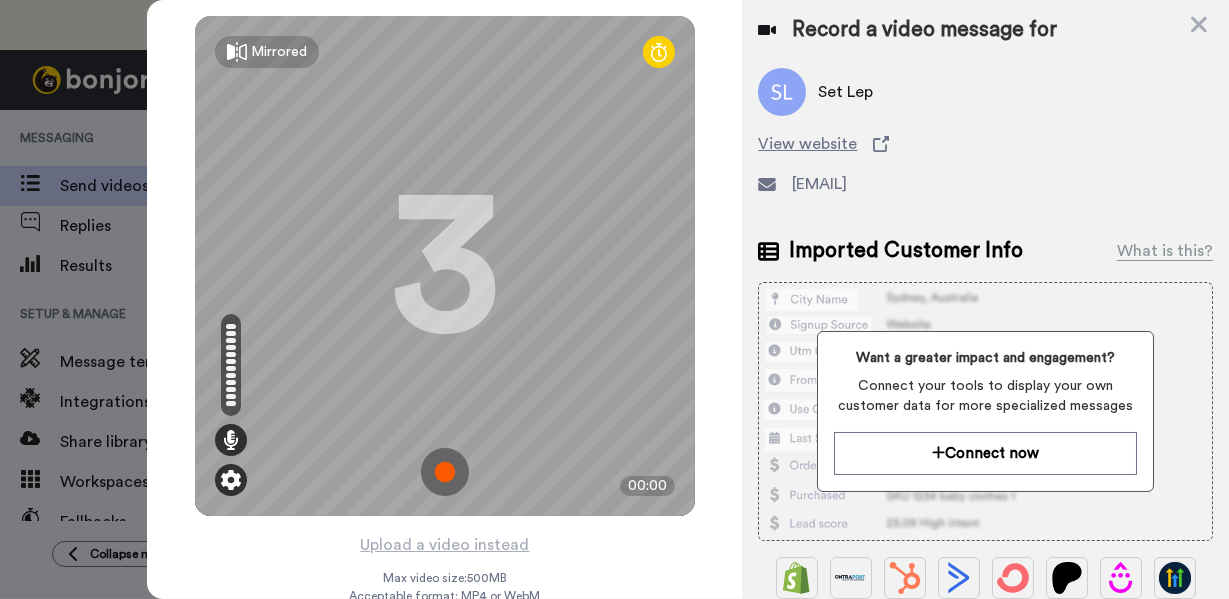 click at bounding box center (231, 480) 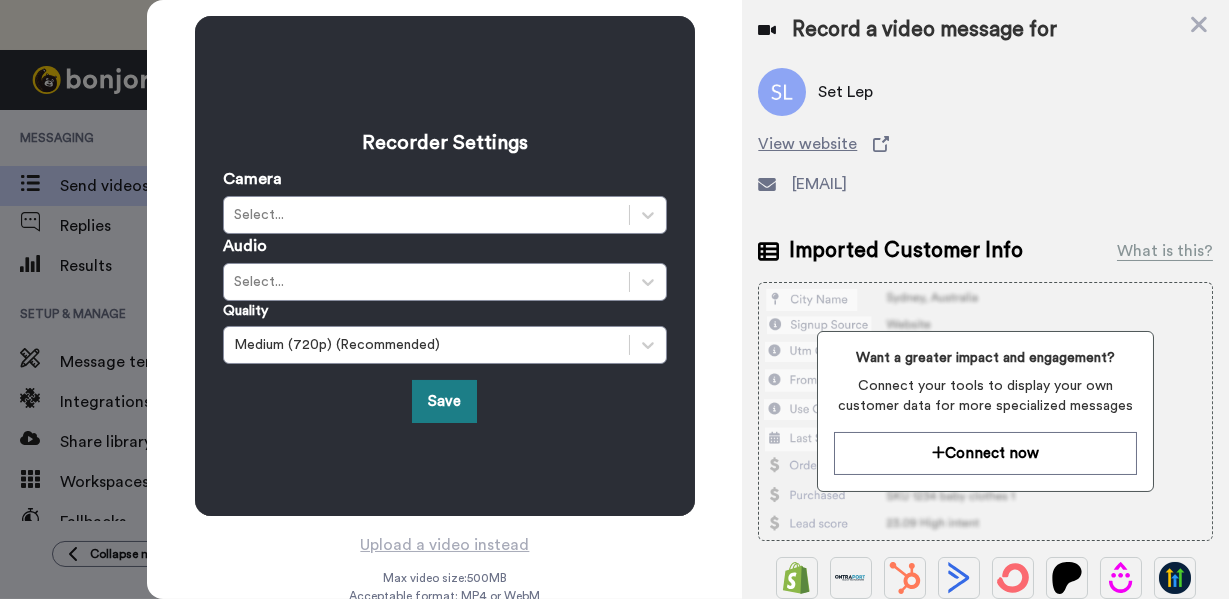 click on "Save" at bounding box center [444, 401] 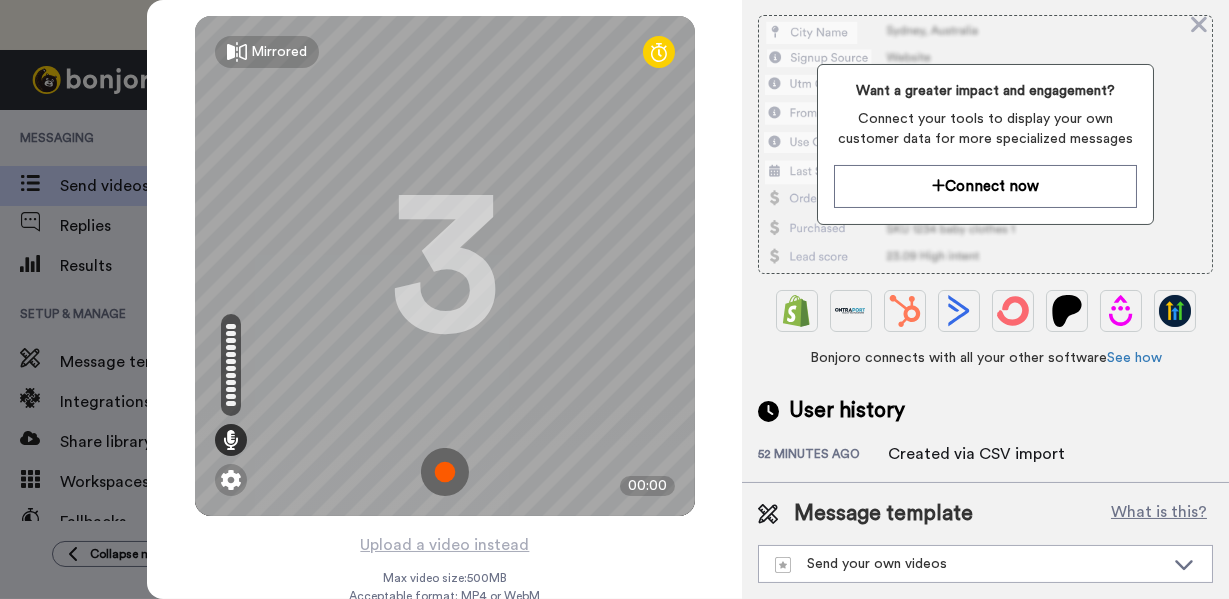 scroll, scrollTop: 278, scrollLeft: 0, axis: vertical 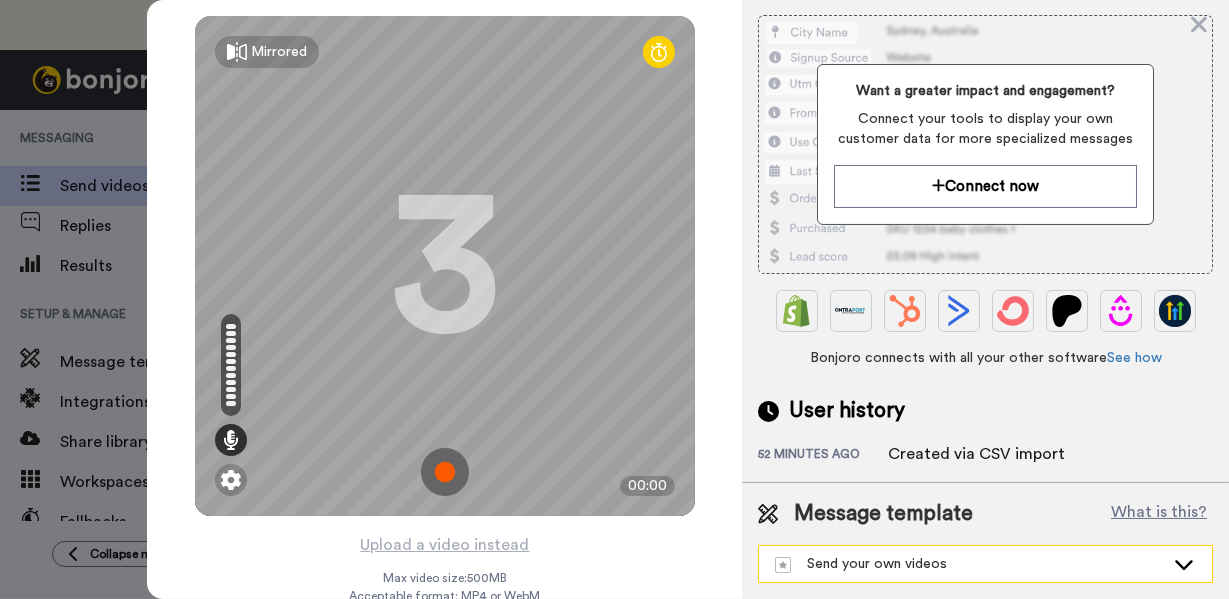 click on "Send your own videos" at bounding box center [969, 564] 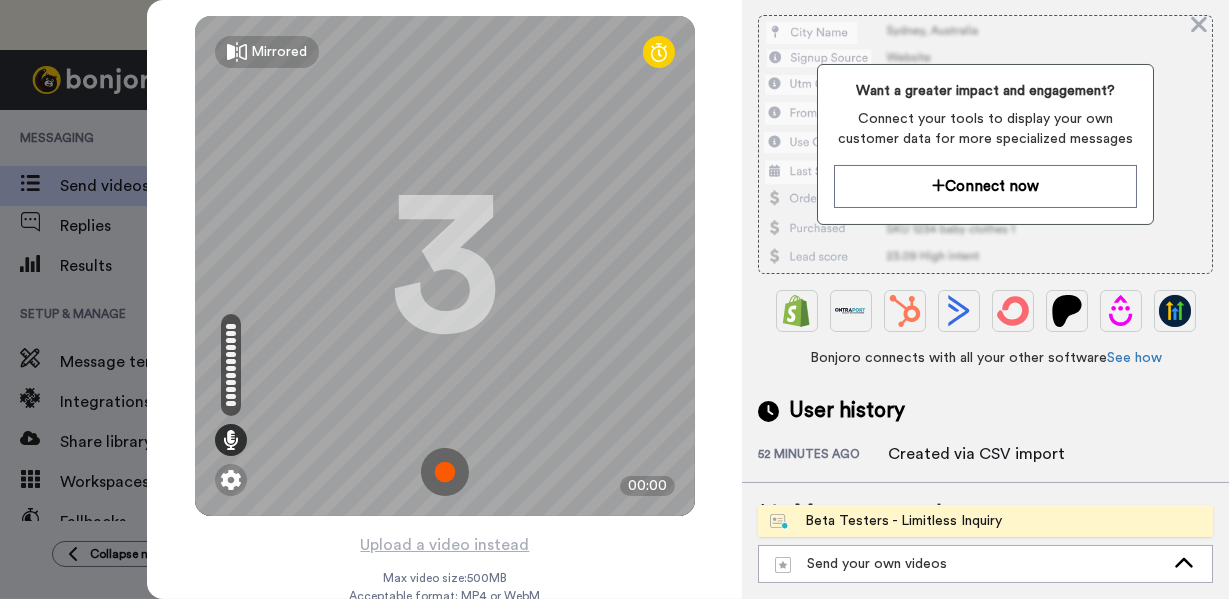 click on "Beta Testers - Limitless Inquiry" at bounding box center (886, 521) 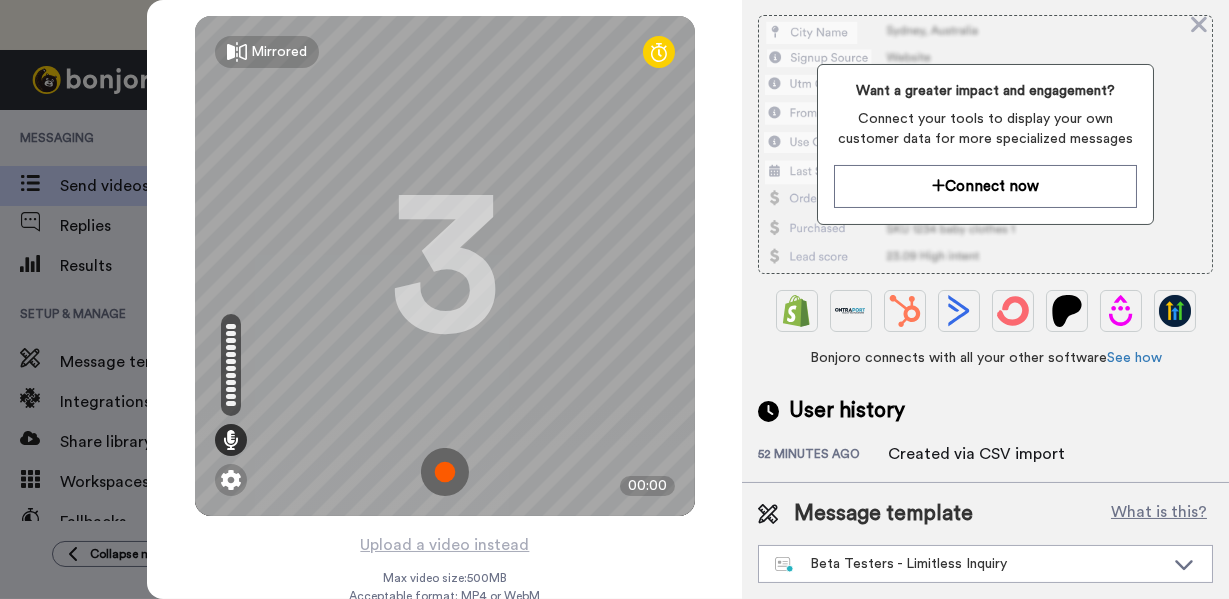 click at bounding box center [445, 472] 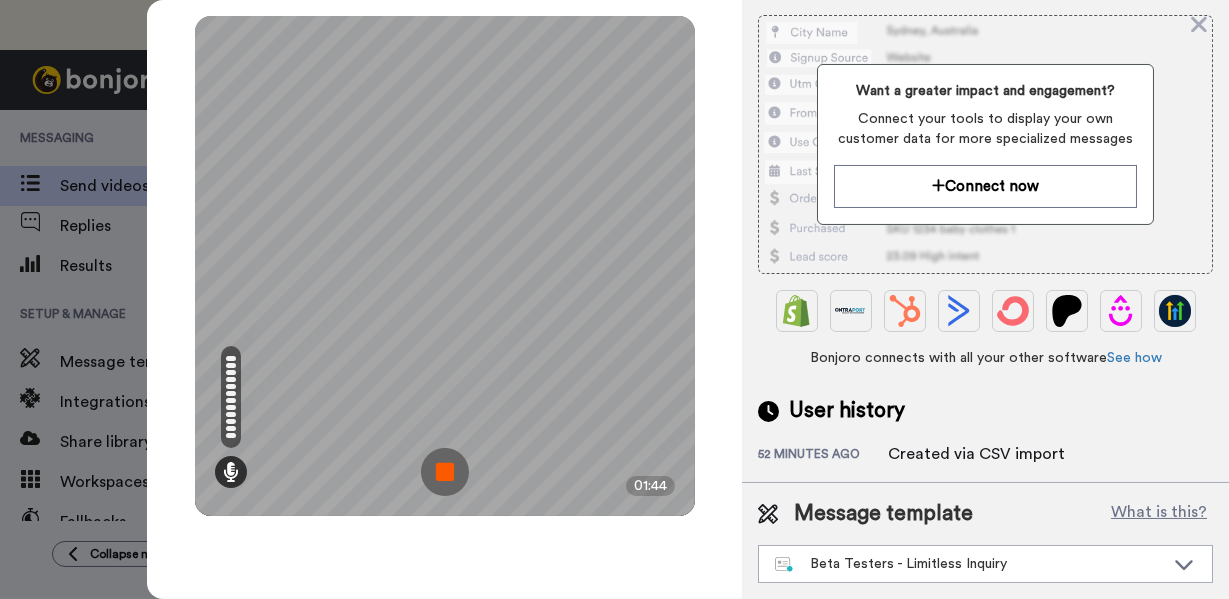 click at bounding box center (445, 472) 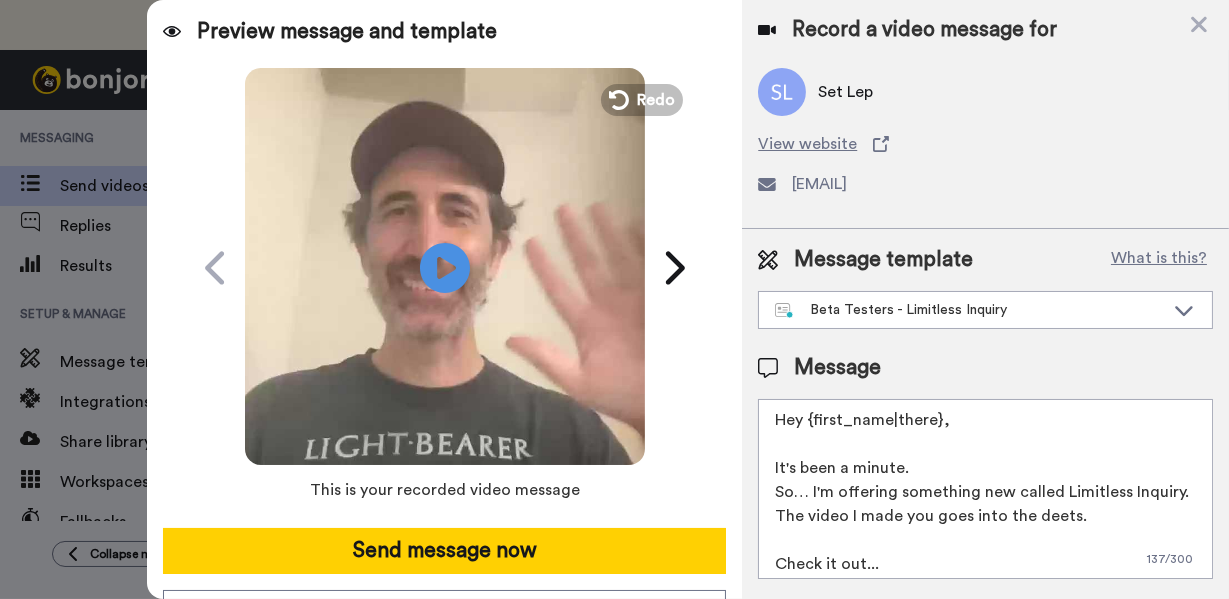 scroll, scrollTop: 0, scrollLeft: 0, axis: both 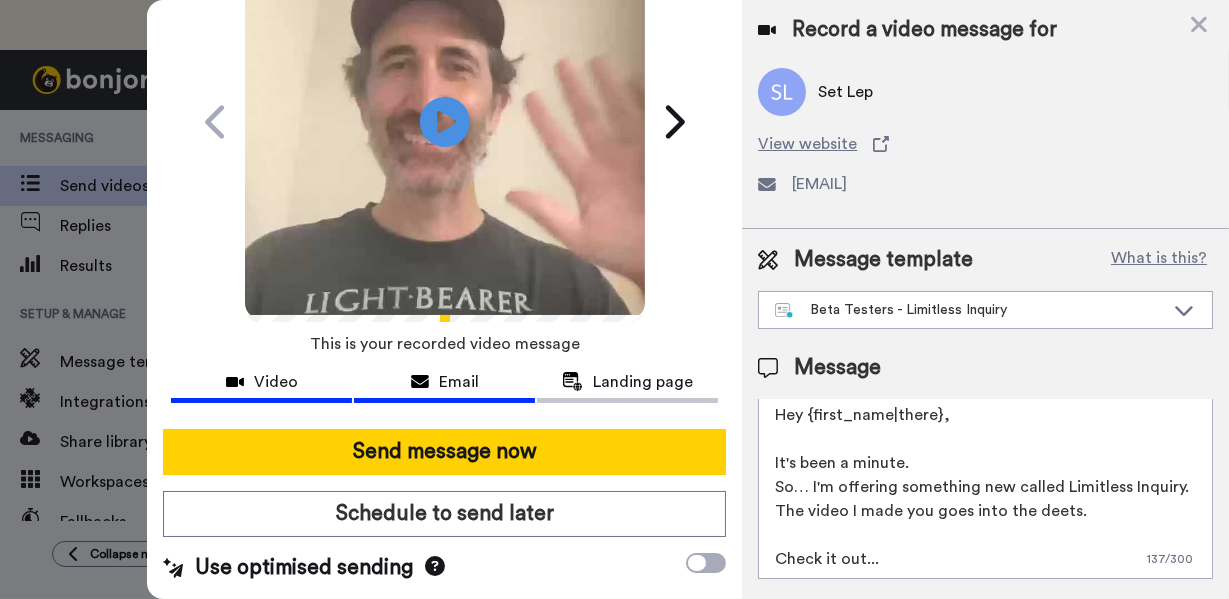 click on "Email" at bounding box center [459, 382] 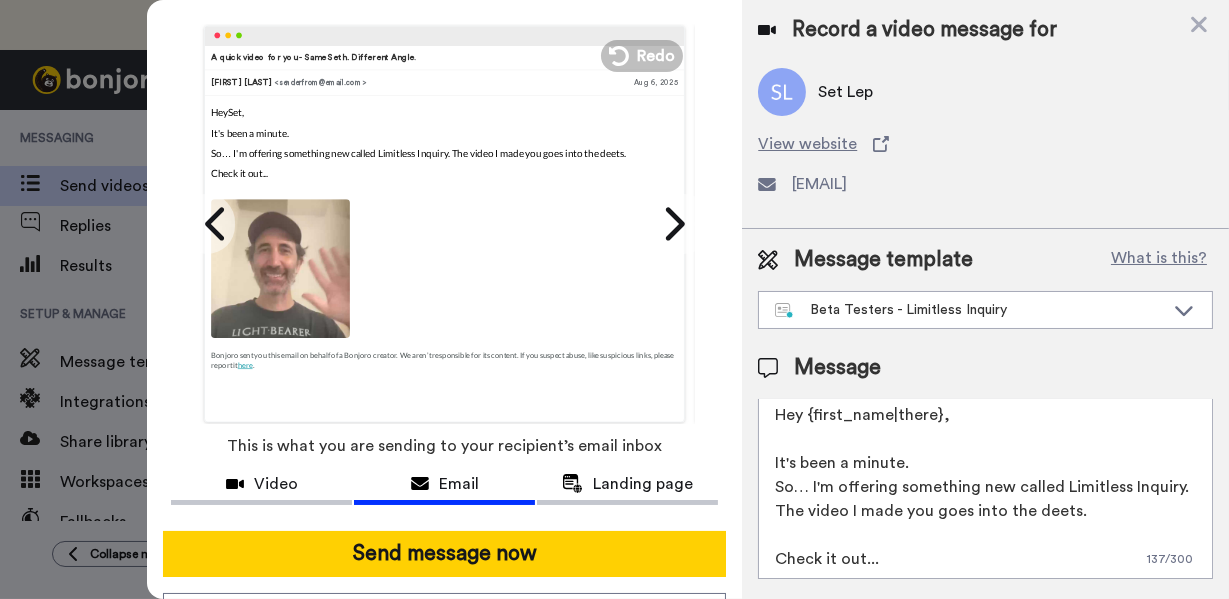 scroll, scrollTop: 156, scrollLeft: 0, axis: vertical 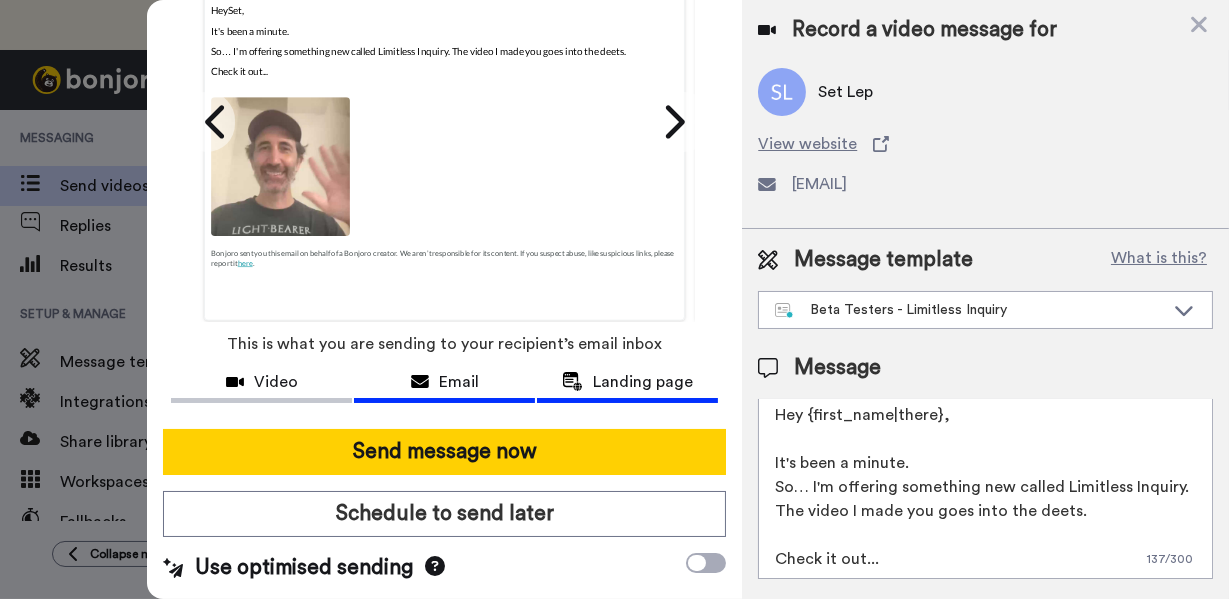 click on "Landing page" at bounding box center [643, 382] 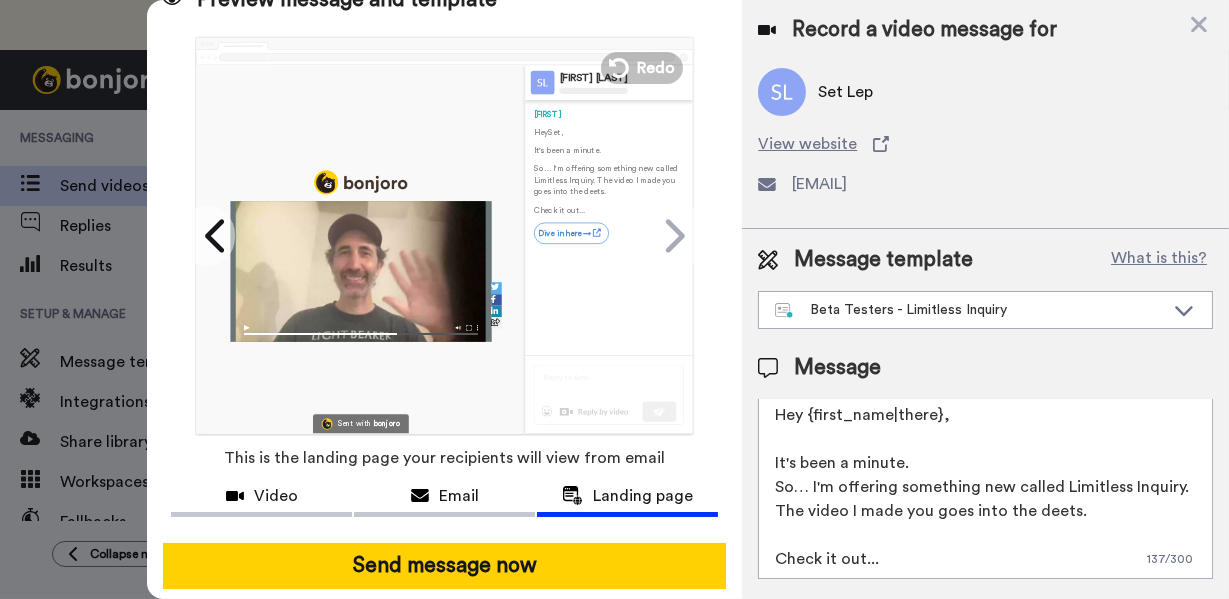 scroll, scrollTop: 156, scrollLeft: 0, axis: vertical 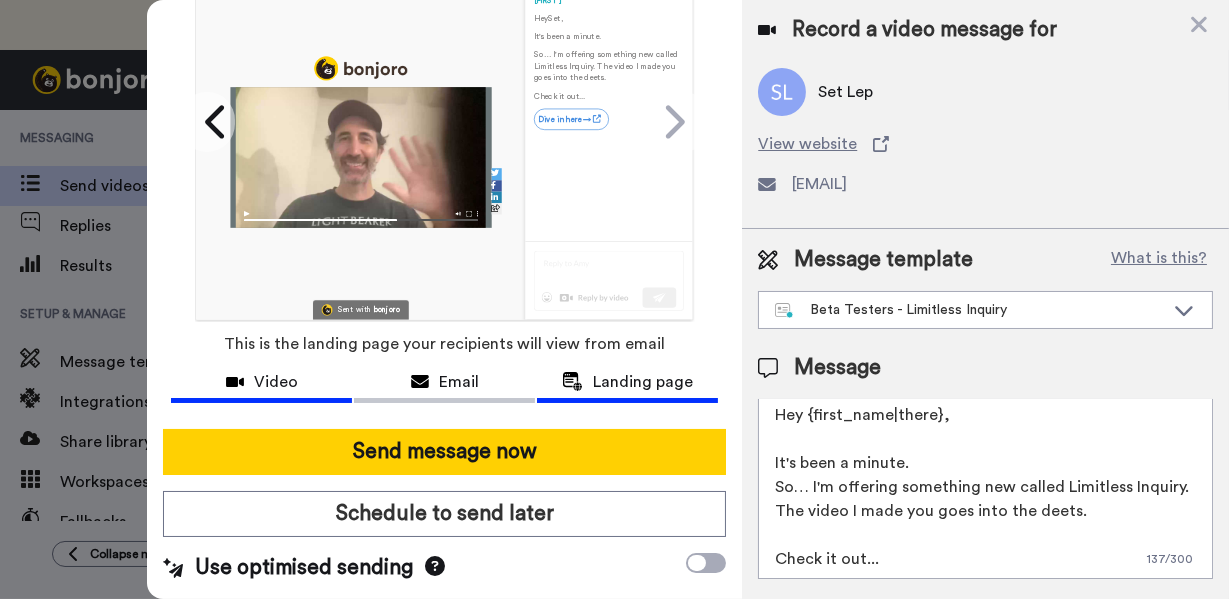 click on "Video" at bounding box center (276, 382) 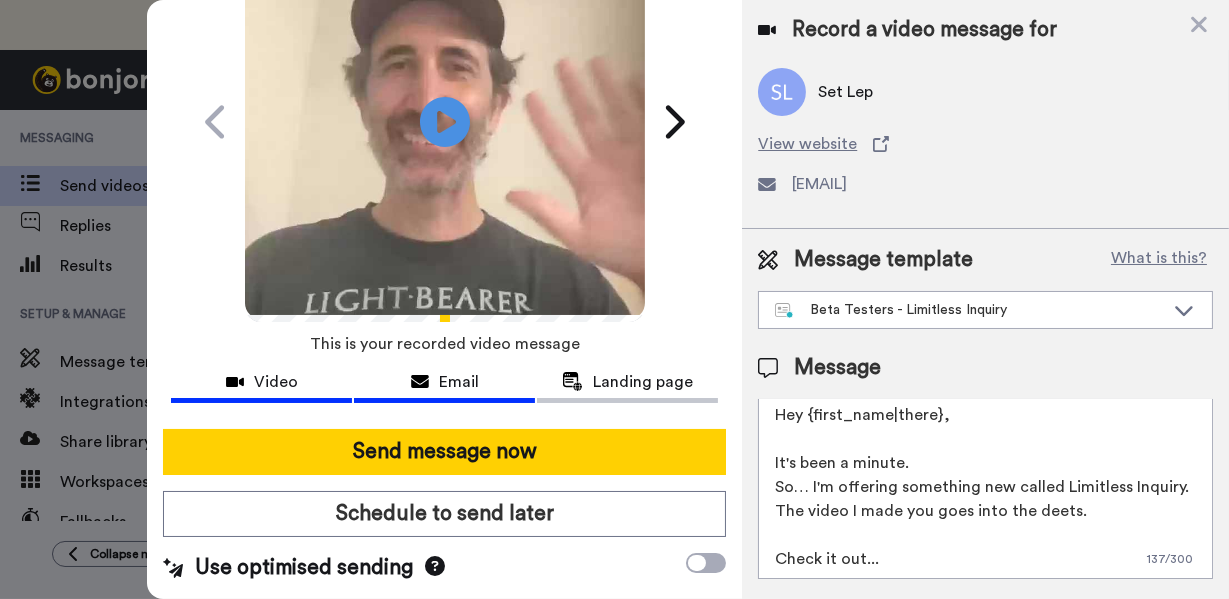 click on "Email" at bounding box center [444, 382] 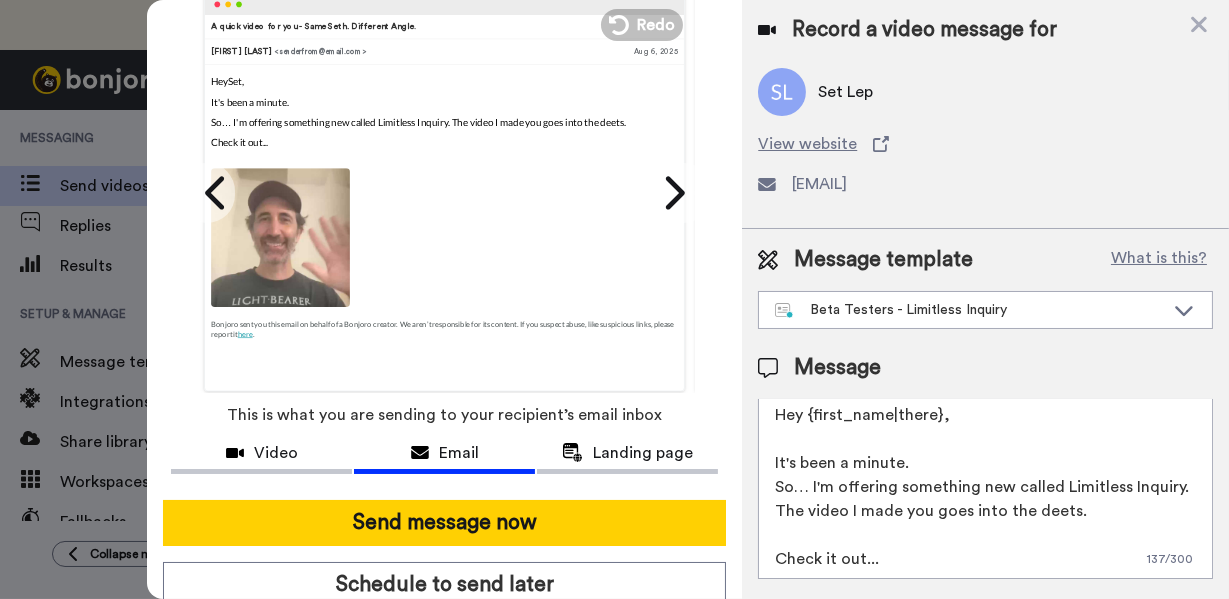 scroll, scrollTop: 156, scrollLeft: 0, axis: vertical 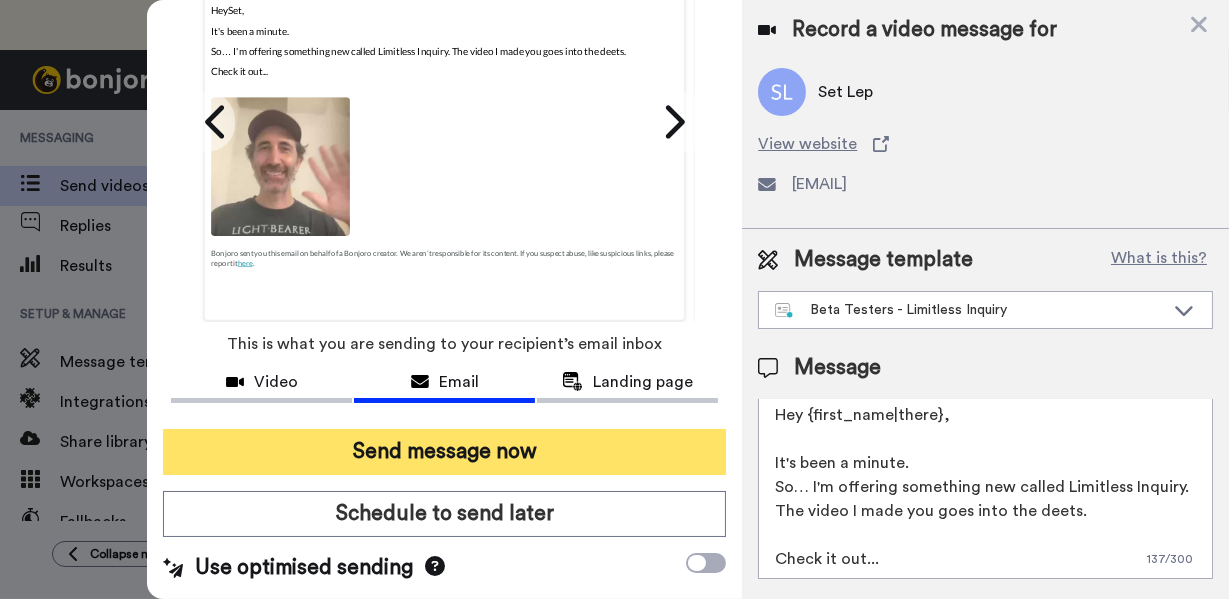 click on "Send message now" at bounding box center (444, 452) 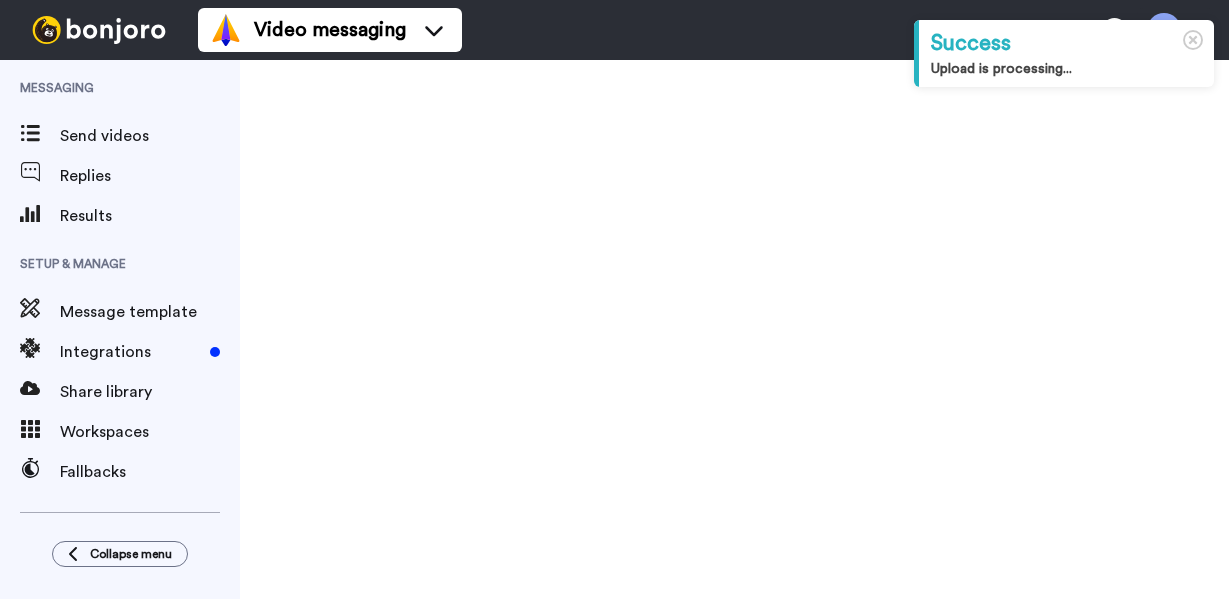 scroll, scrollTop: 0, scrollLeft: 0, axis: both 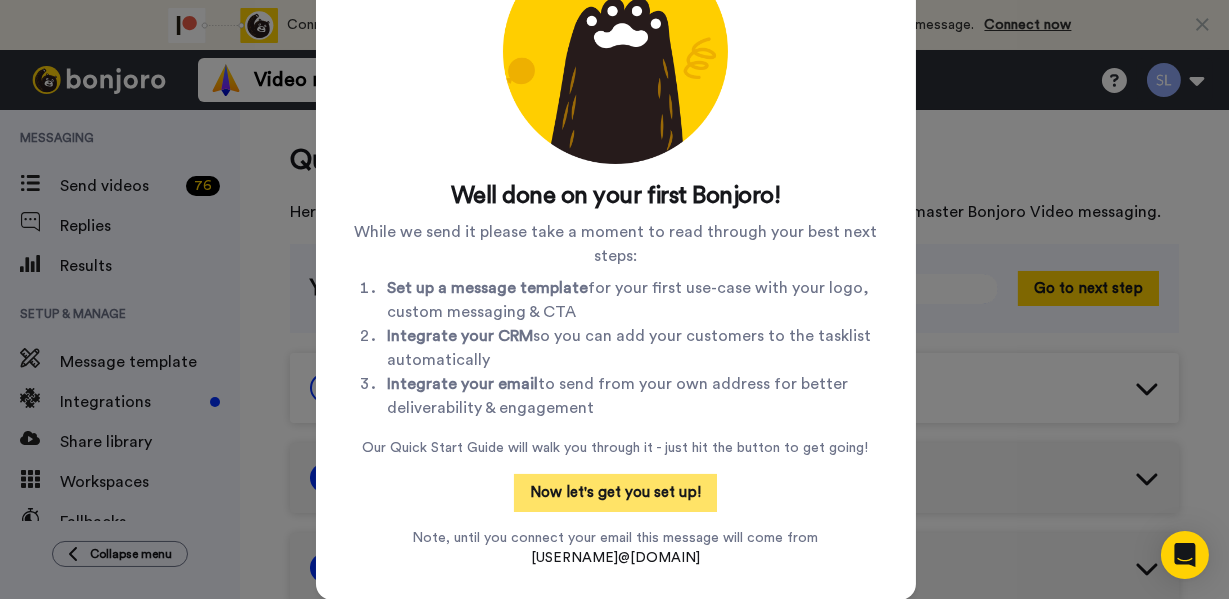 click on "Now let's get you set up!" at bounding box center (615, 493) 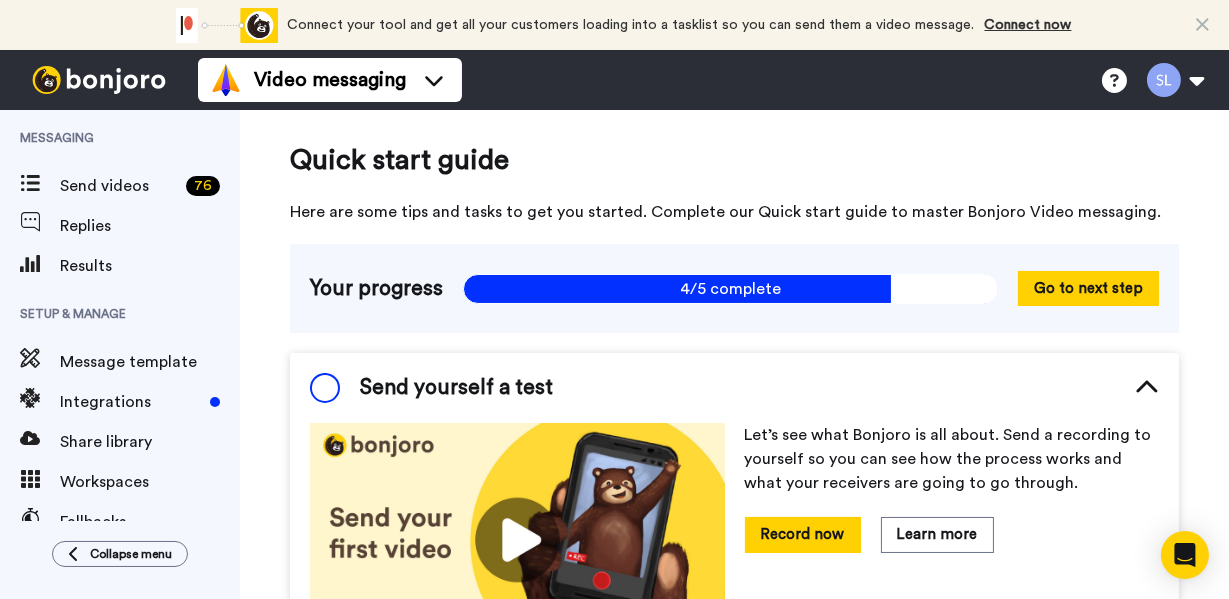scroll, scrollTop: 74, scrollLeft: 0, axis: vertical 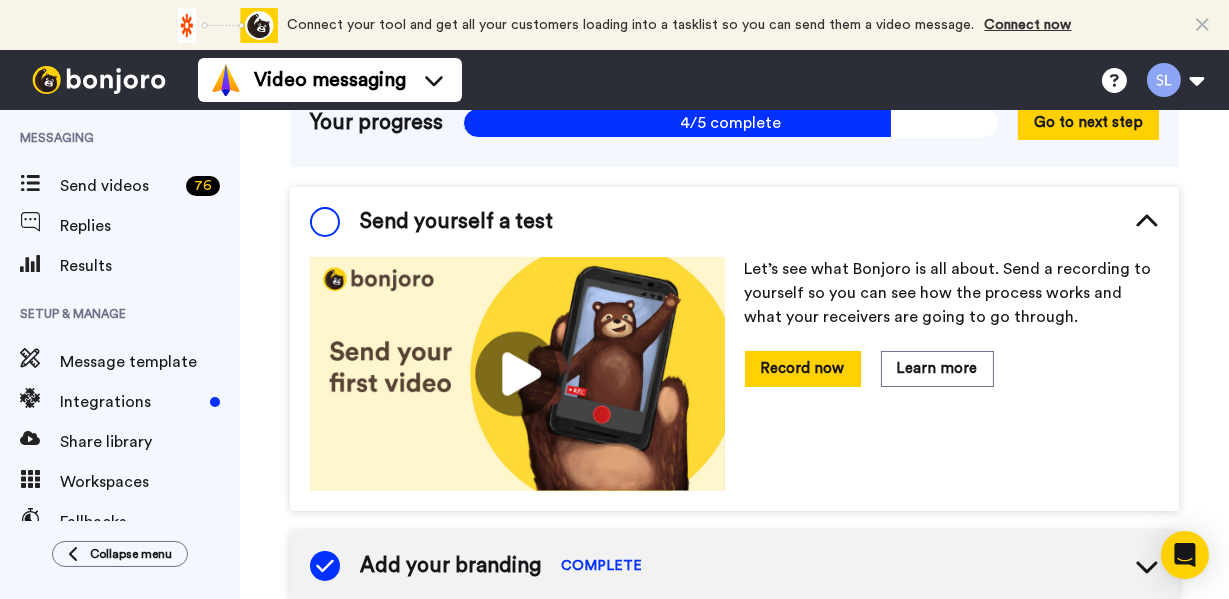 click at bounding box center [325, 222] 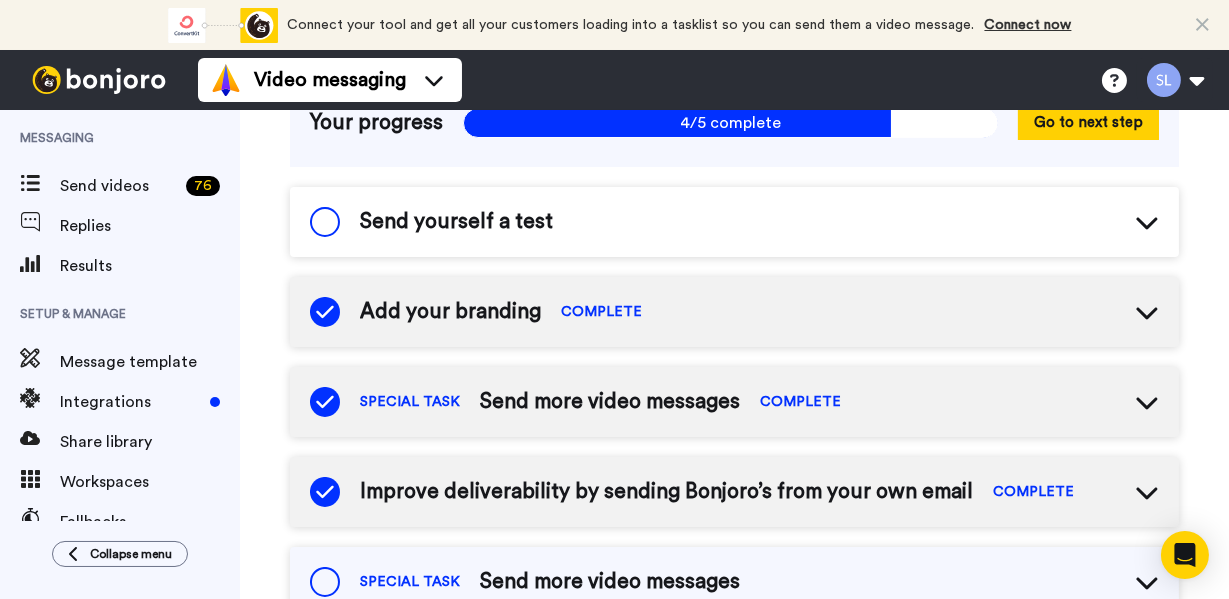 click at bounding box center (325, 222) 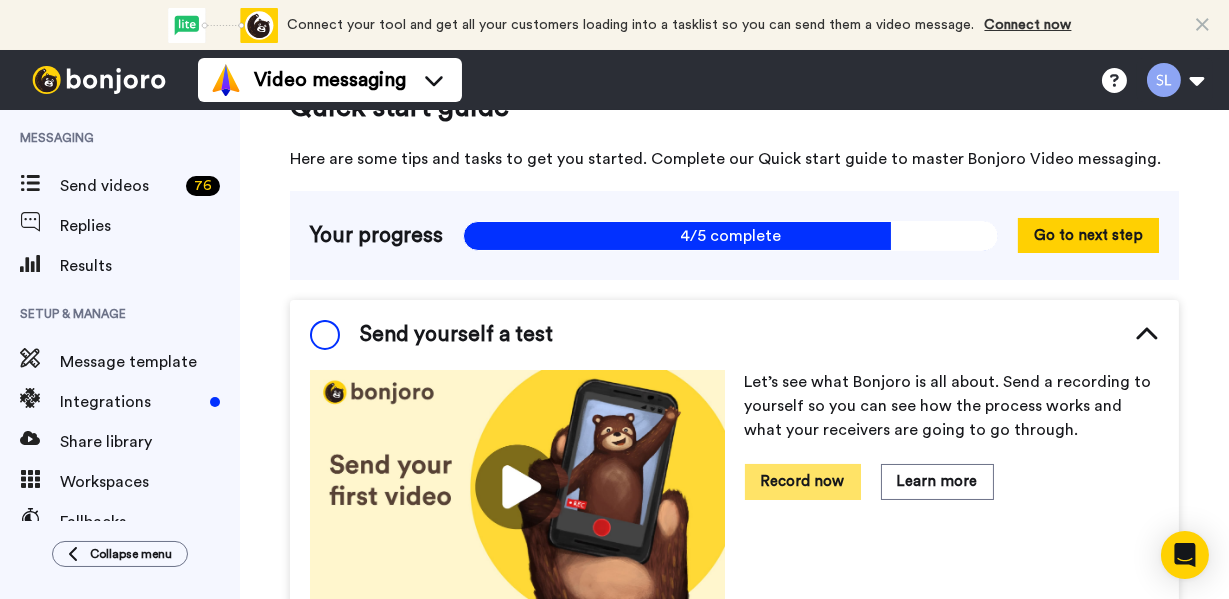 scroll, scrollTop: 0, scrollLeft: 0, axis: both 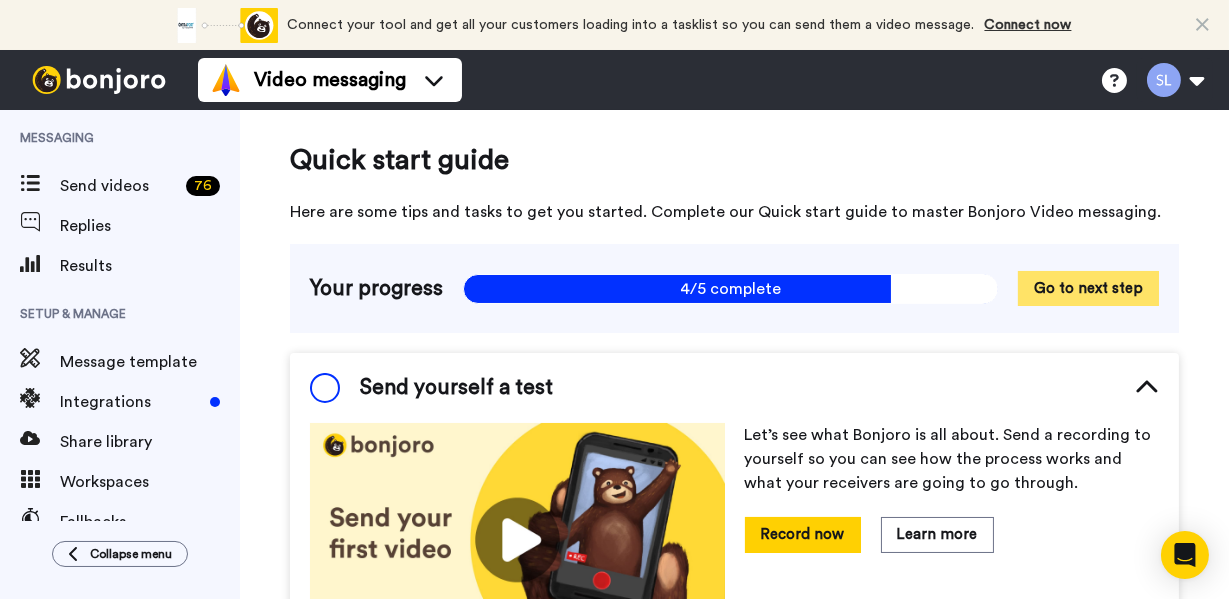 click on "Go to next step" at bounding box center (1088, 288) 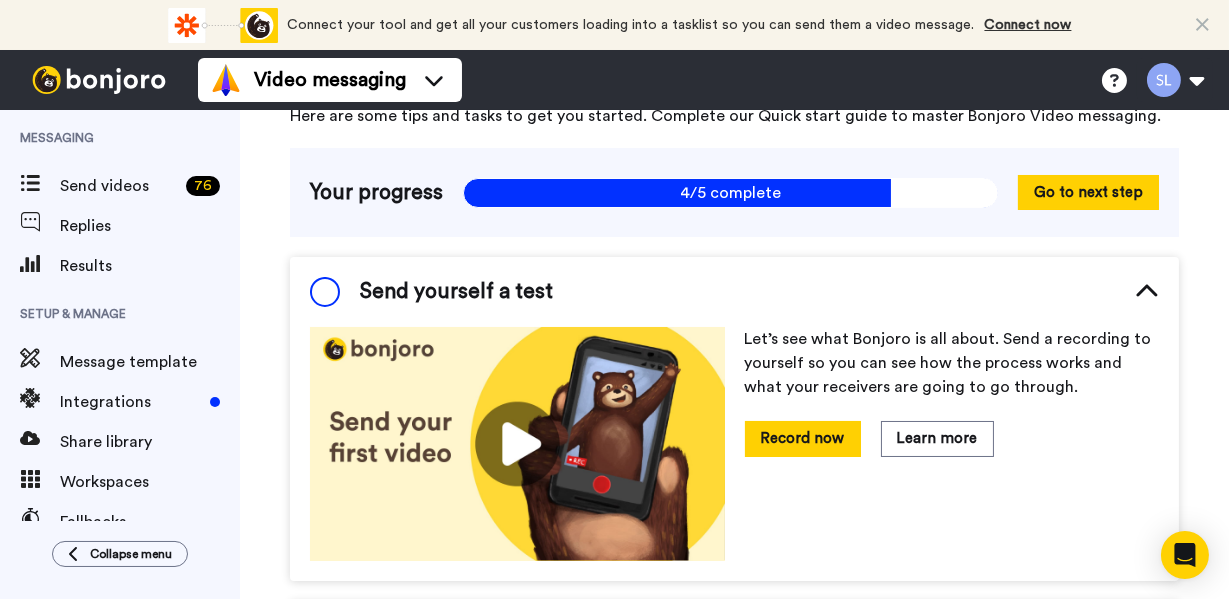 scroll, scrollTop: 86, scrollLeft: 0, axis: vertical 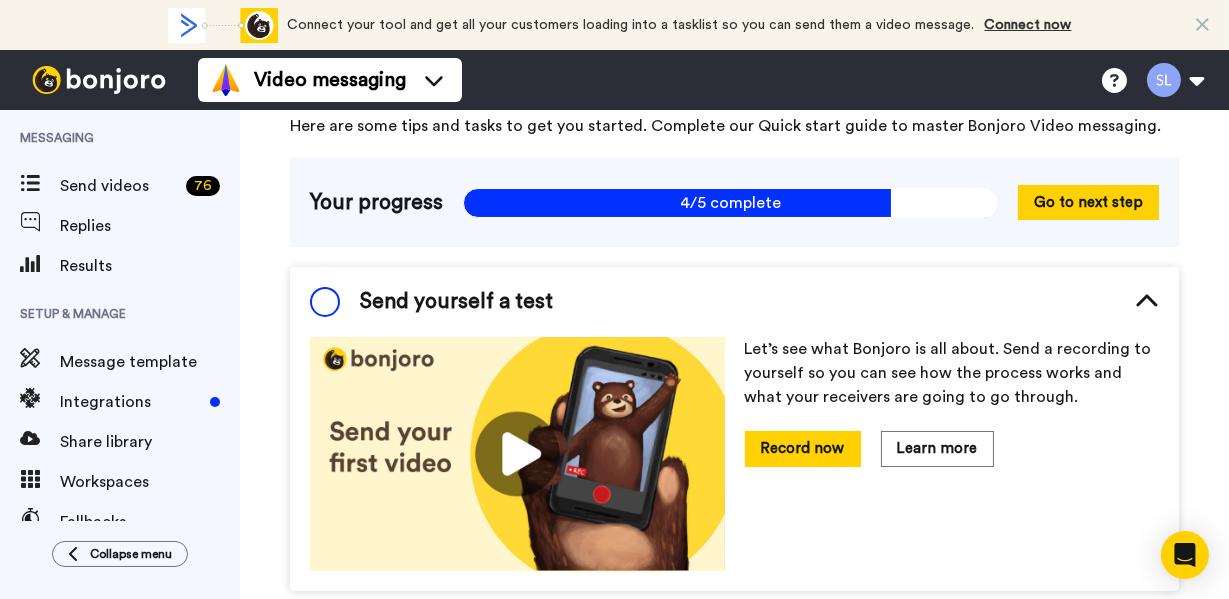 click on "Send yourself a test" at bounding box center [431, 302] 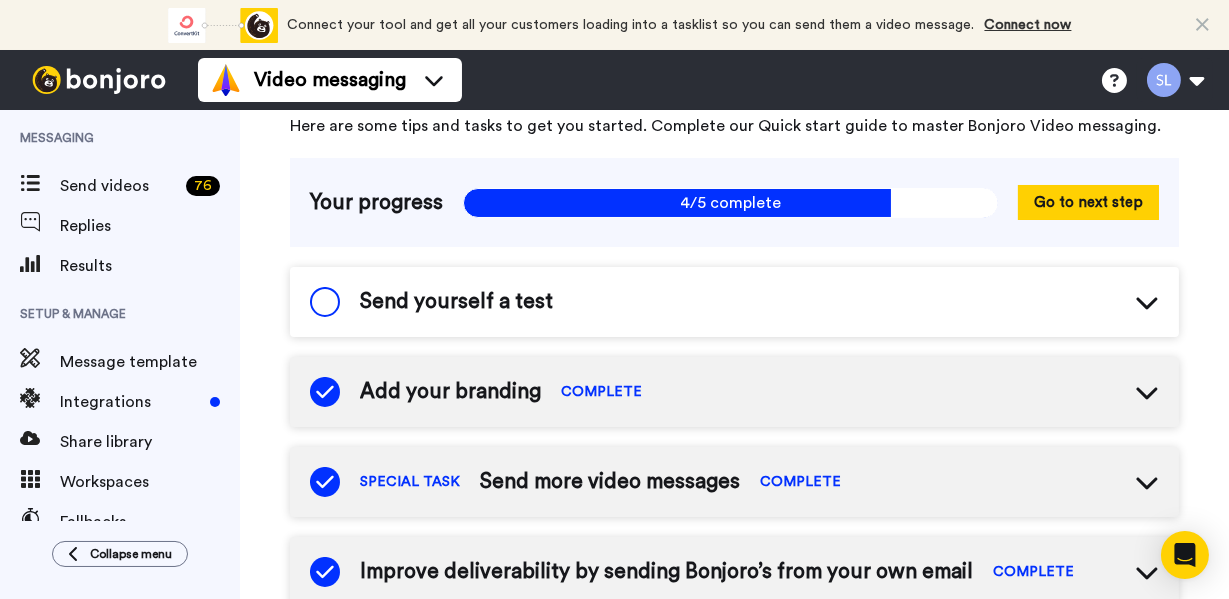 click at bounding box center (325, 302) 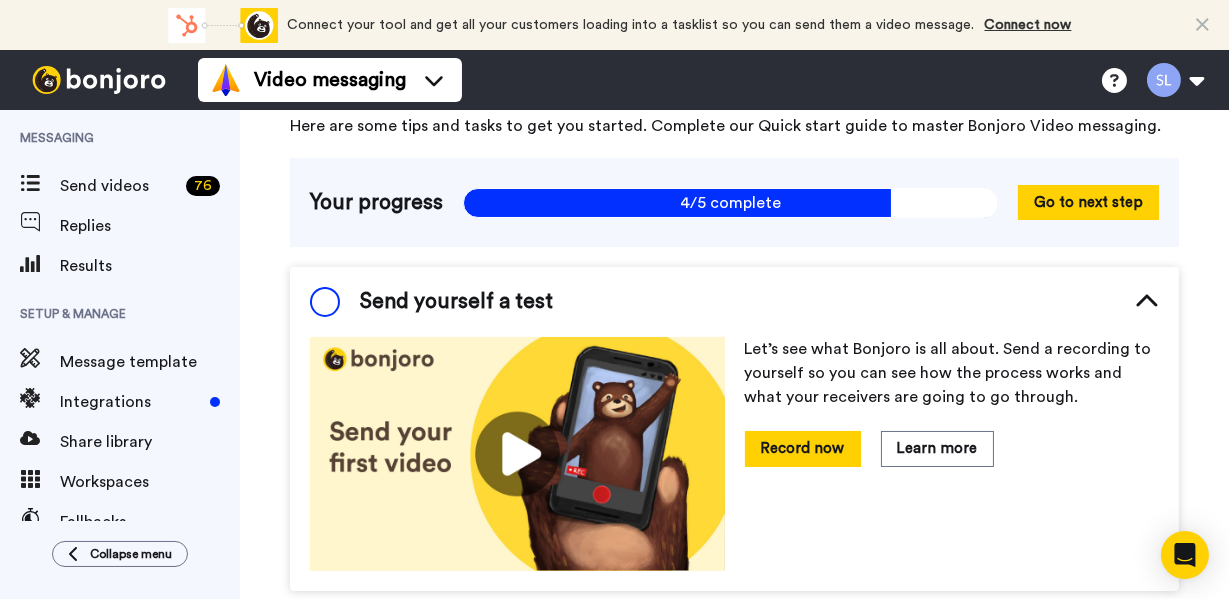 click on "Send yourself a test" at bounding box center (734, 302) 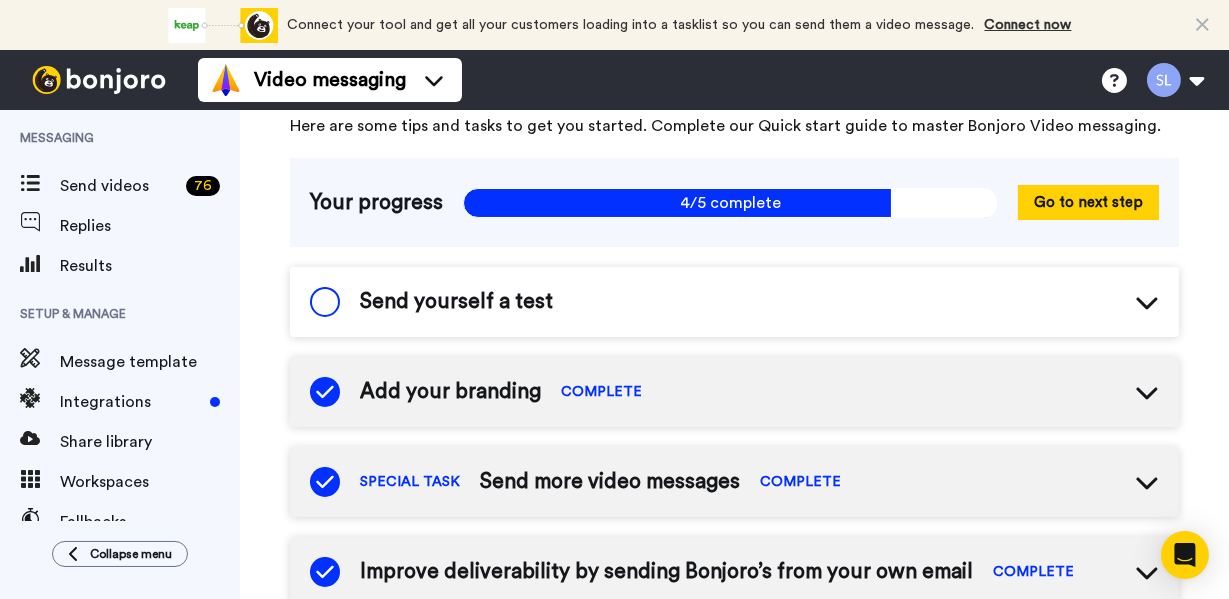 click on "Add your branding COMPLETE" at bounding box center [734, 392] 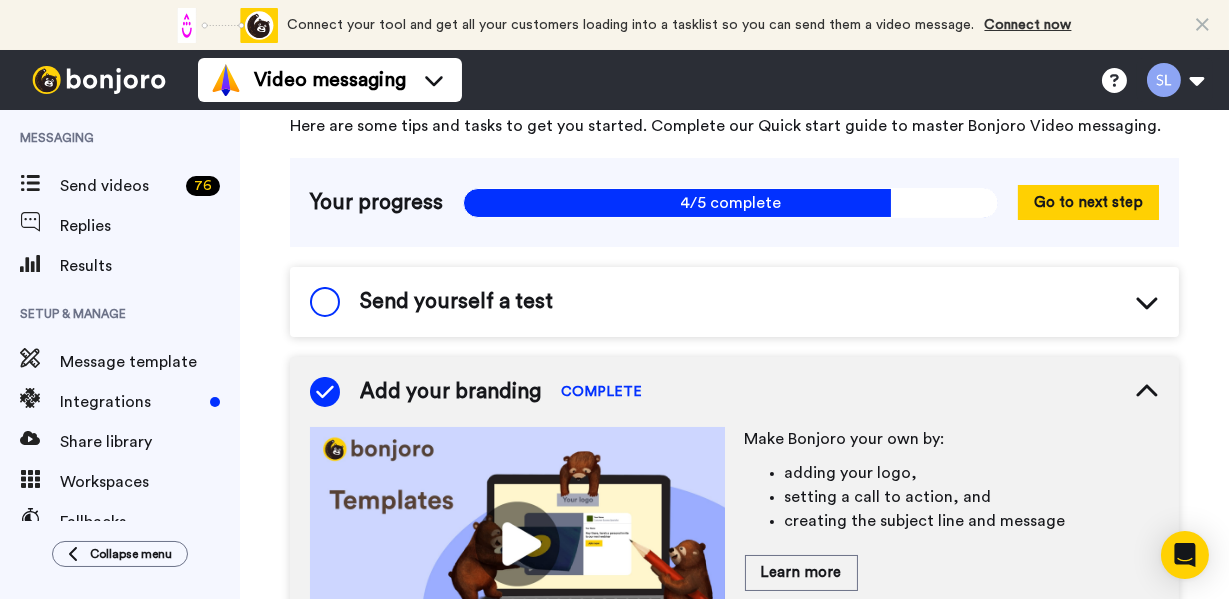click on "Add your branding COMPLETE" at bounding box center [734, 392] 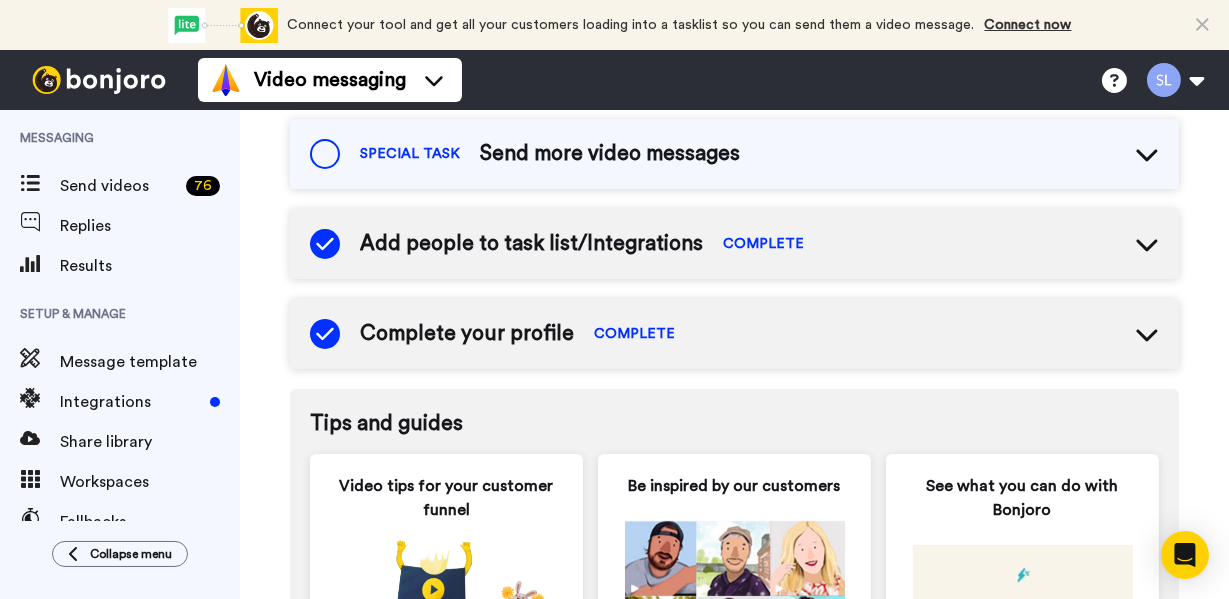 scroll, scrollTop: 539, scrollLeft: 0, axis: vertical 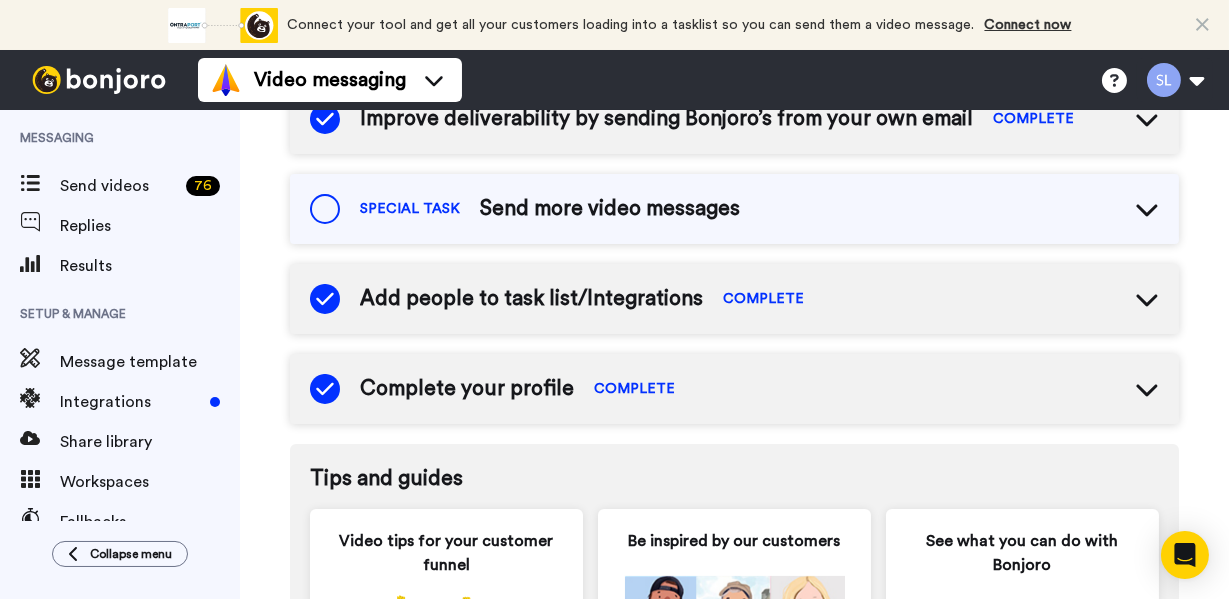 click on "SPECIAL TASK Send more video messages" at bounding box center [734, 209] 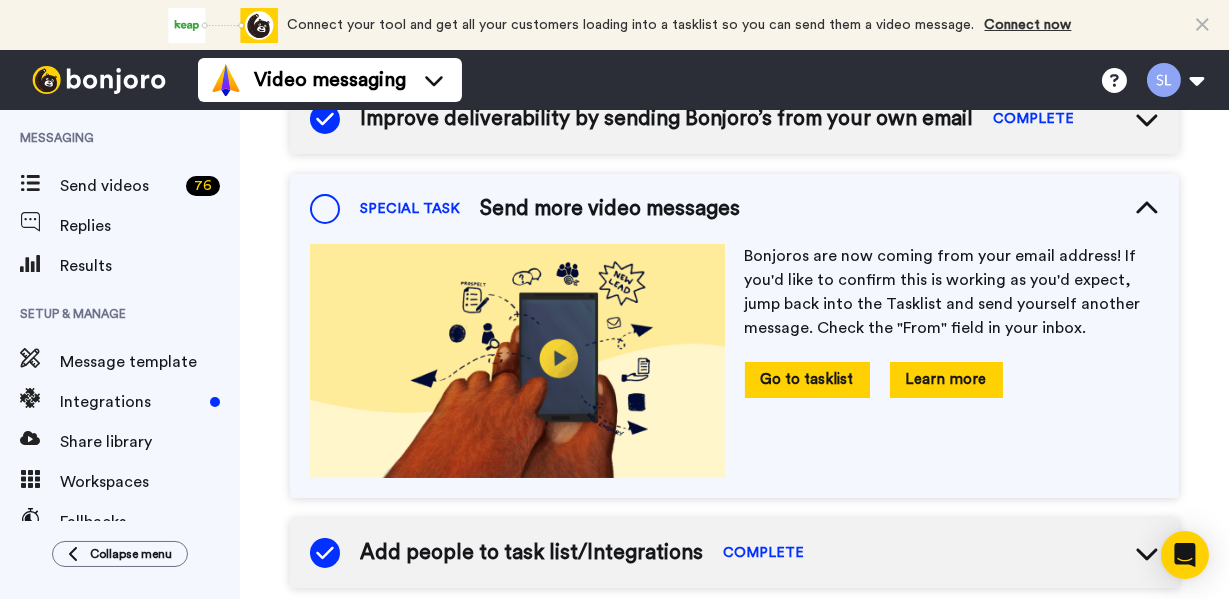 click on "Learn more" at bounding box center [946, 379] 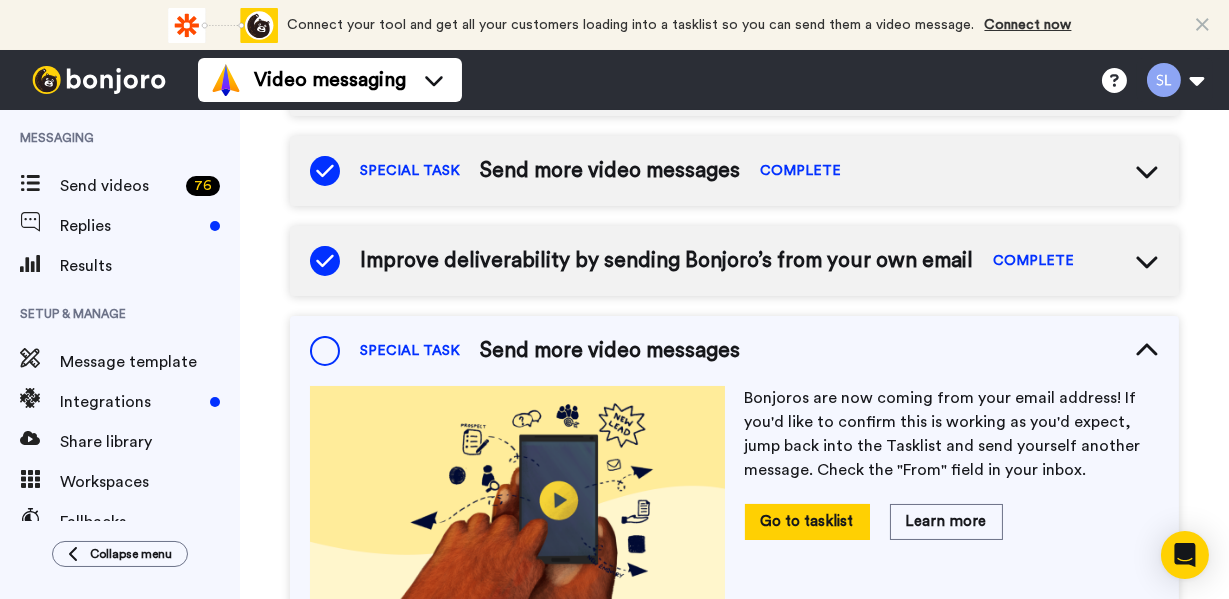 scroll, scrollTop: 0, scrollLeft: 0, axis: both 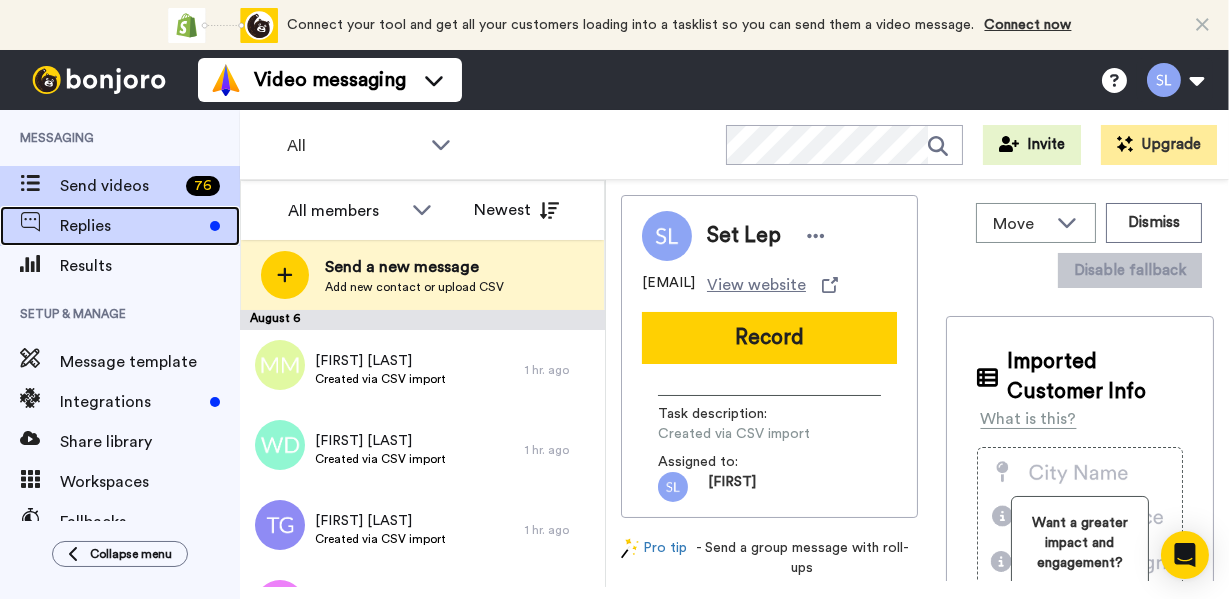click on "Replies" at bounding box center (131, 226) 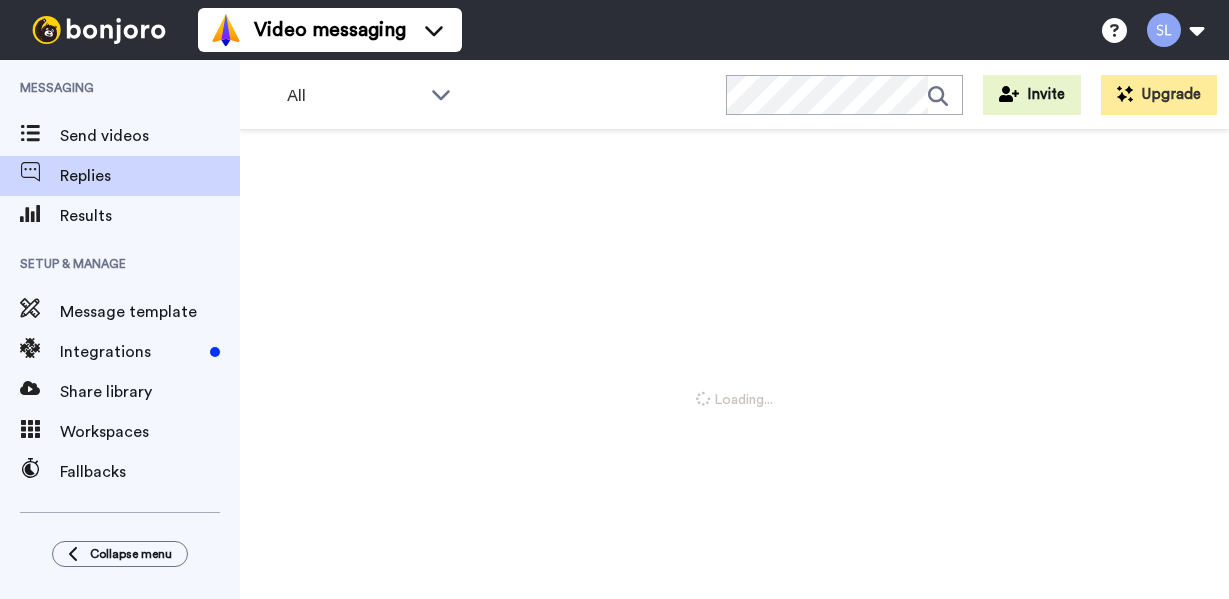 scroll, scrollTop: 0, scrollLeft: 0, axis: both 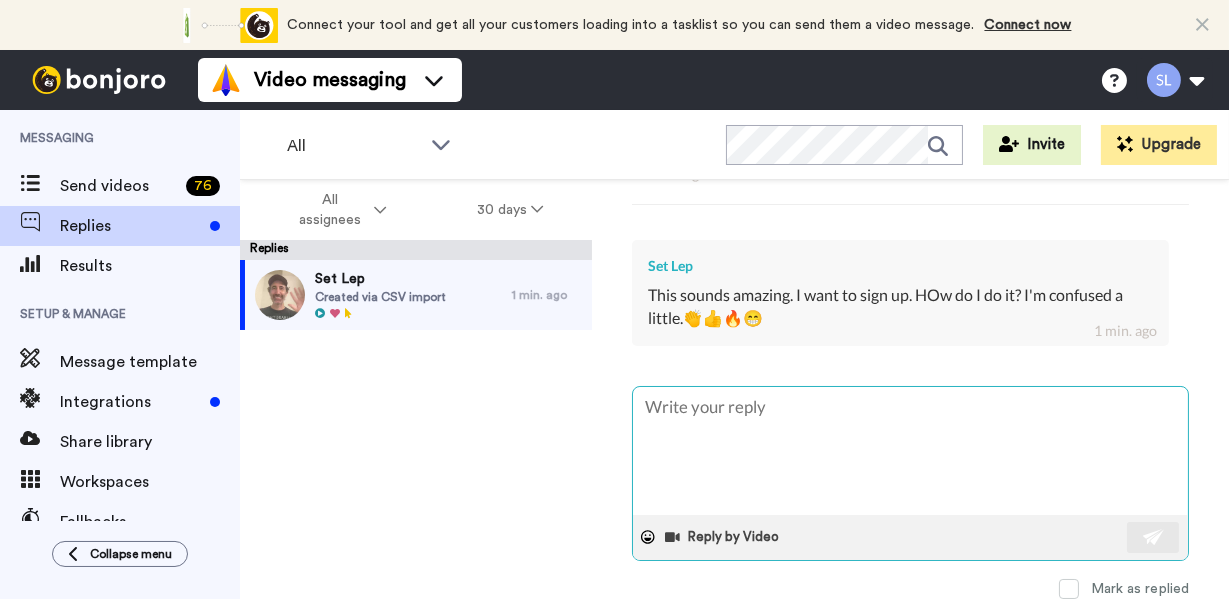 click at bounding box center (910, 451) 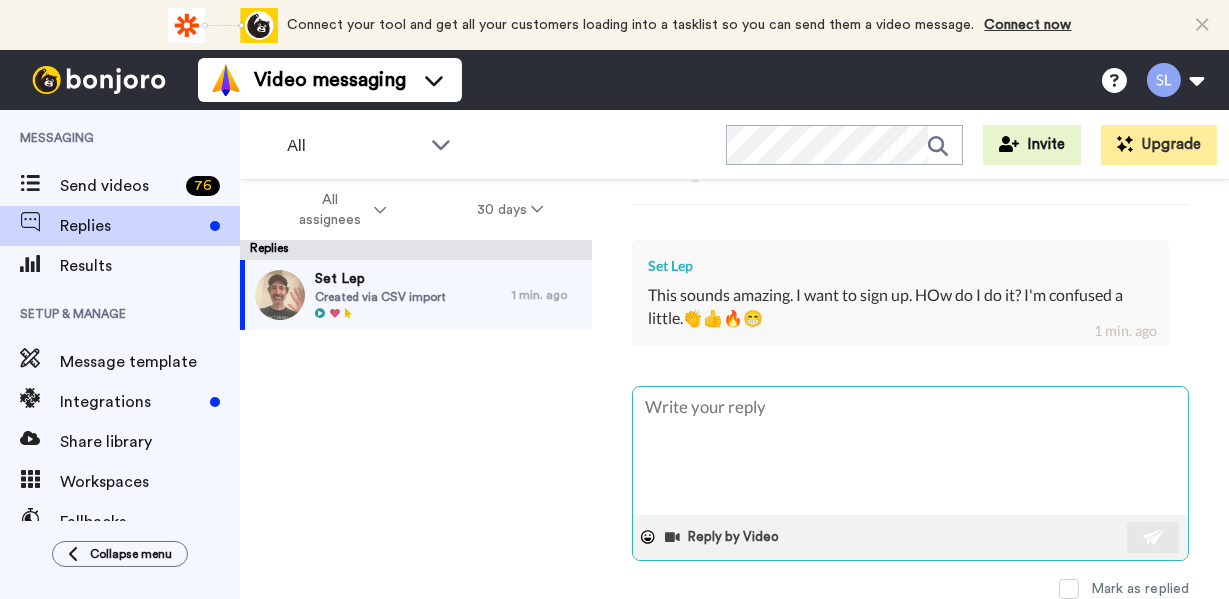 type on "x" 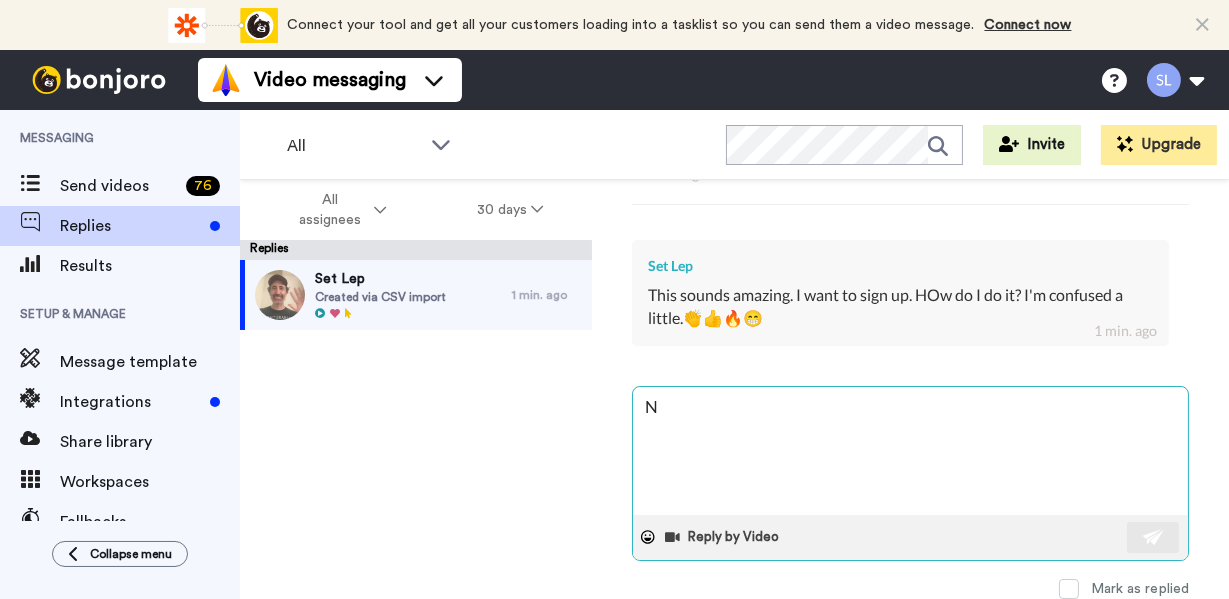 type on "x" 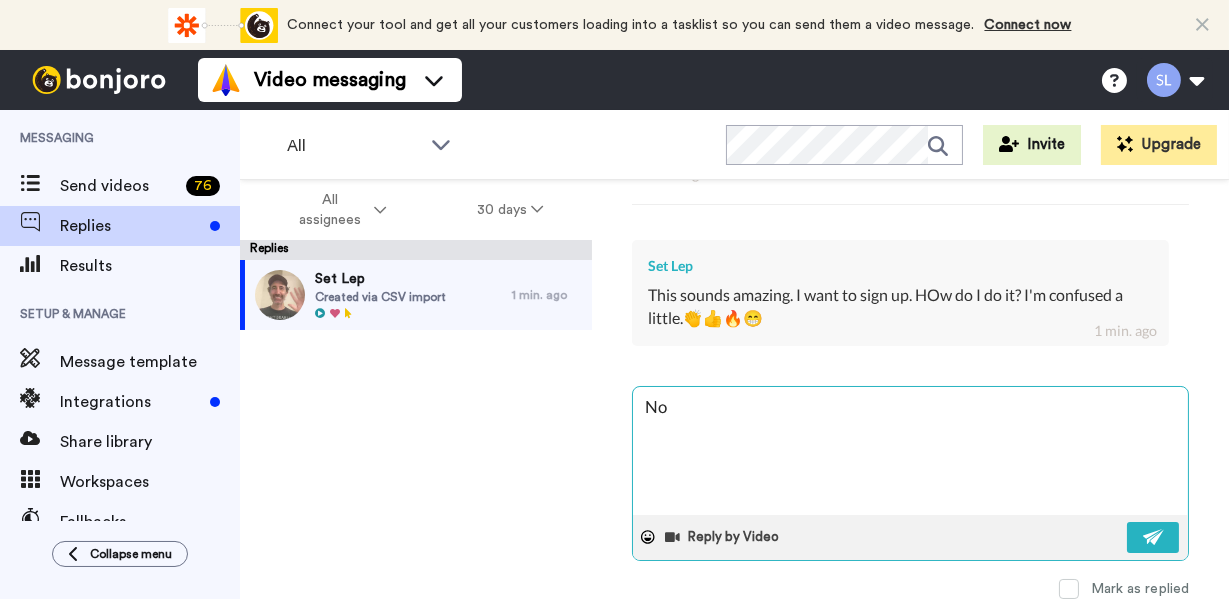 type on "x" 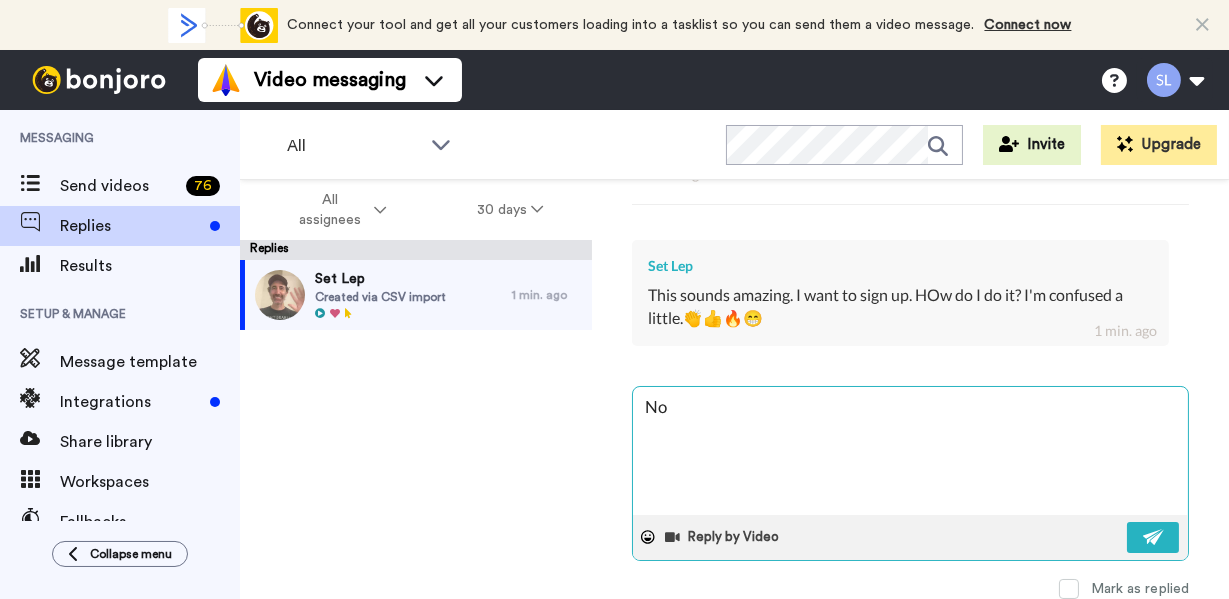 type on "x" 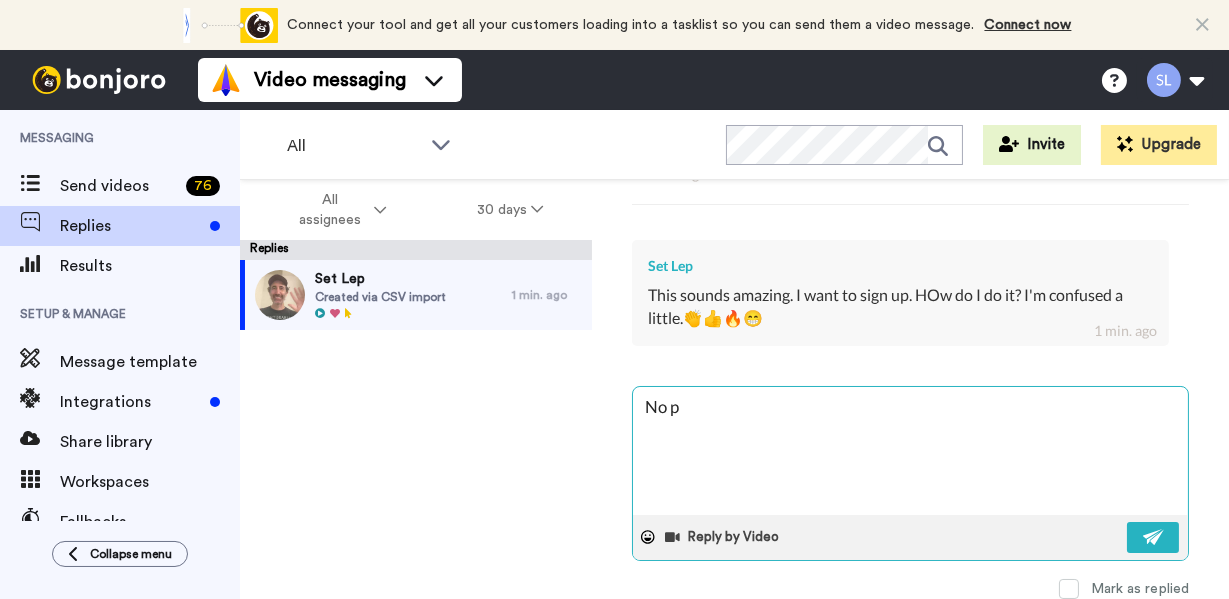type on "x" 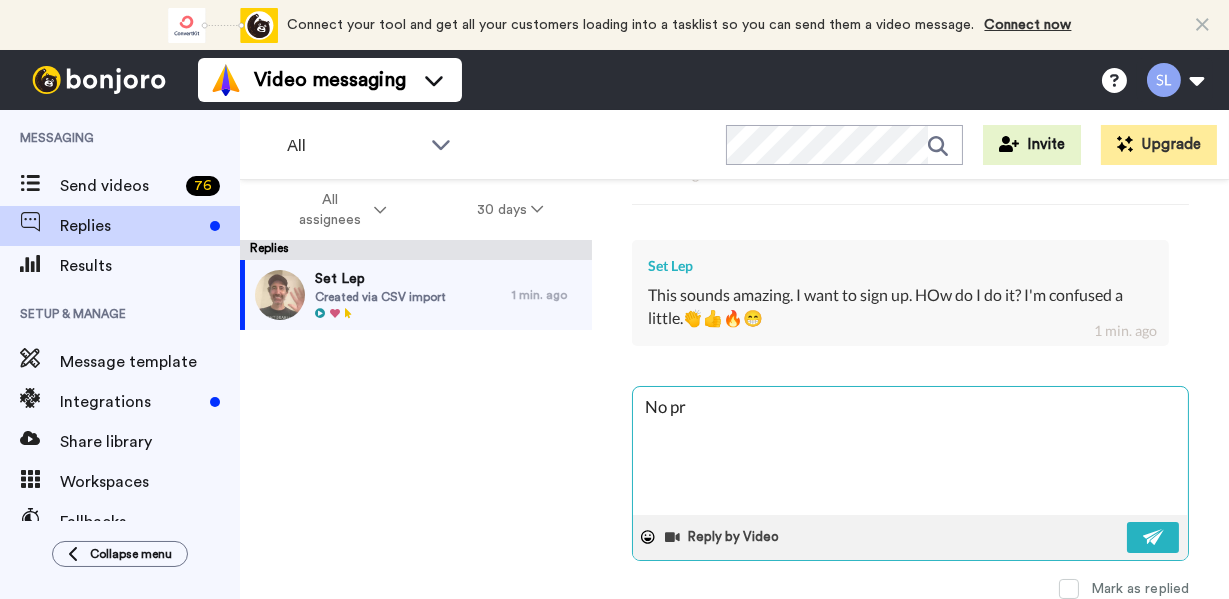 type on "x" 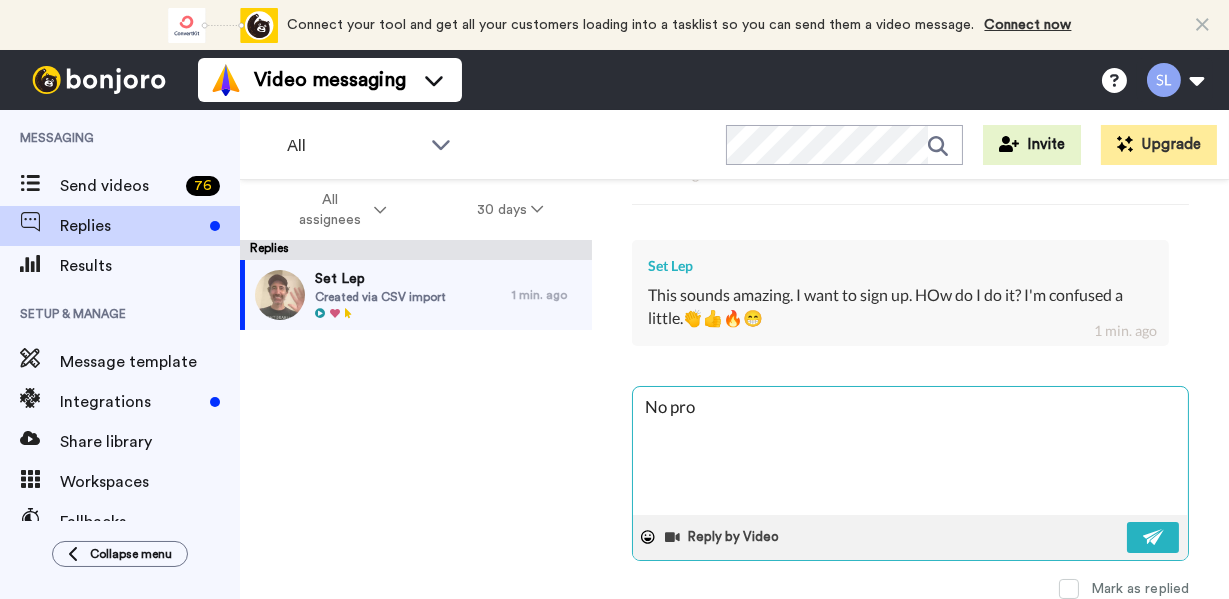 type on "x" 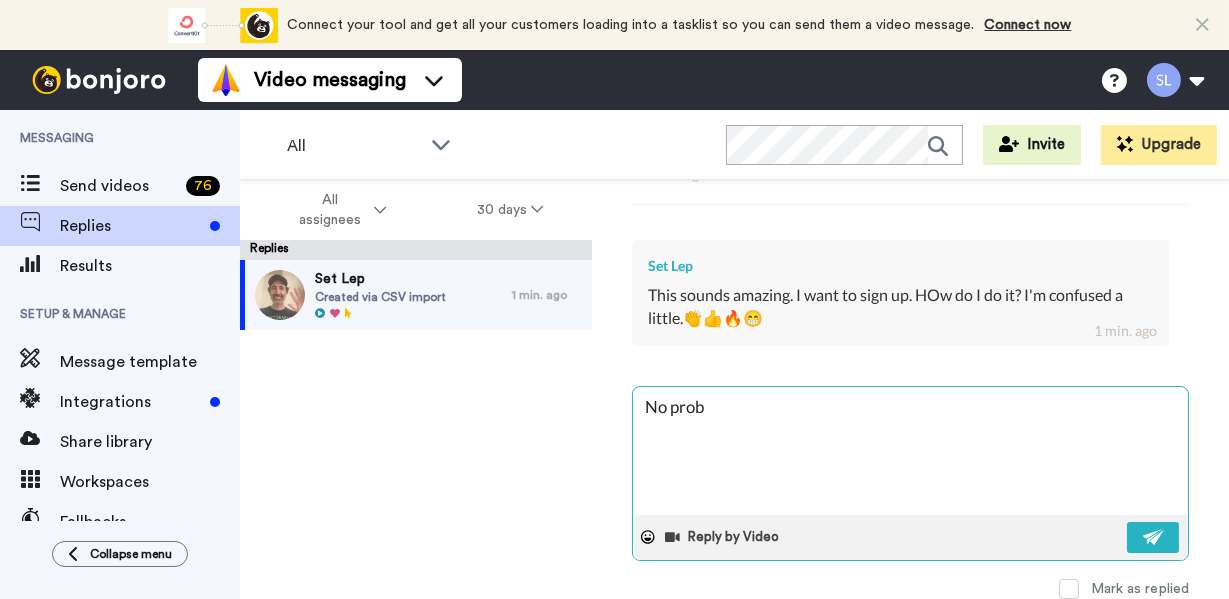 type on "x" 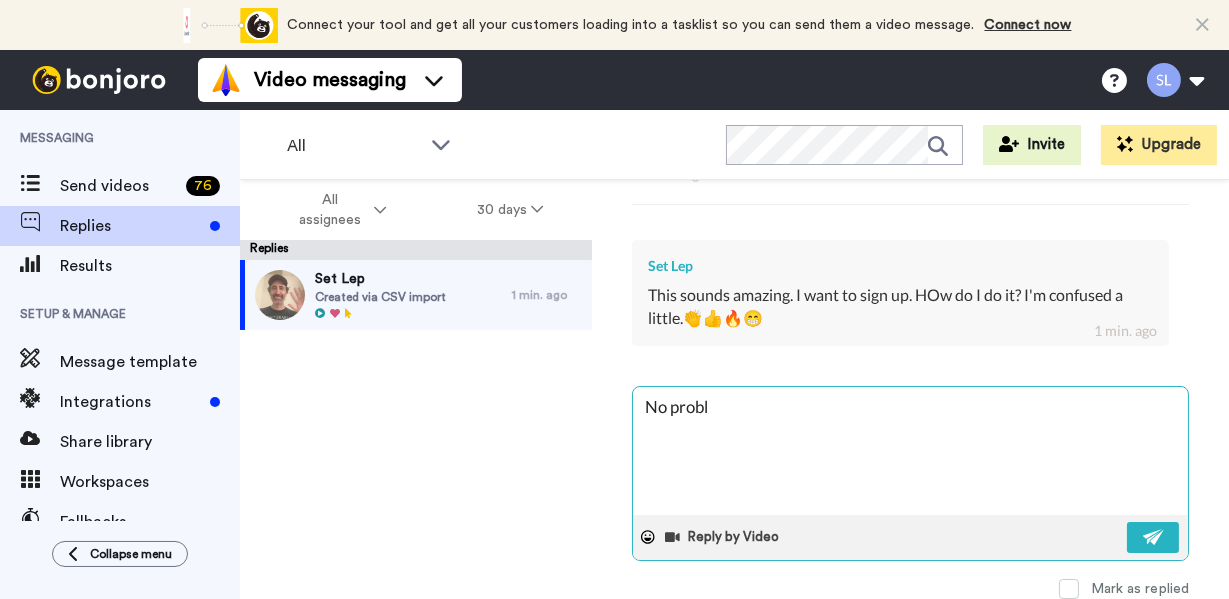 type on "x" 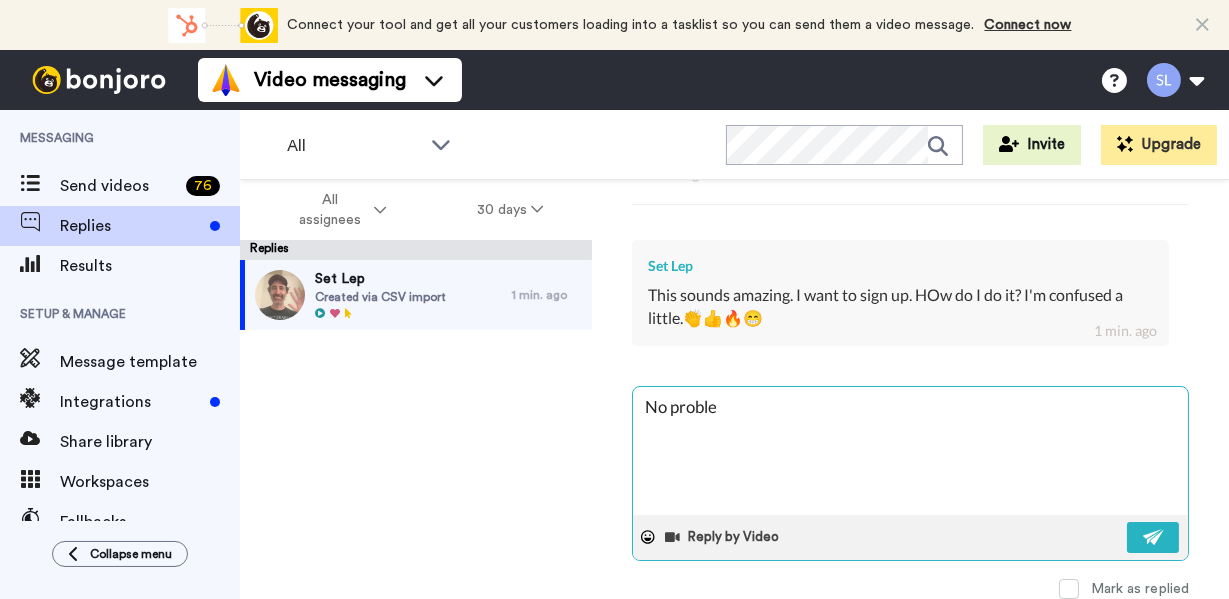 type on "x" 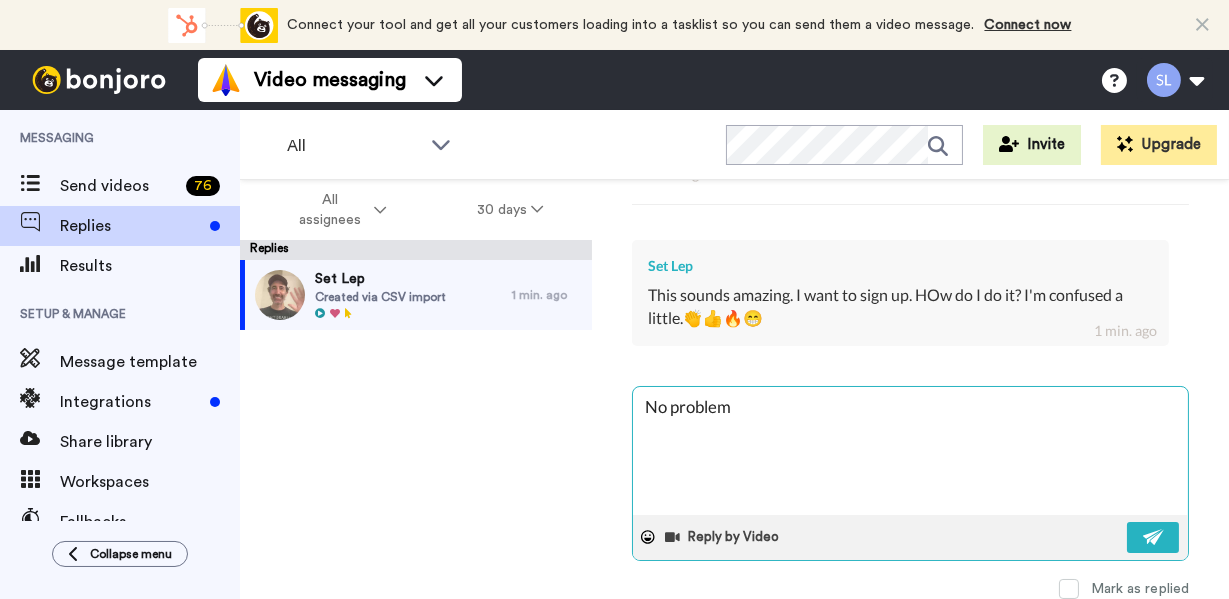 type on "x" 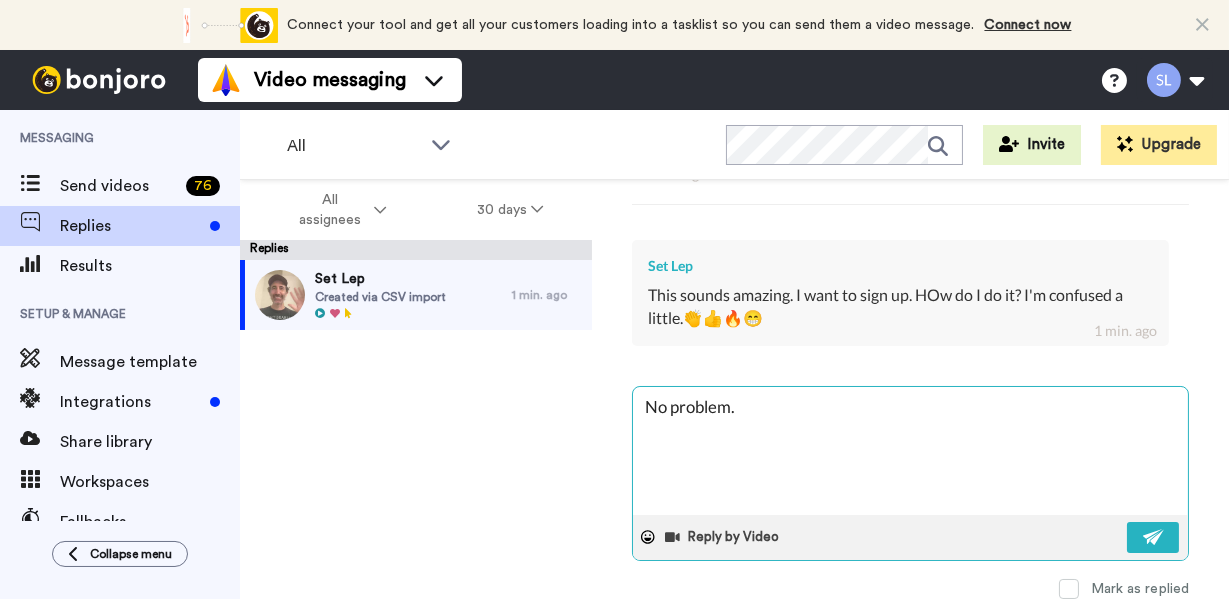 type on "x" 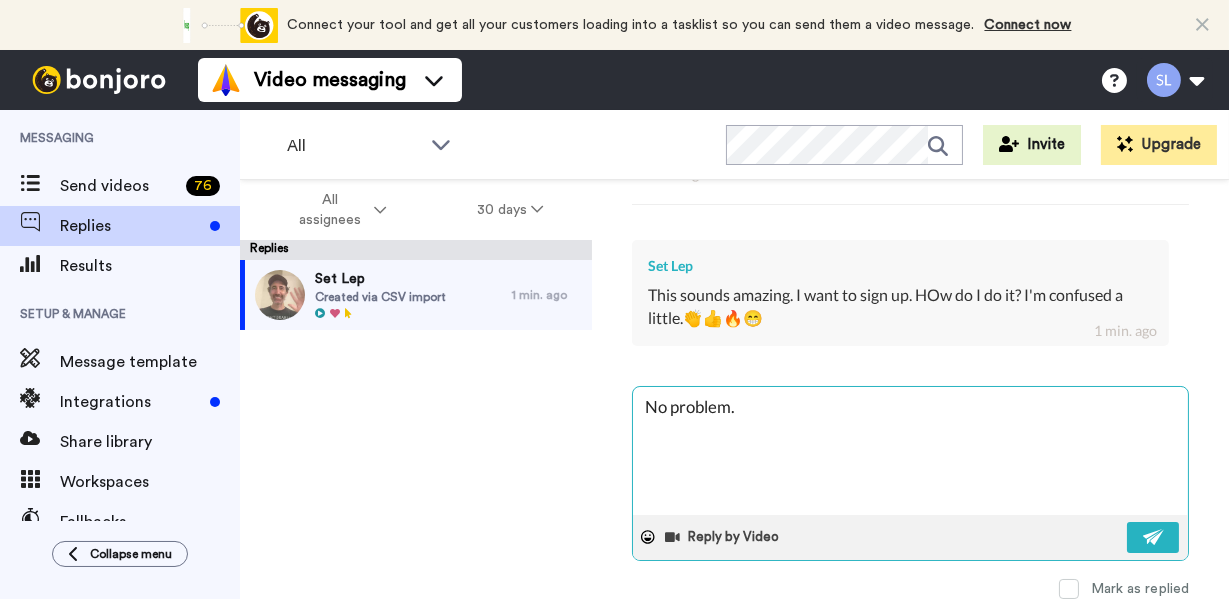 type on "x" 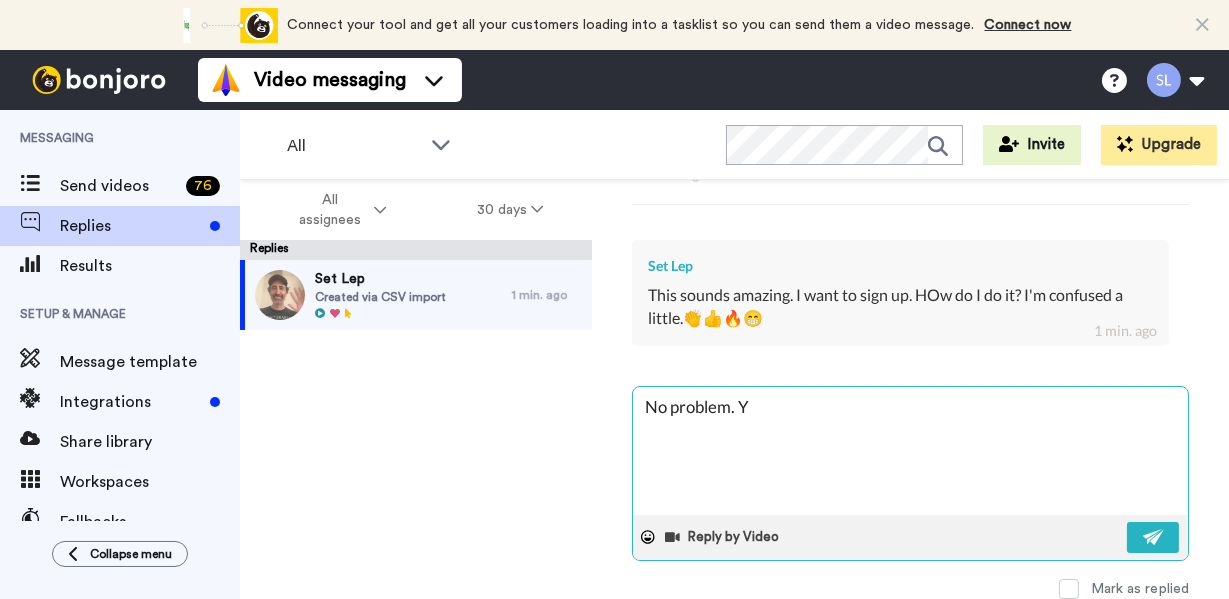 type on "x" 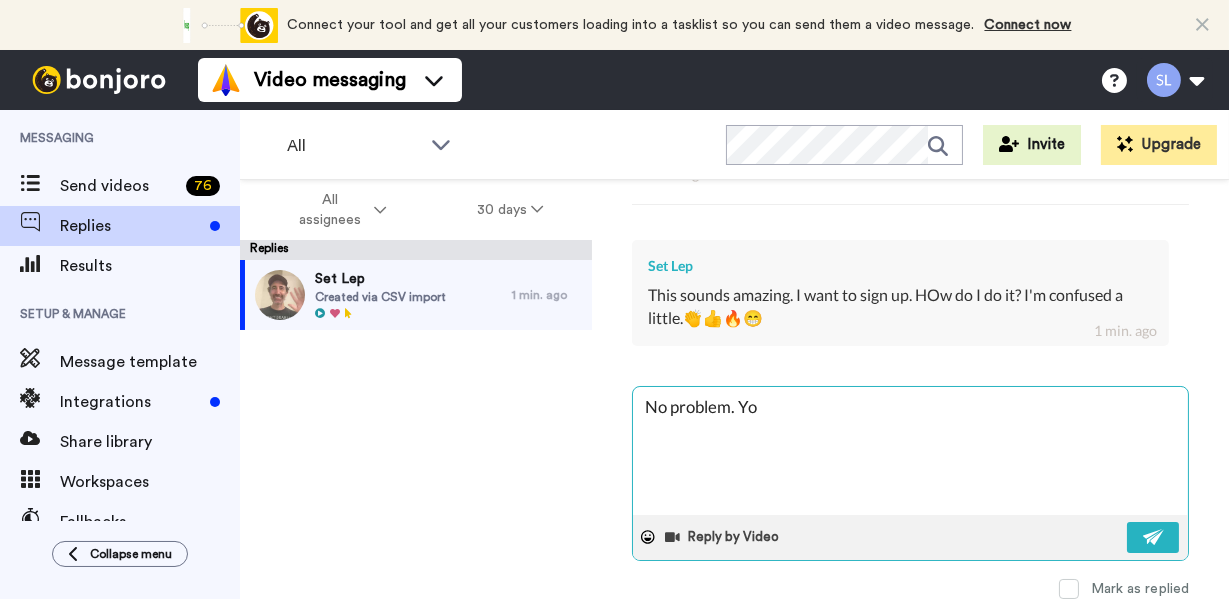 type on "x" 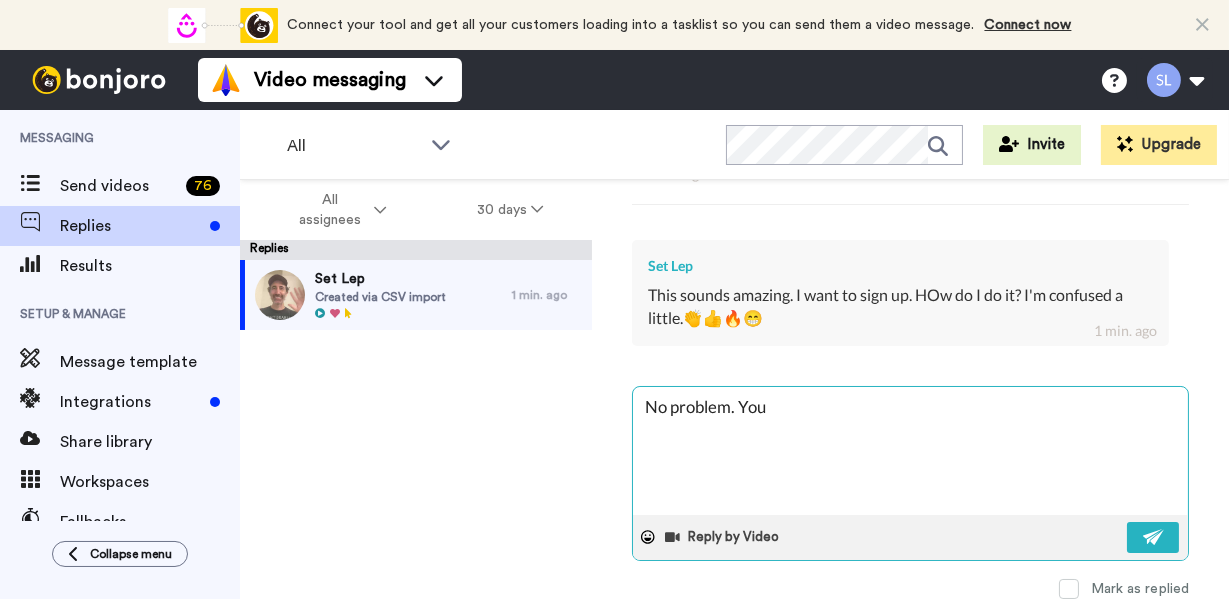 type on "x" 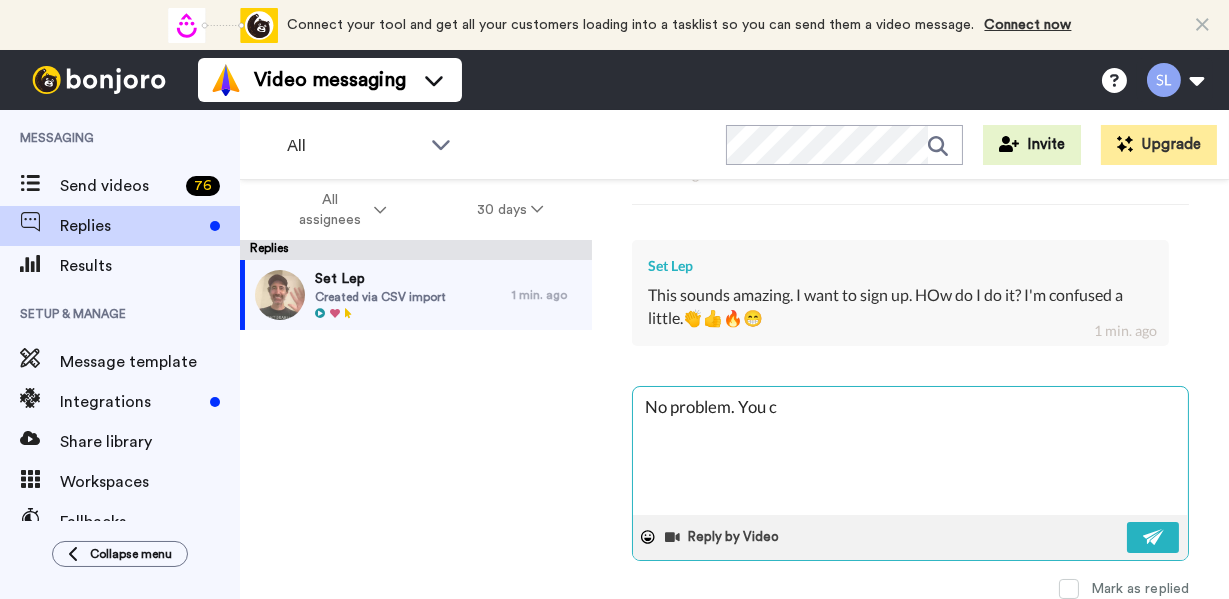 type on "x" 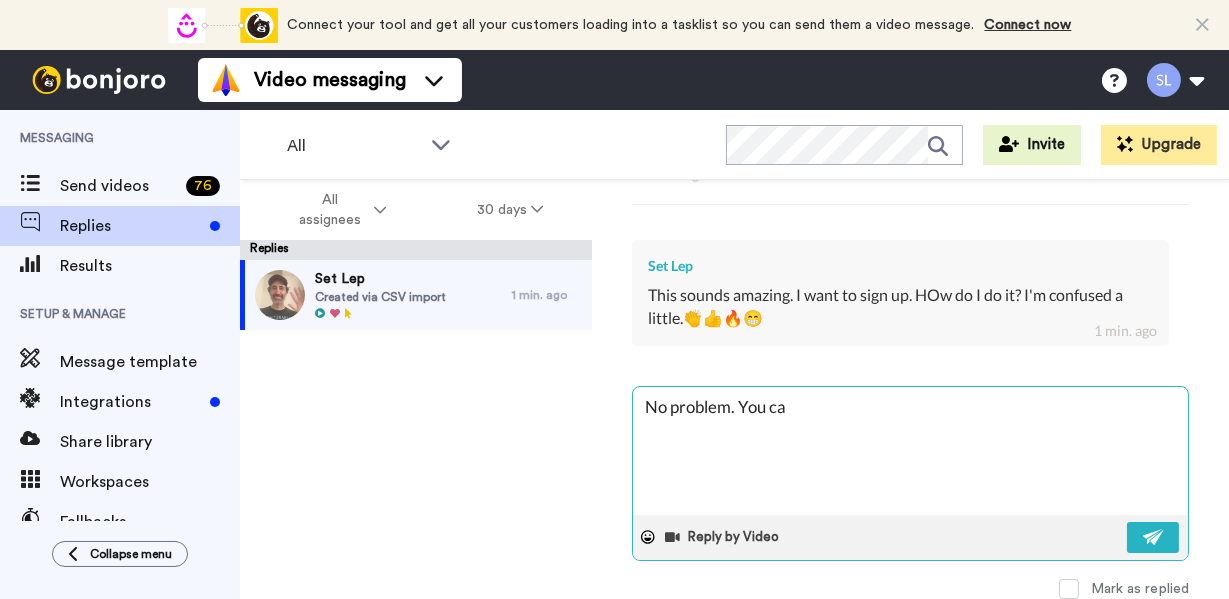 type on "x" 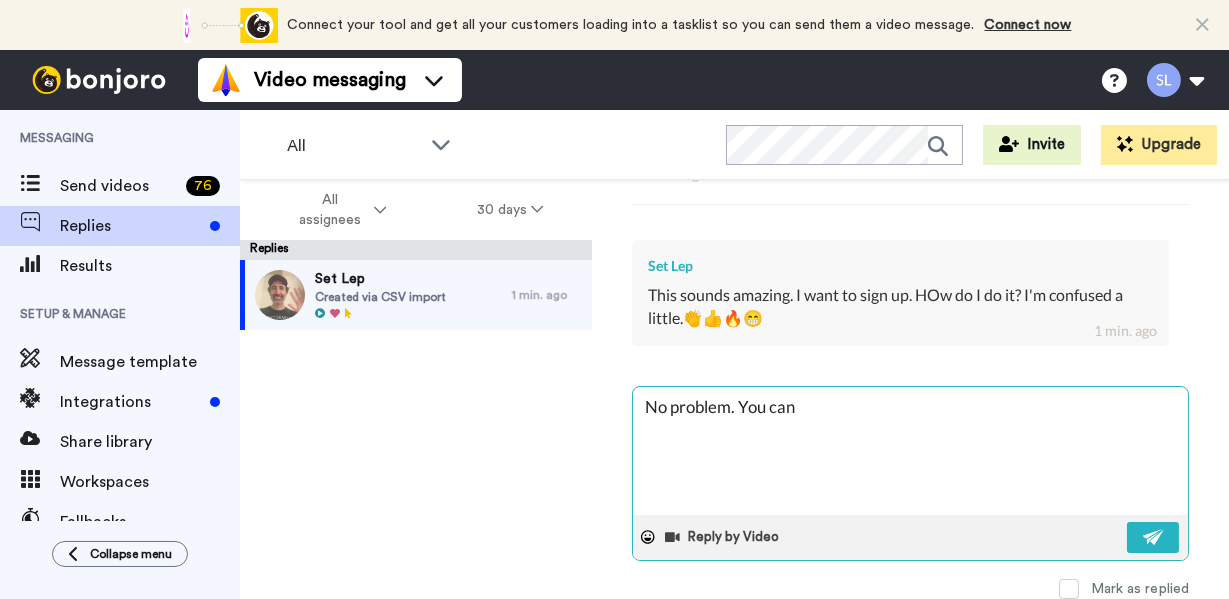 type on "x" 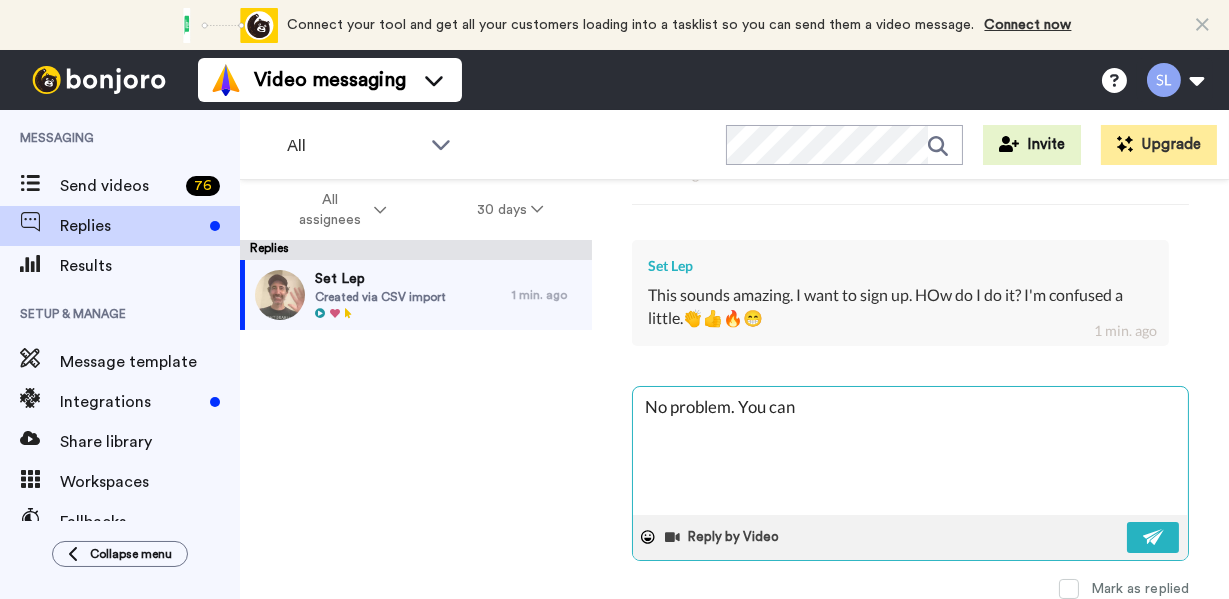 type on "x" 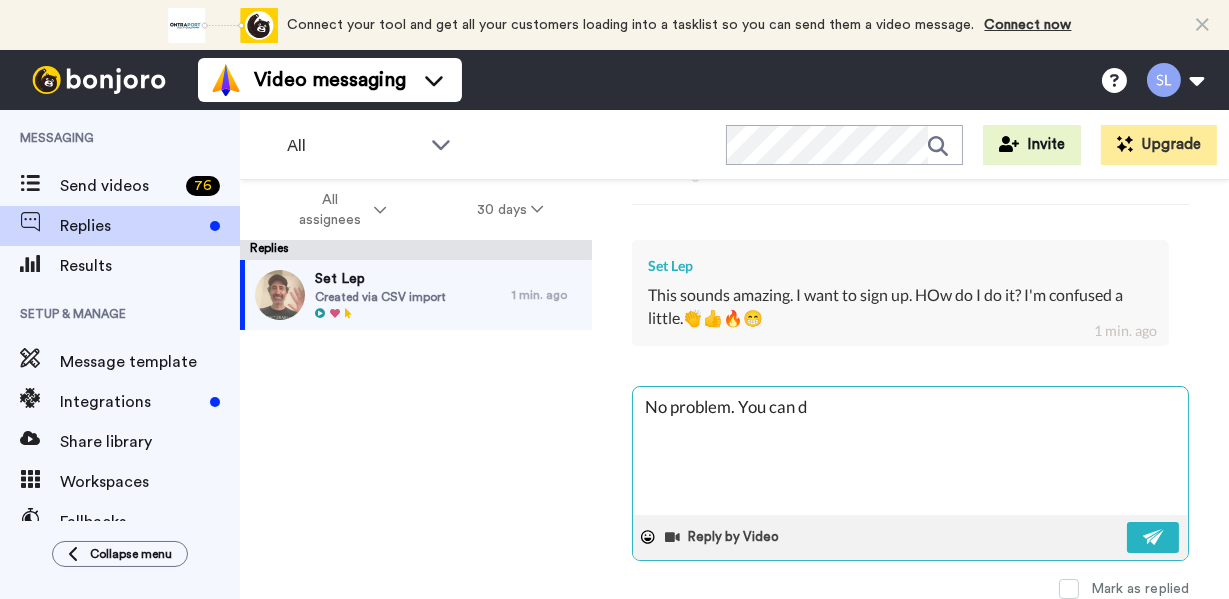 type on "x" 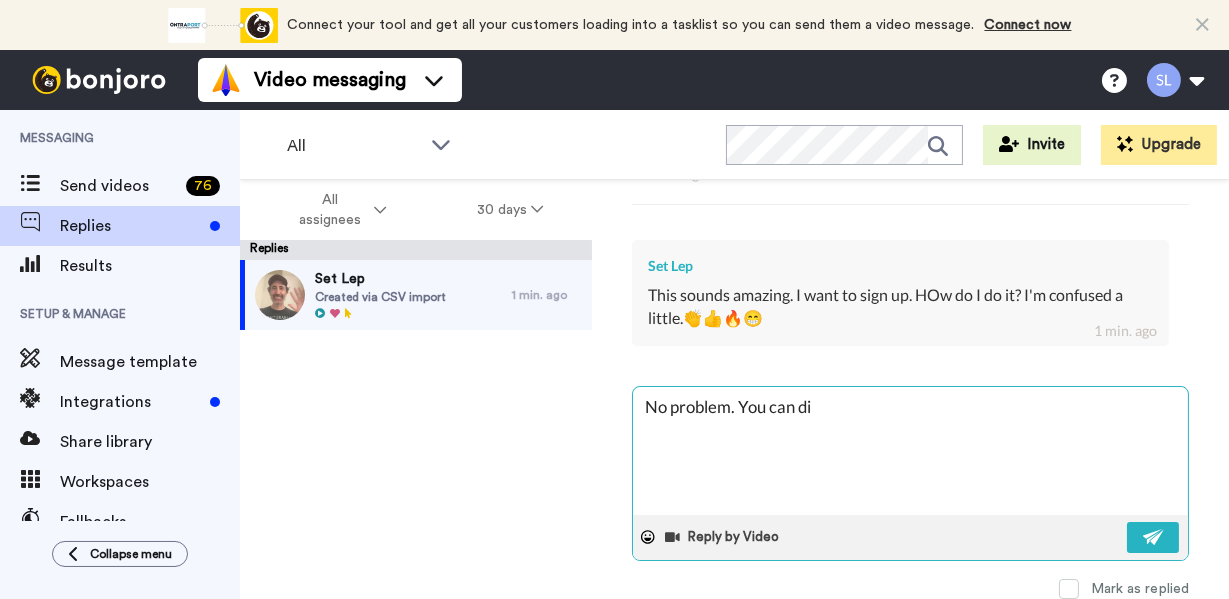 type on "x" 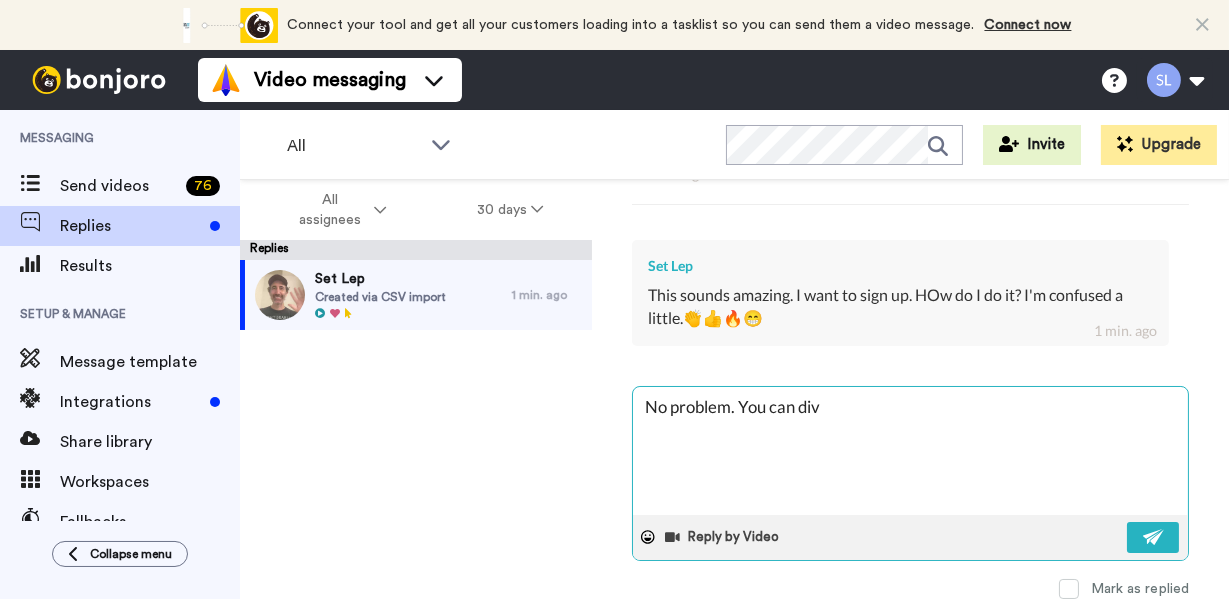 type on "x" 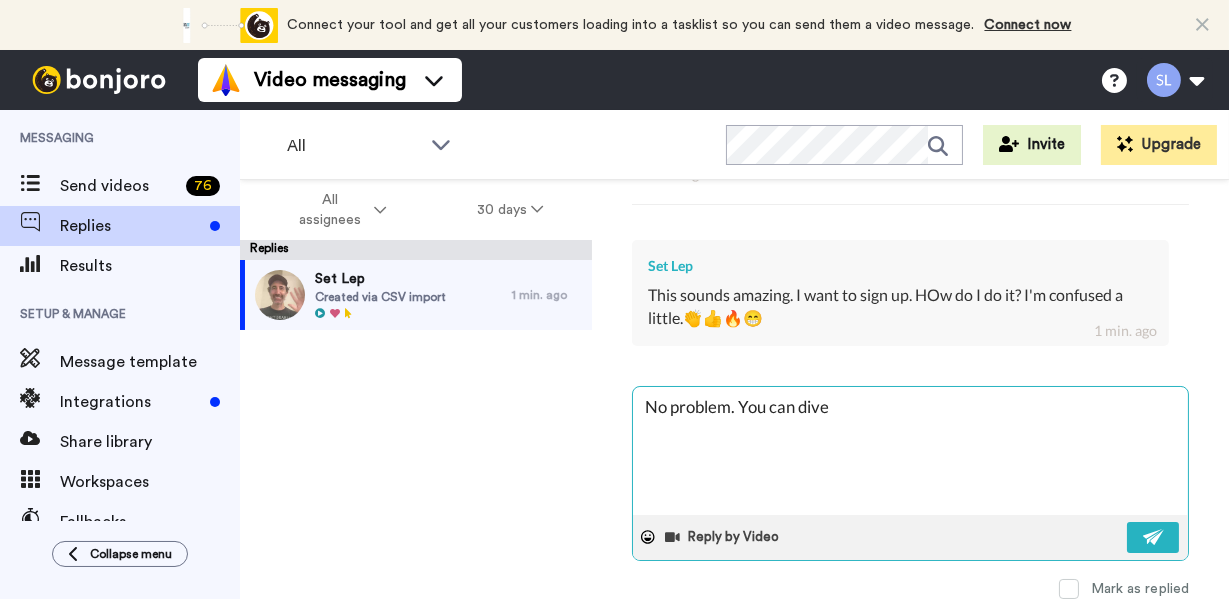 type on "No problem. You can dive" 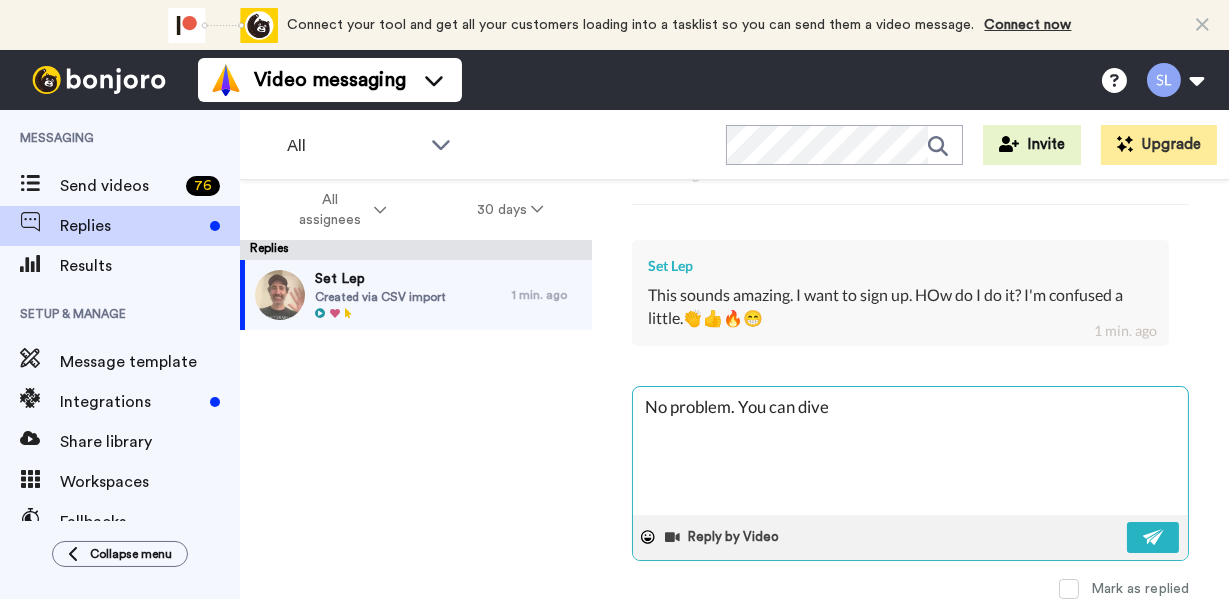 type on "x" 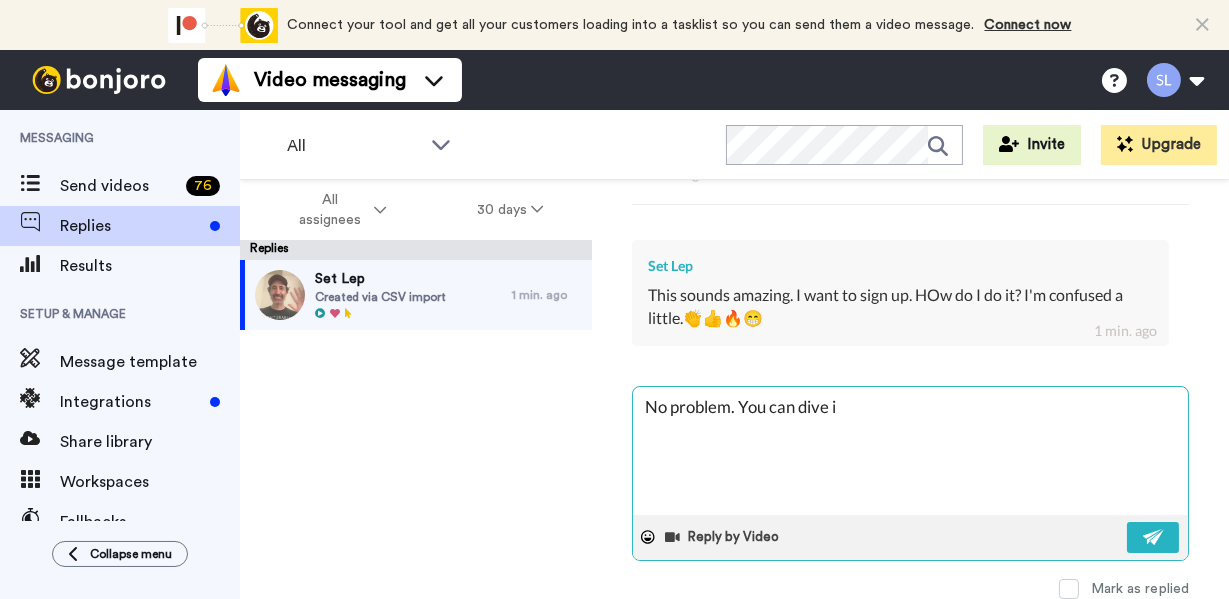 type on "x" 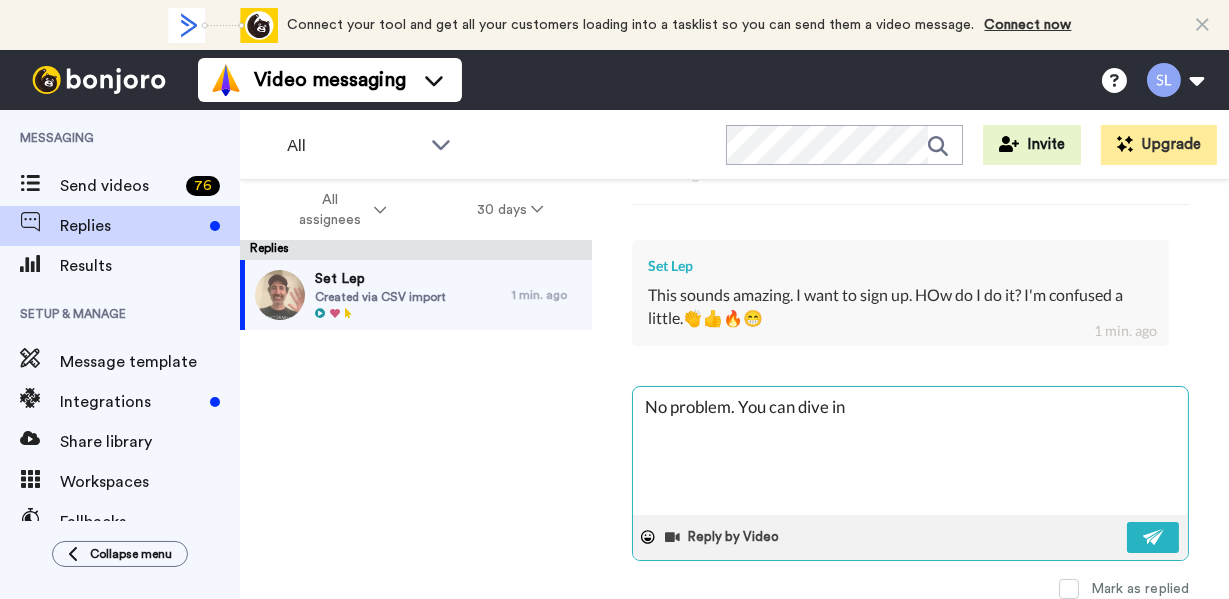 type on "x" 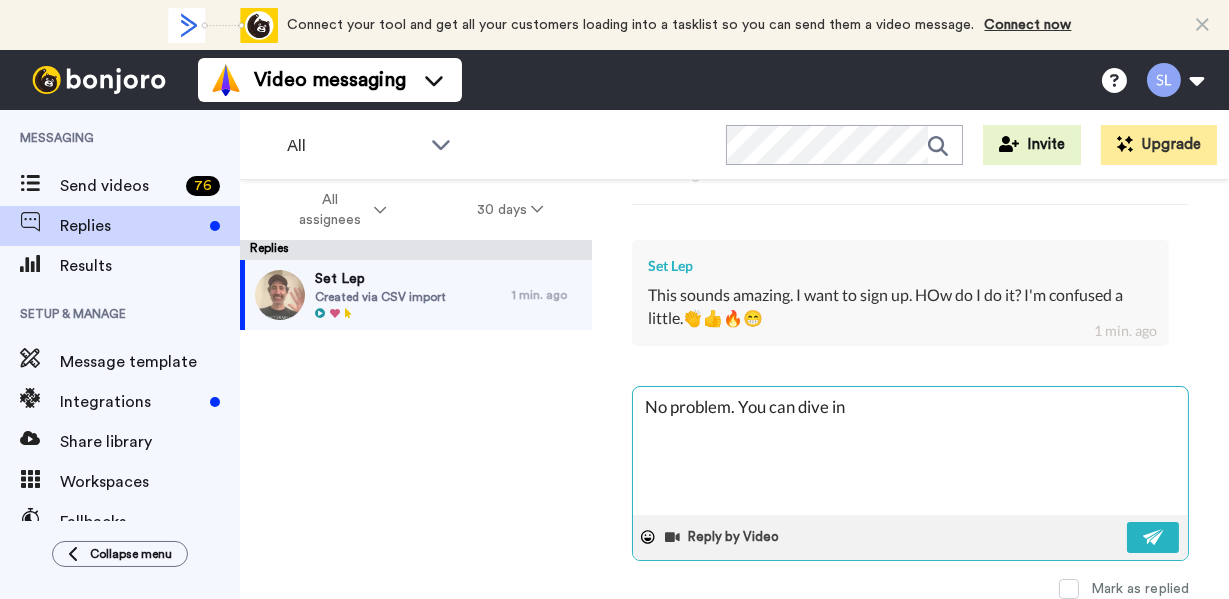 type on "x" 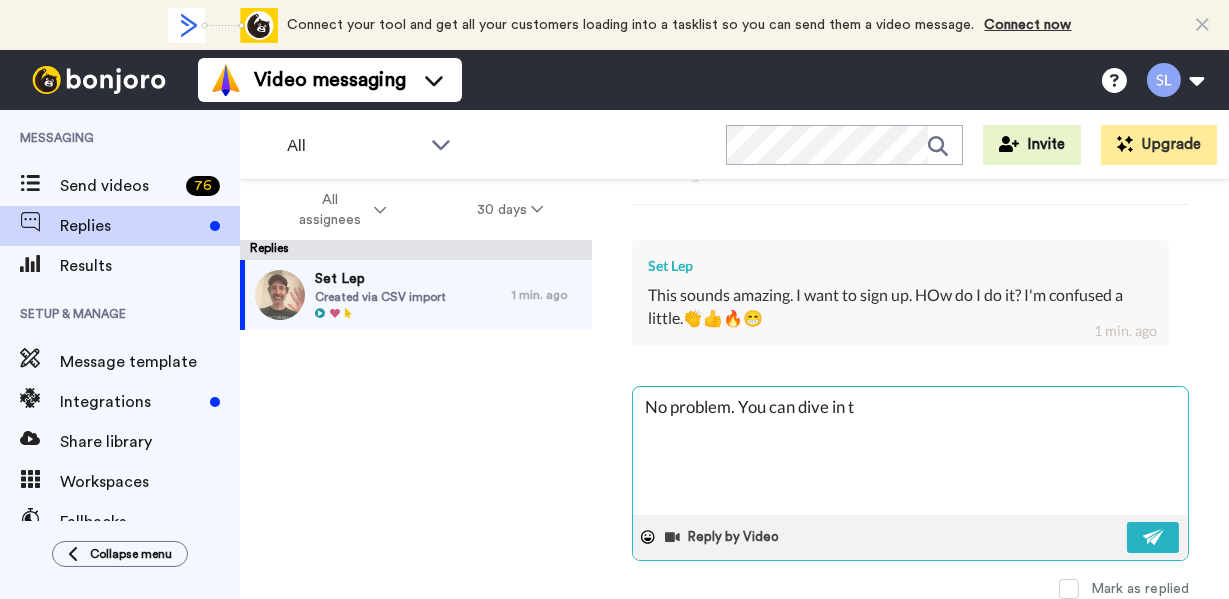 type on "x" 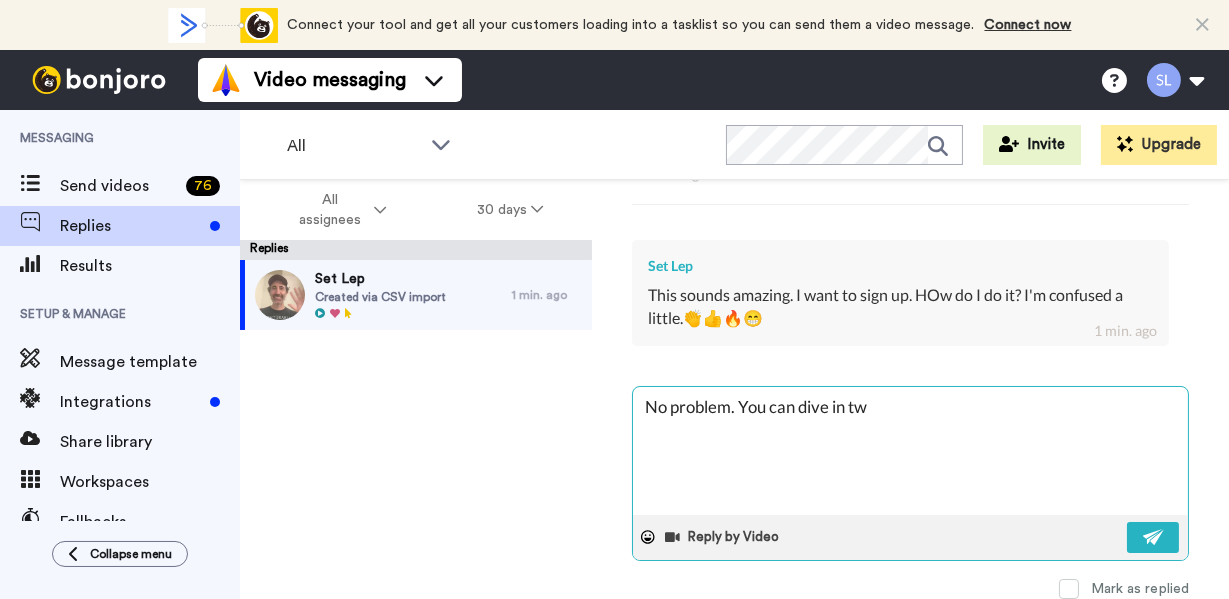 type on "x" 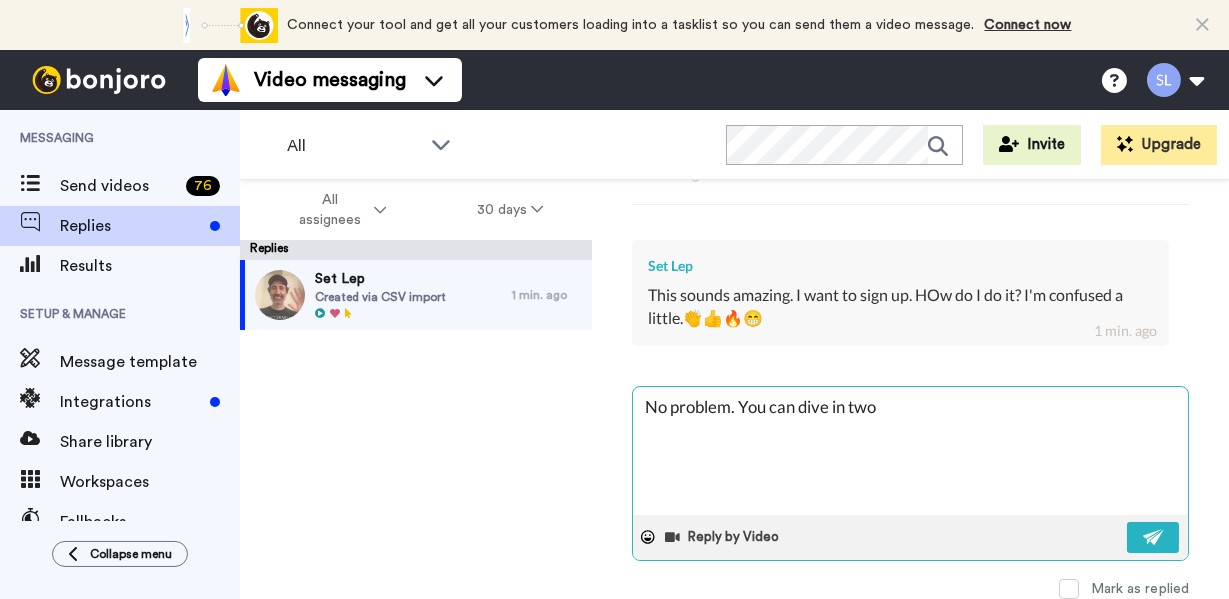type on "x" 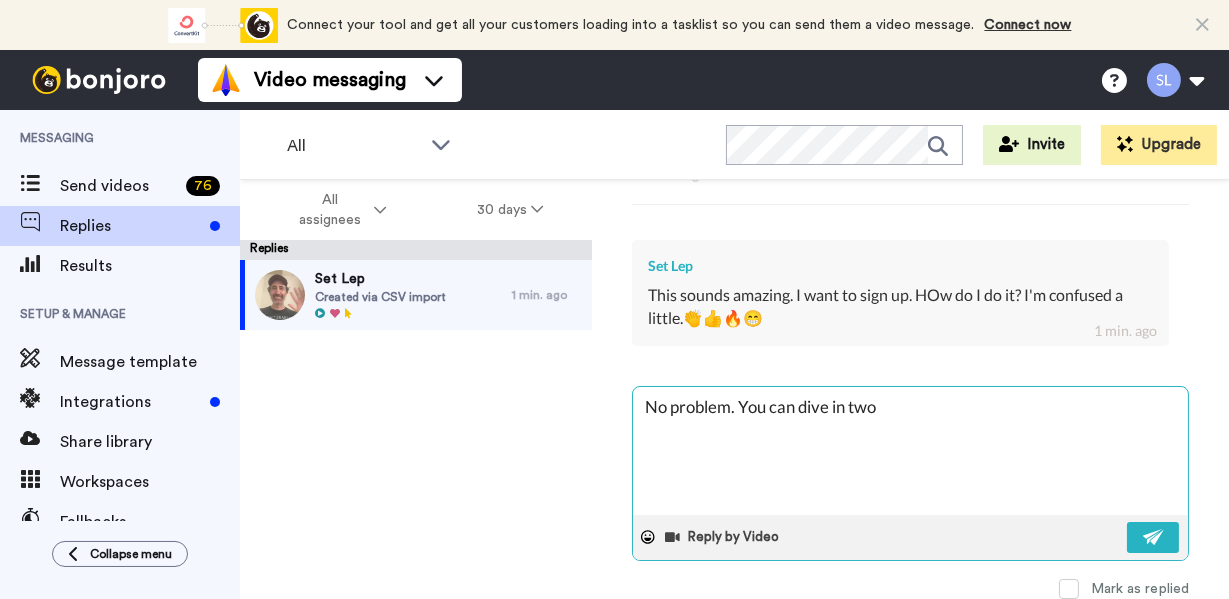 type on "x" 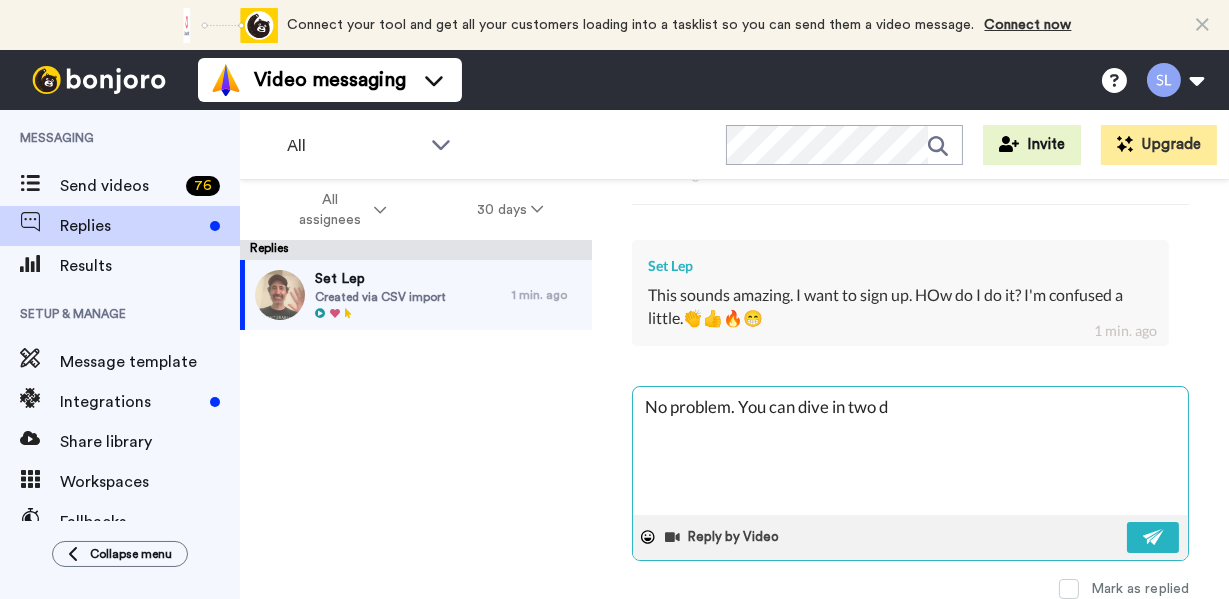 type on "x" 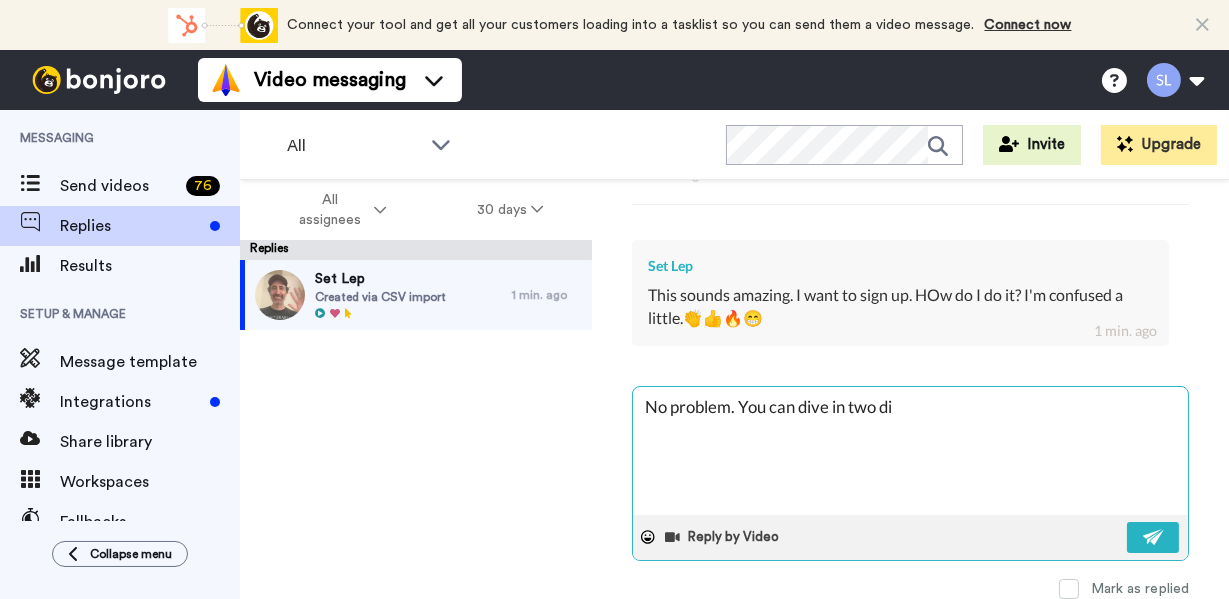 type on "x" 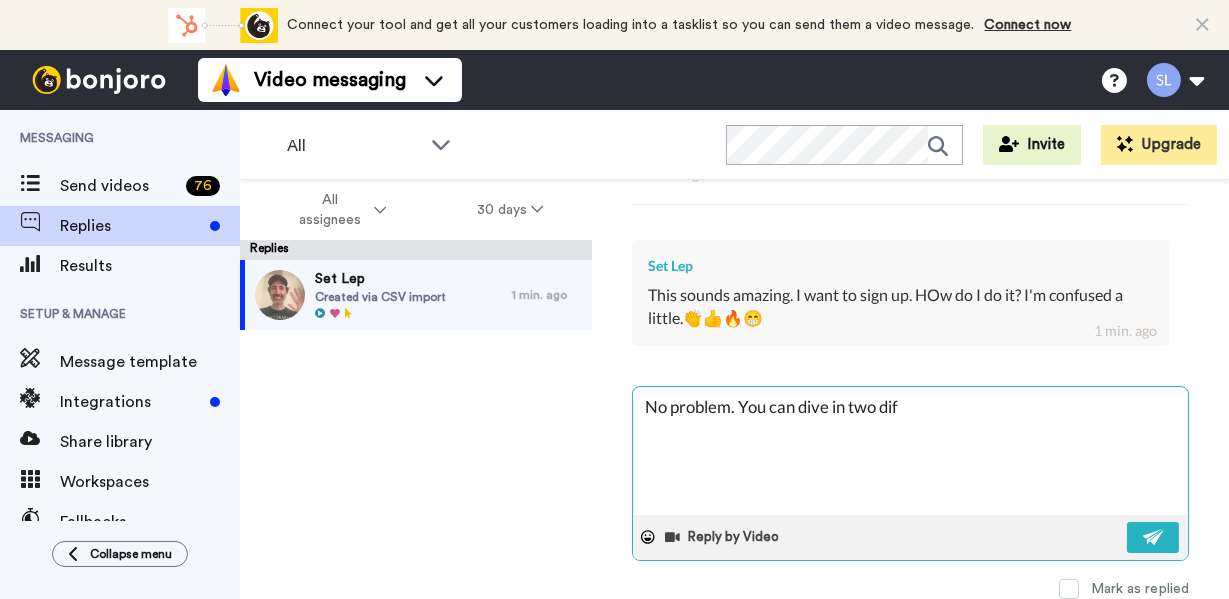 type on "x" 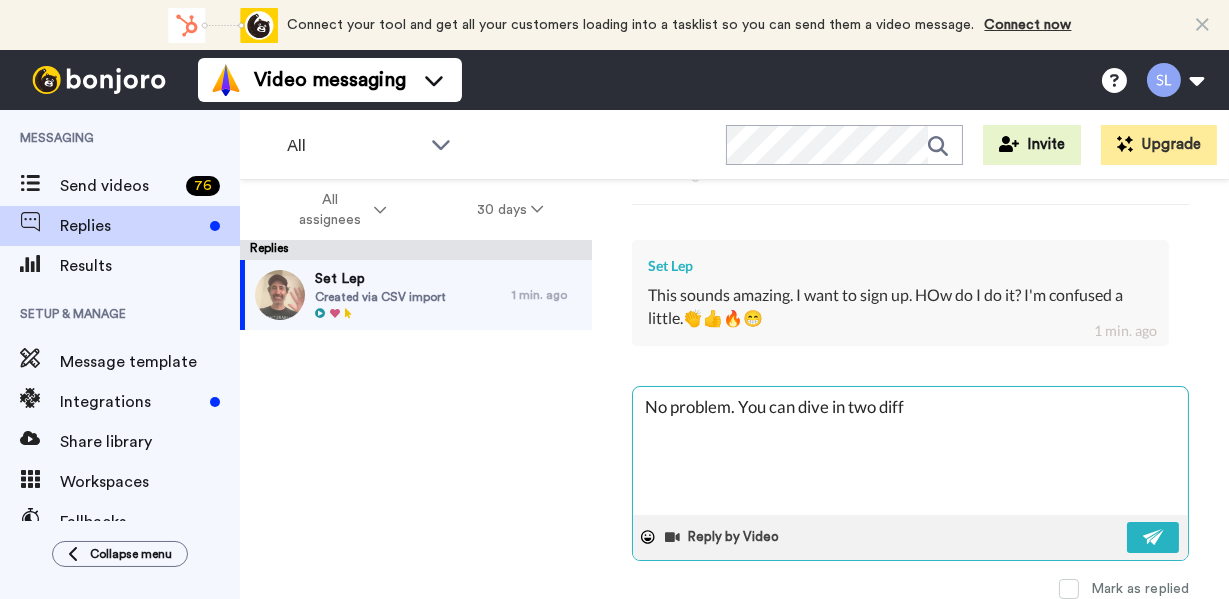 type on "x" 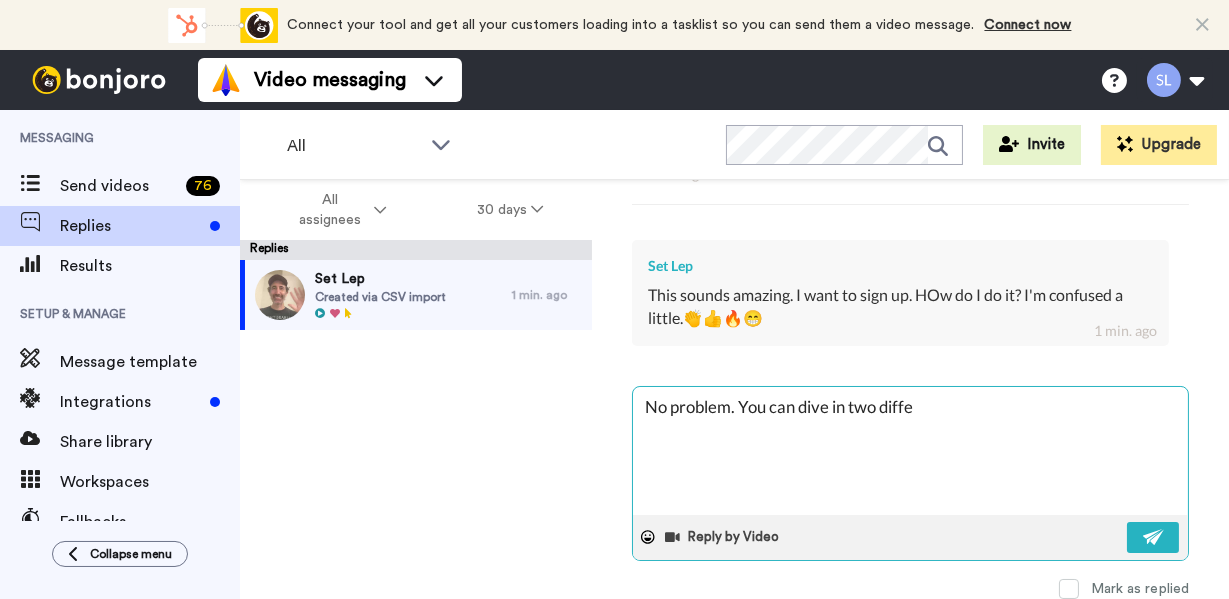 type on "x" 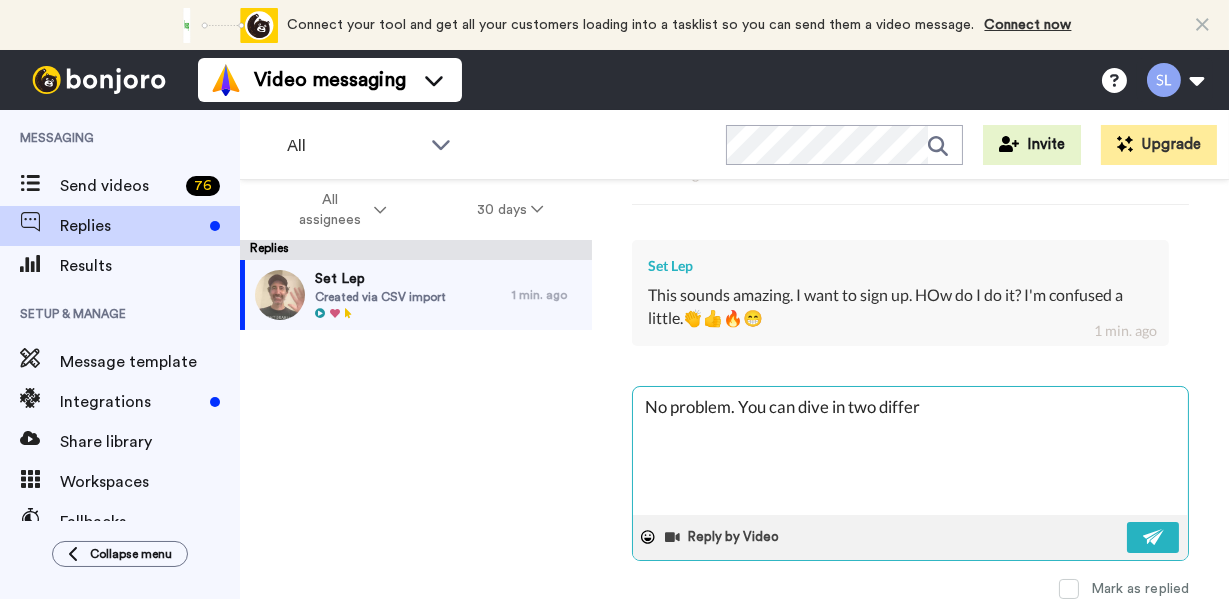 type on "x" 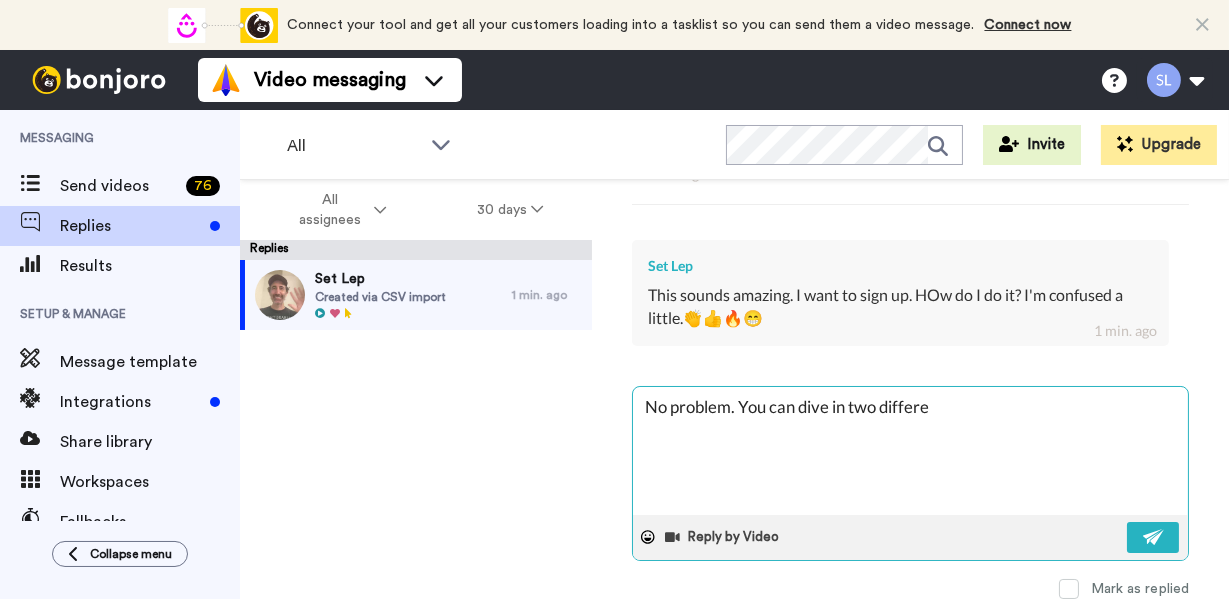 type on "x" 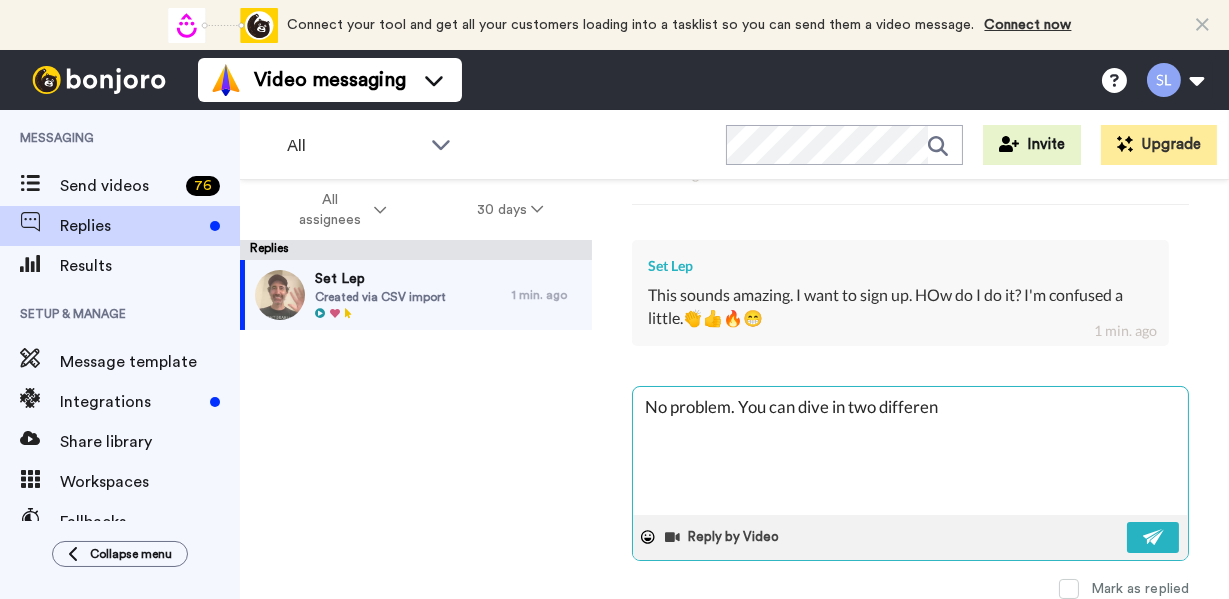 type on "x" 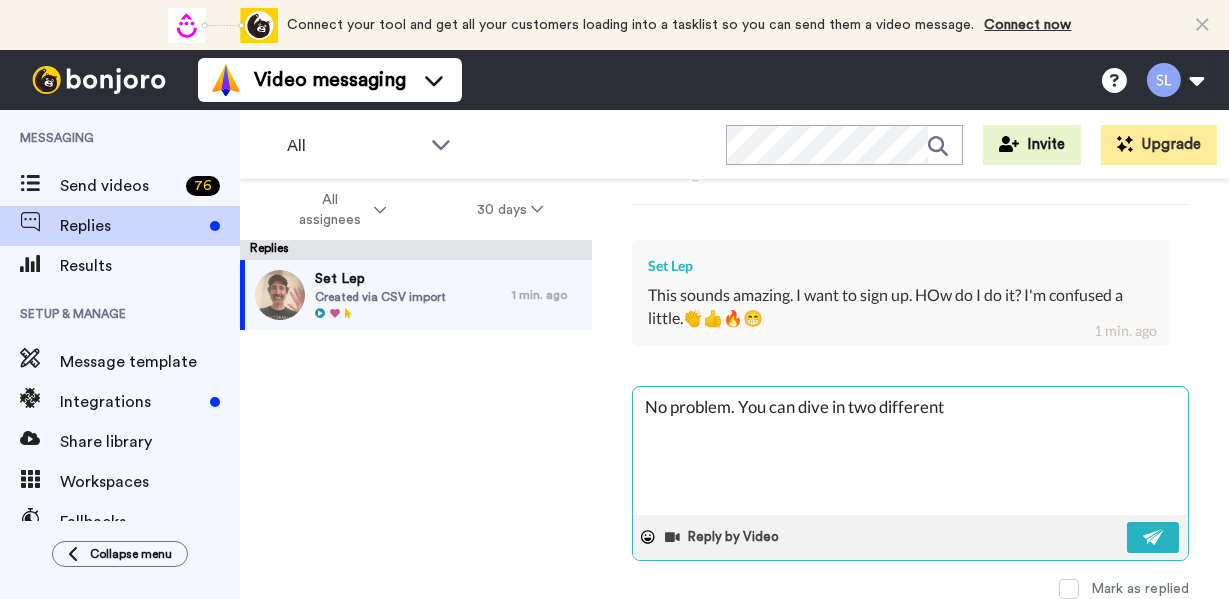 type on "x" 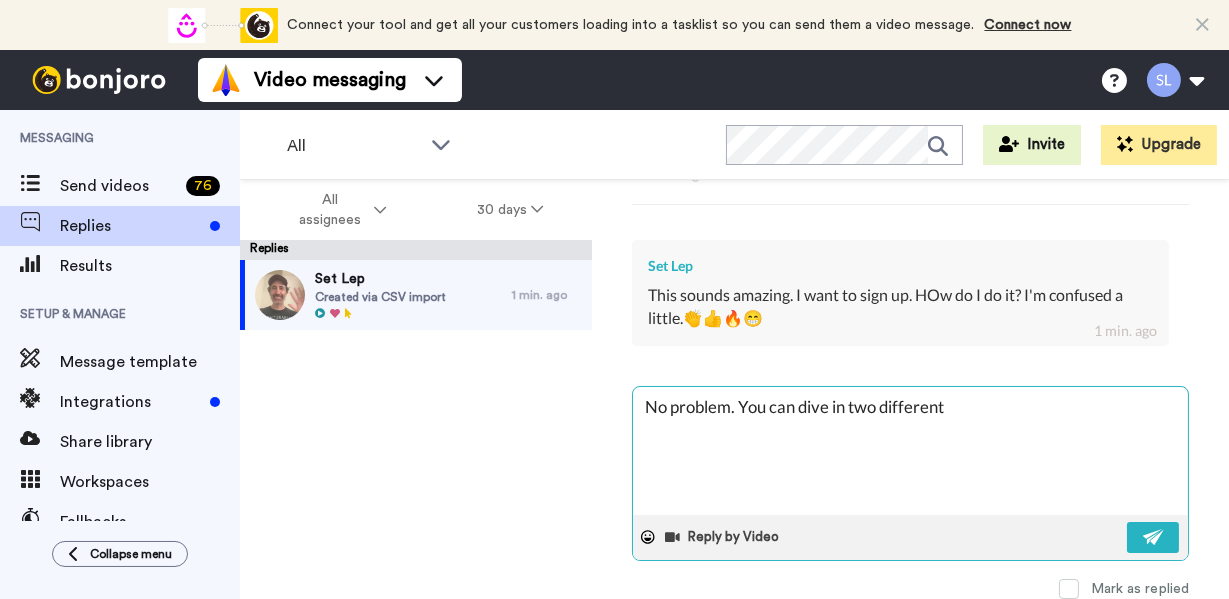 type on "x" 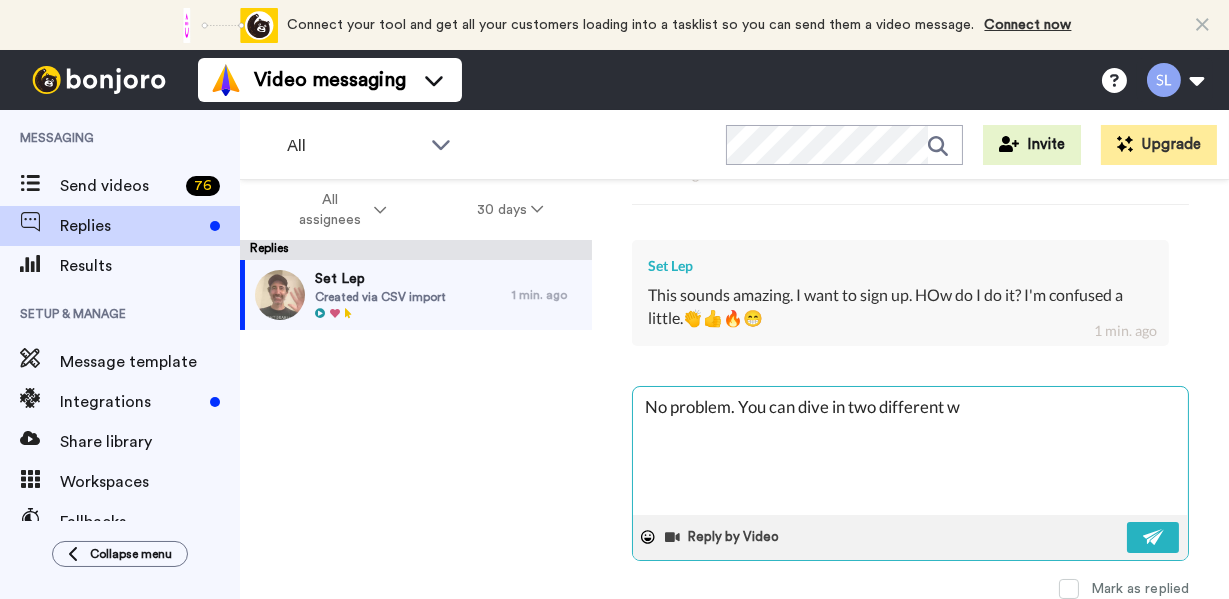 type on "x" 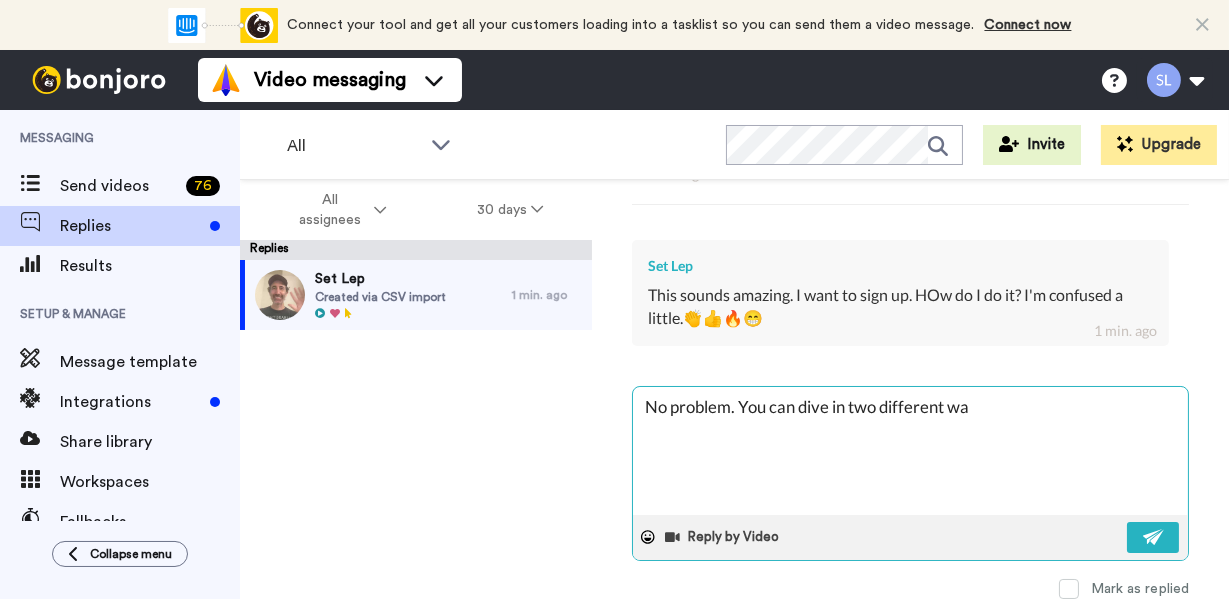 type on "x" 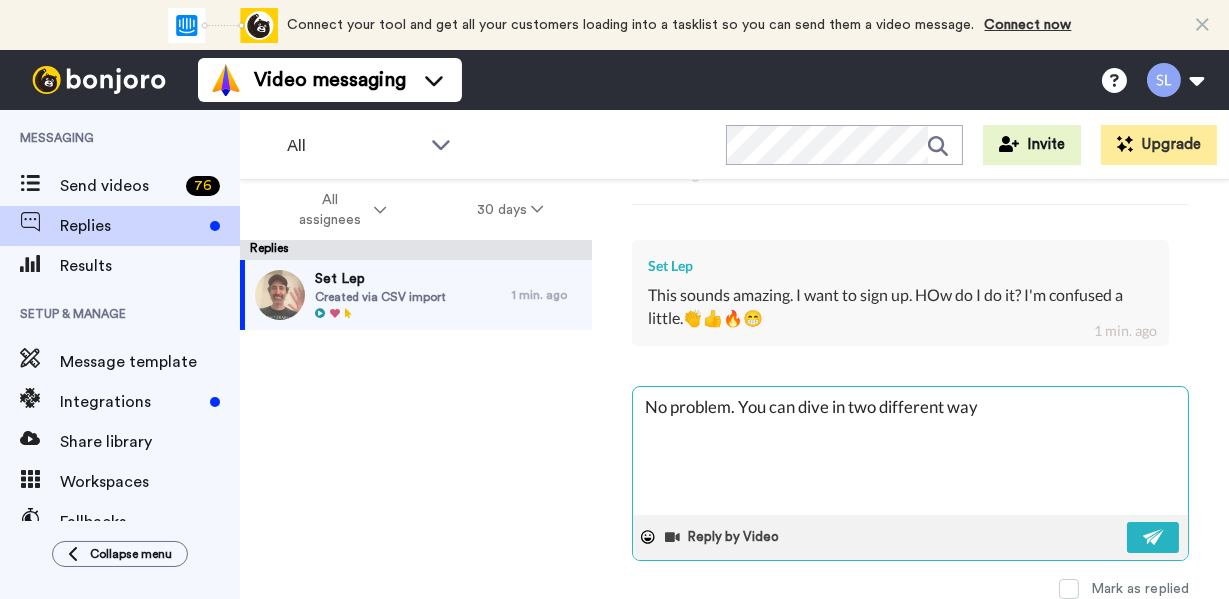 type on "x" 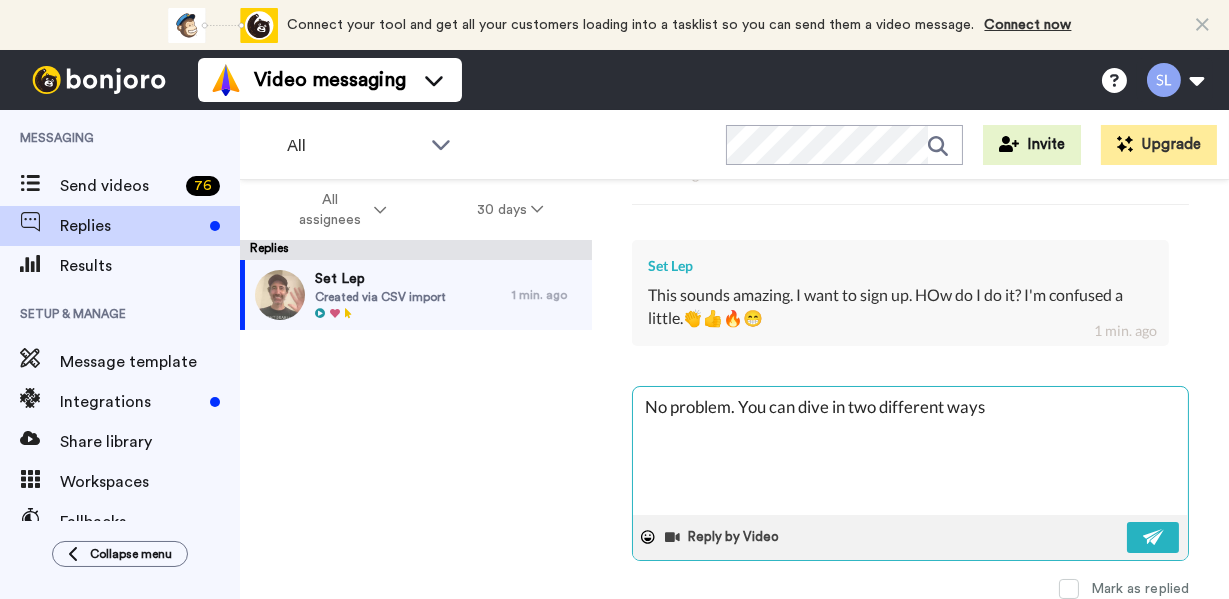 type on "x" 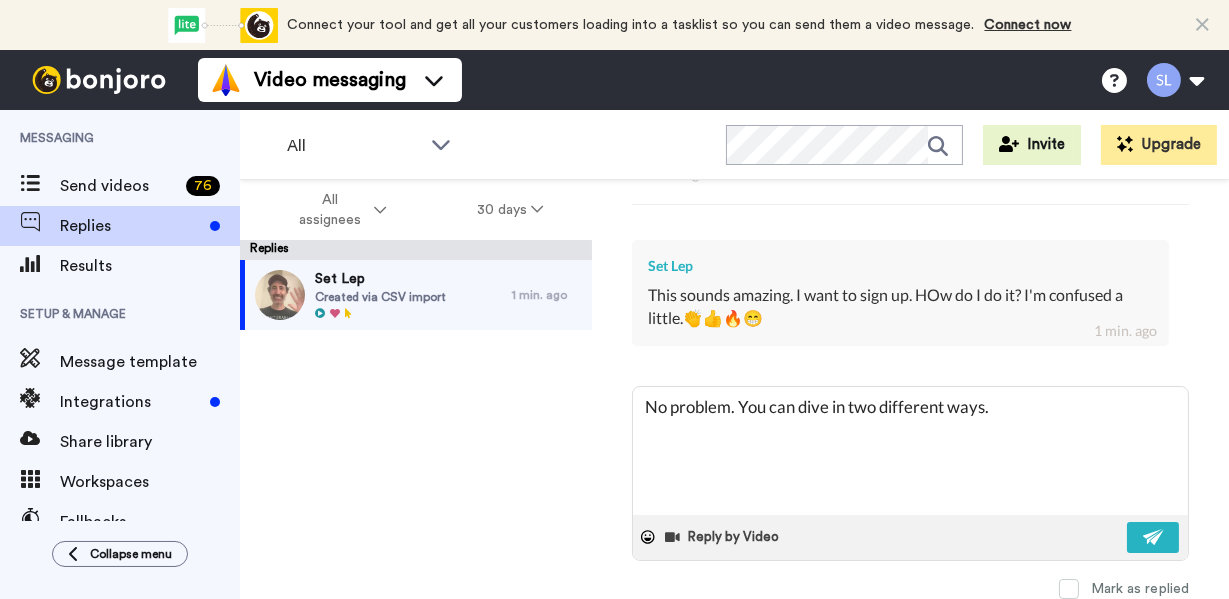 type on "No problem. You can dive in two different ways." 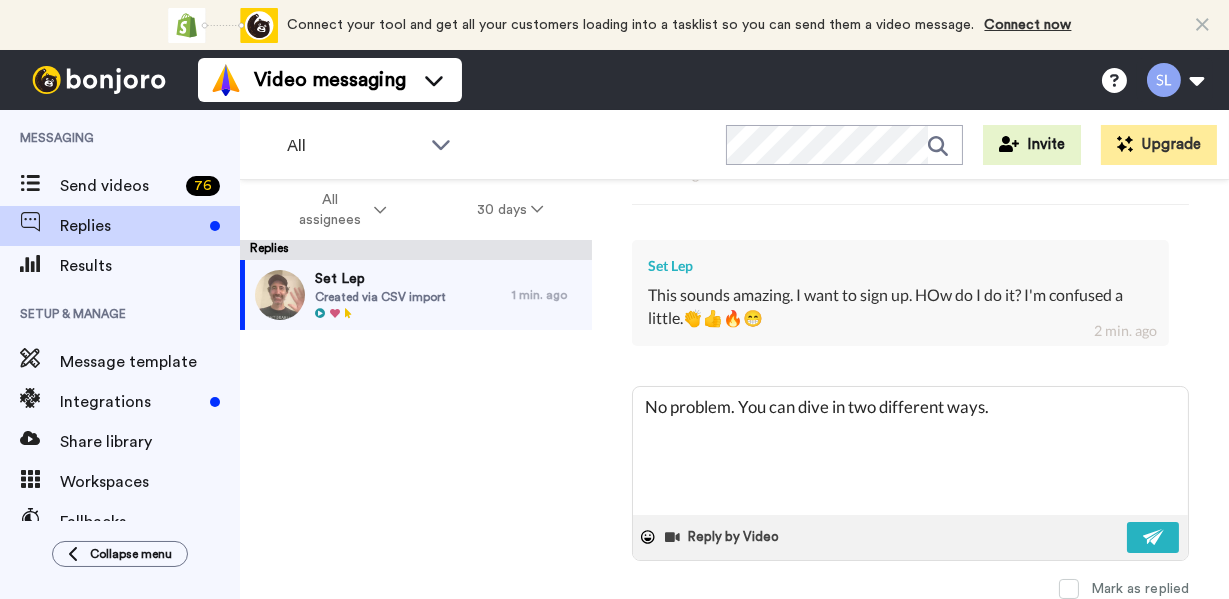 type on "x" 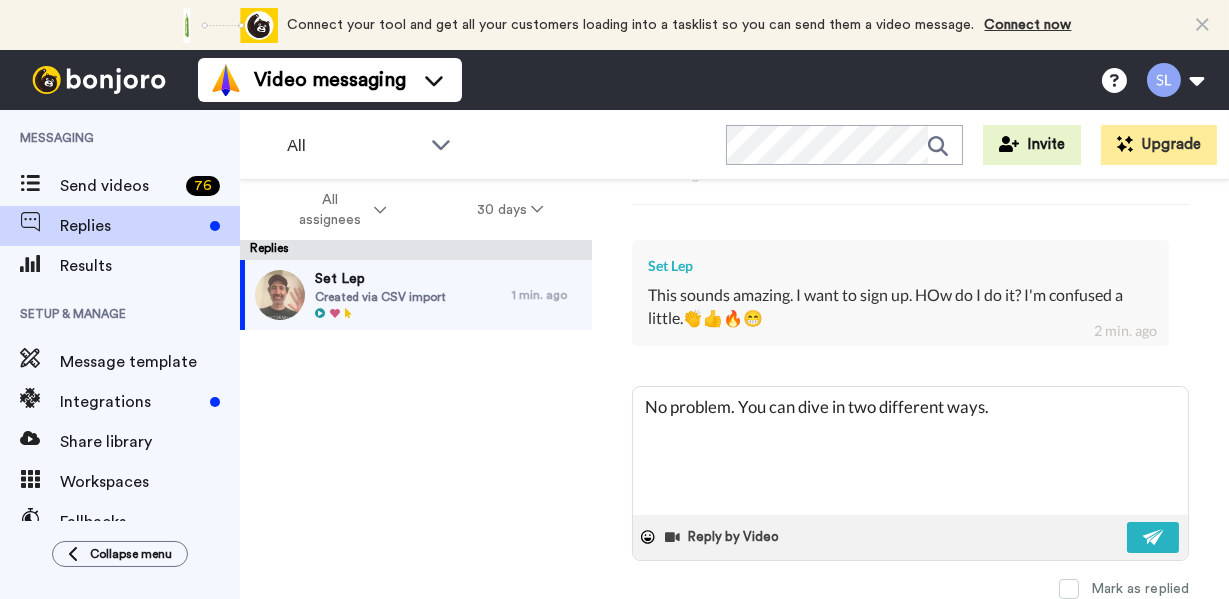 type on "x" 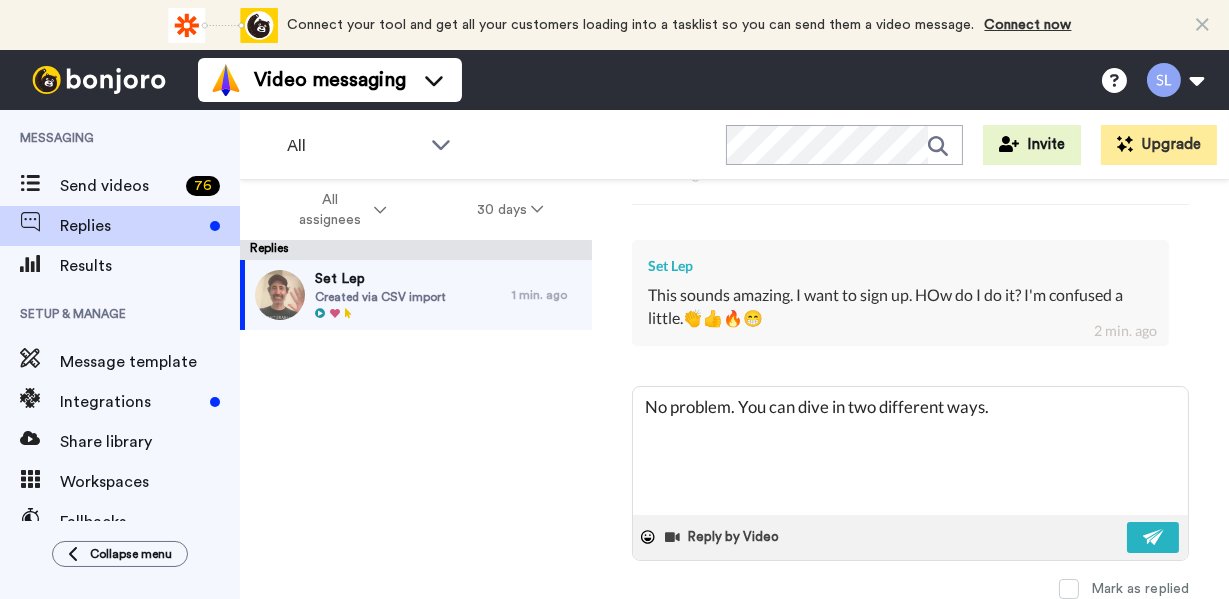 paste on "Sound fun? Dive in here → Beta Tester !
Or find out more details here → More Details !" 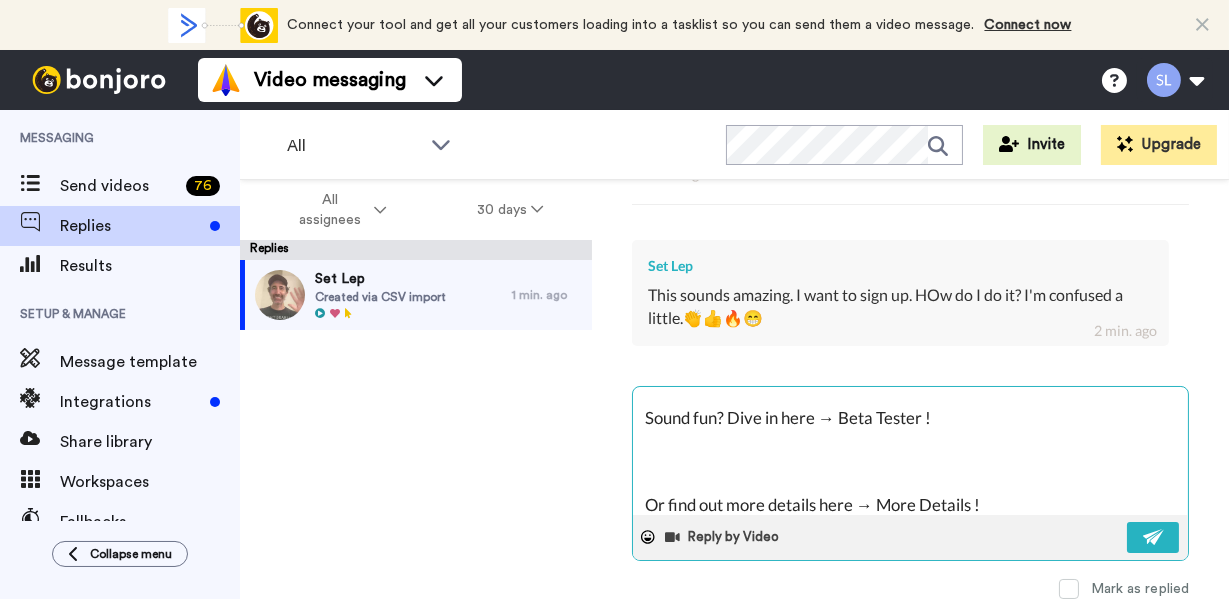 scroll, scrollTop: 42, scrollLeft: 0, axis: vertical 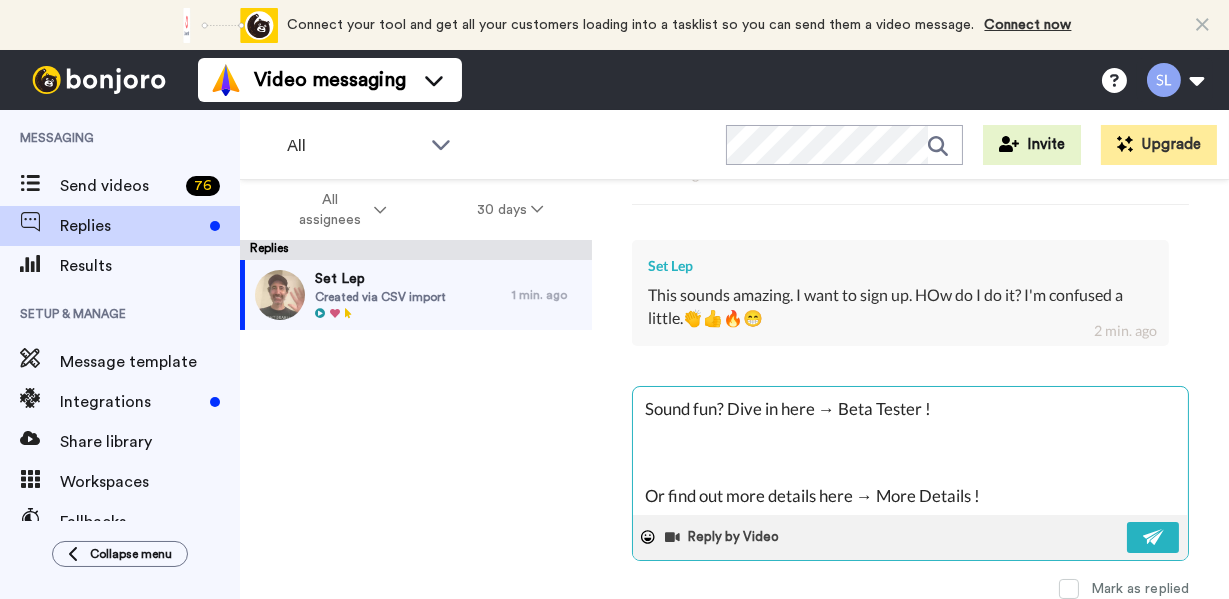 click on "No problem. You can dive in two different ways.
Sound fun? Dive in here → Beta Tester !
Or find out more details here → More Details !" at bounding box center [910, 451] 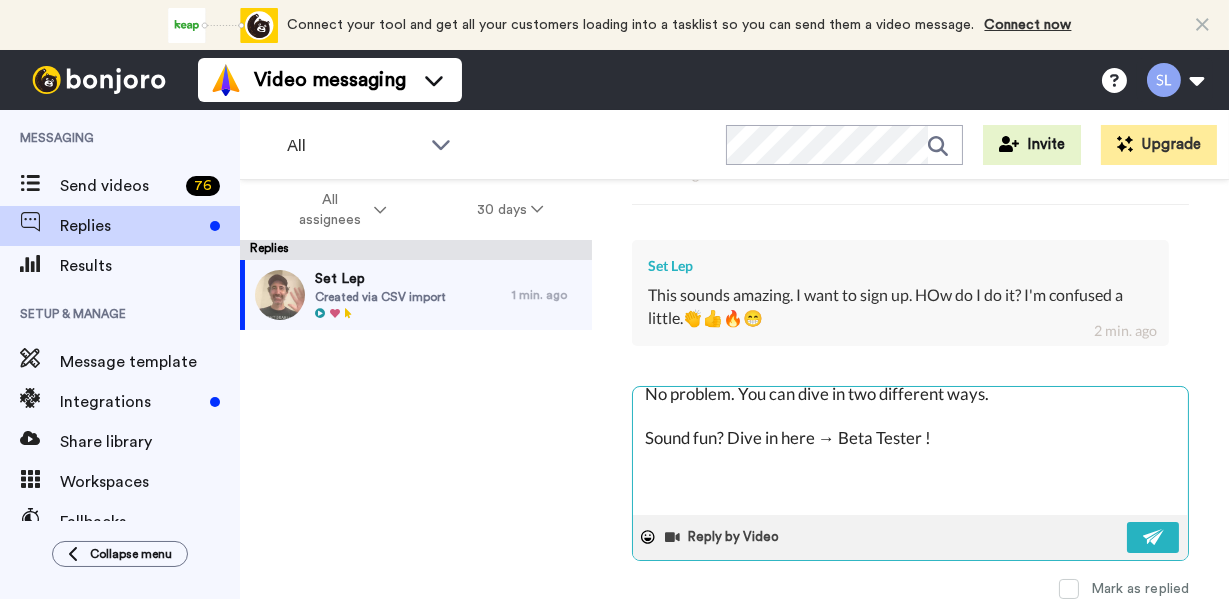 scroll, scrollTop: 10, scrollLeft: 0, axis: vertical 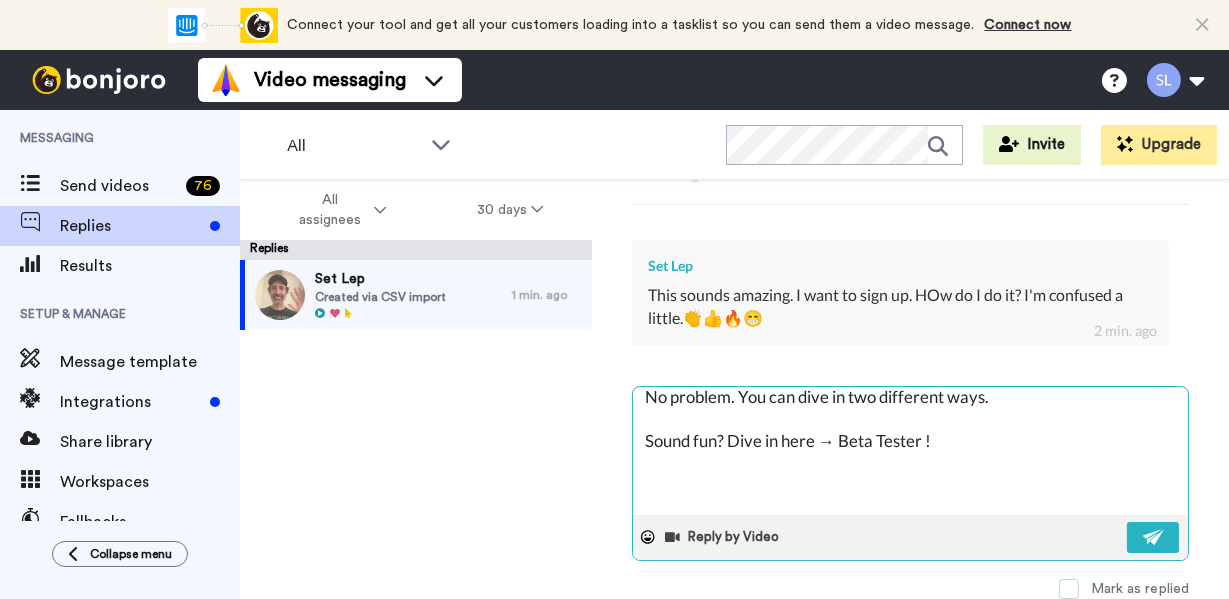 drag, startPoint x: 922, startPoint y: 432, endPoint x: 834, endPoint y: 431, distance: 88.005684 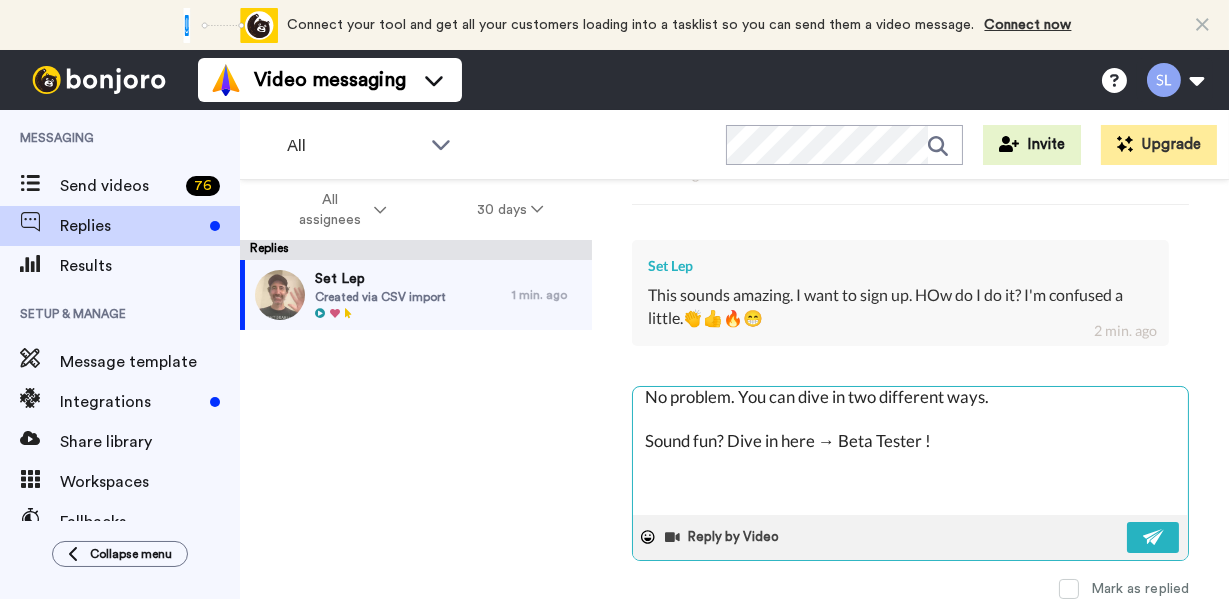 scroll, scrollTop: 42, scrollLeft: 0, axis: vertical 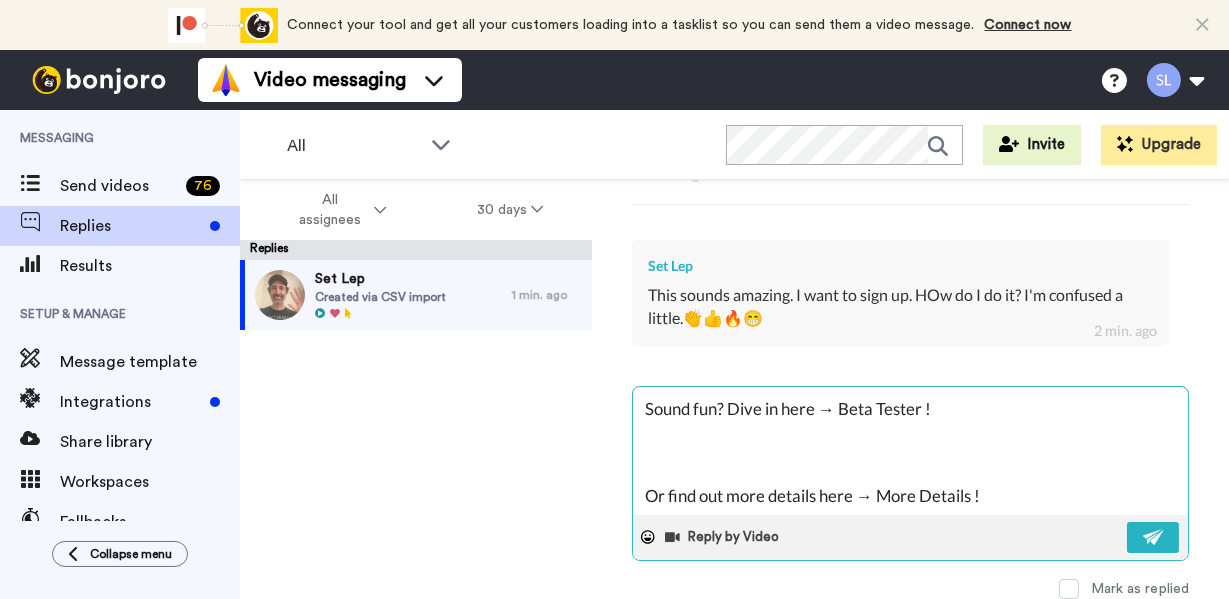 click on "No problem. You can dive in two different ways.
Sound fun? Dive in here → Beta Tester !
Or find out more details here → More Details !" at bounding box center (910, 451) 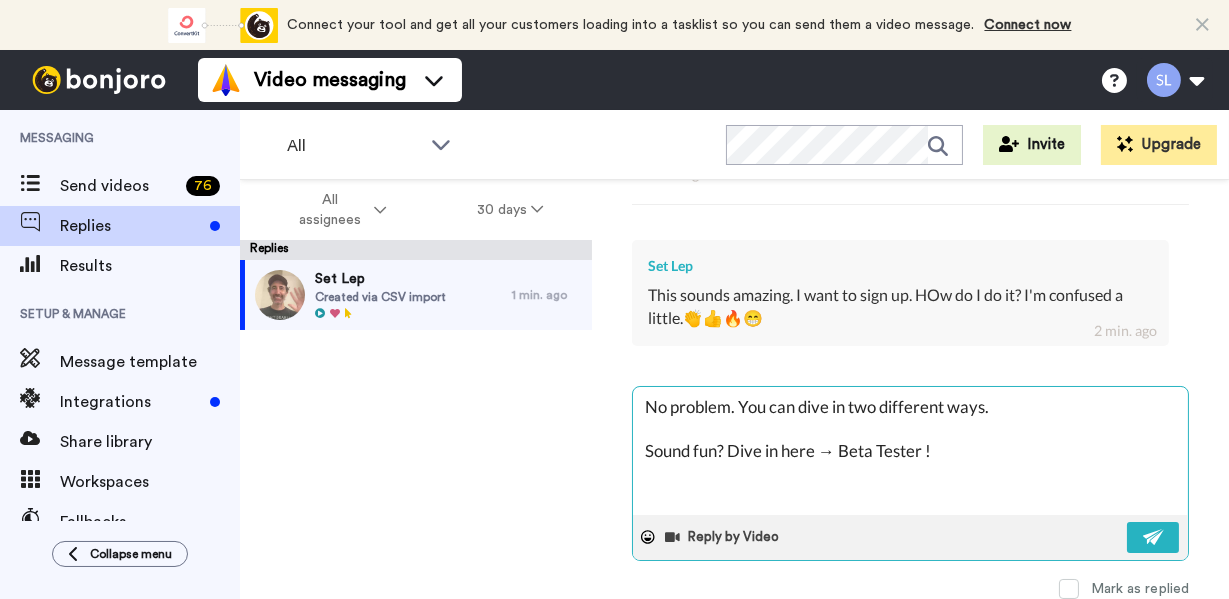 scroll, scrollTop: 42, scrollLeft: 0, axis: vertical 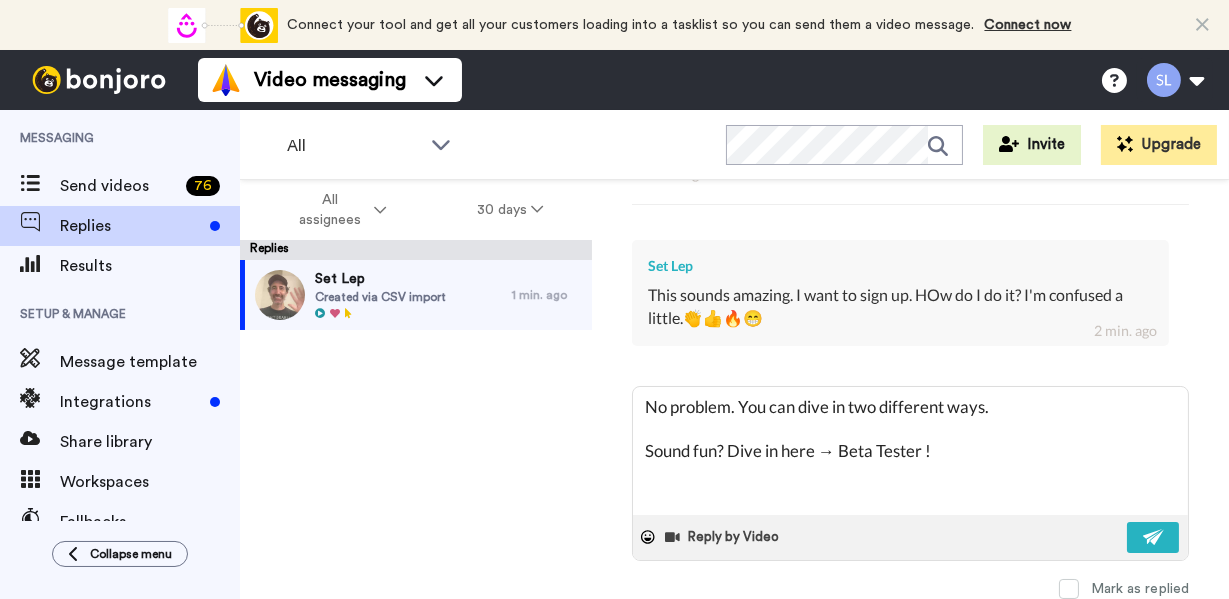 drag, startPoint x: 995, startPoint y: 487, endPoint x: 625, endPoint y: 433, distance: 373.91977 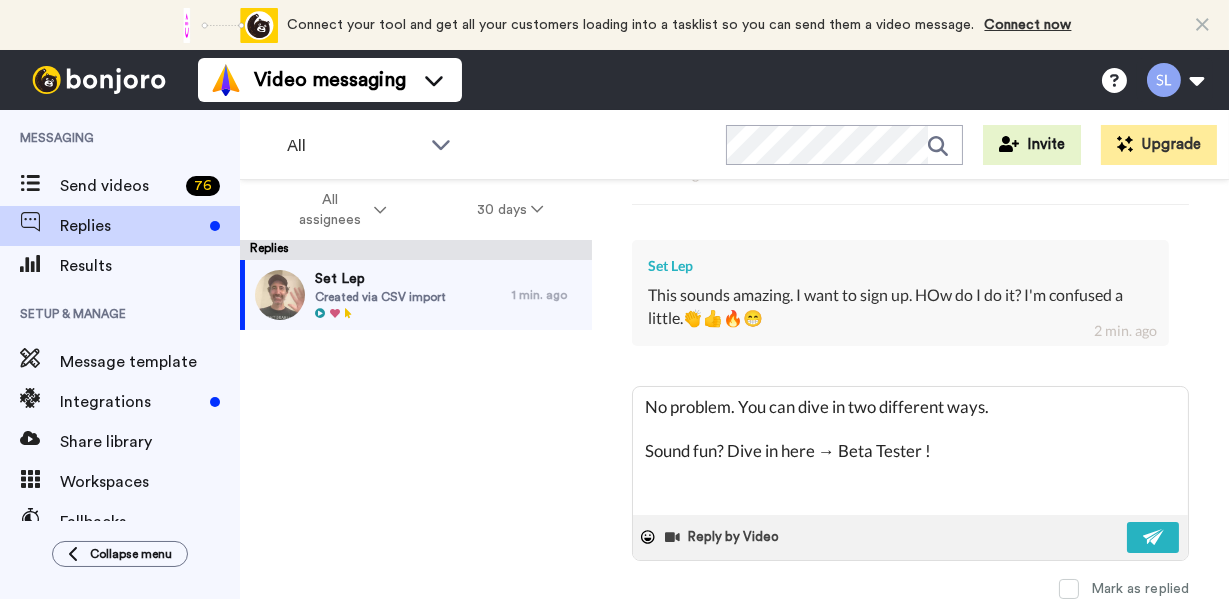 type on "x" 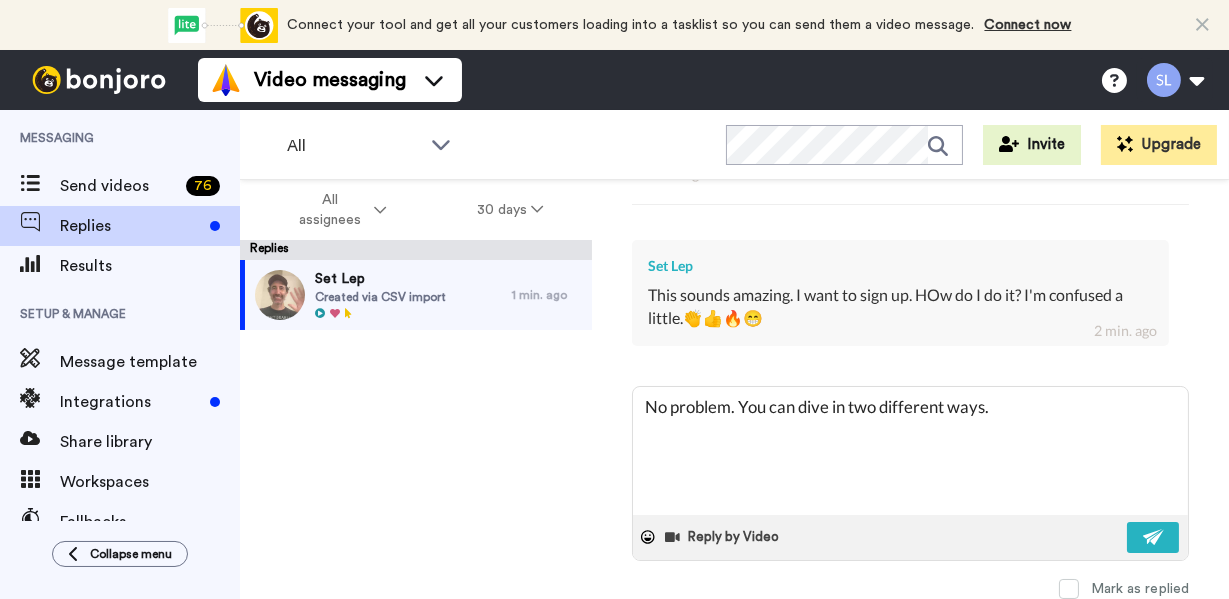 type on "No problem. You can dive in two different ways." 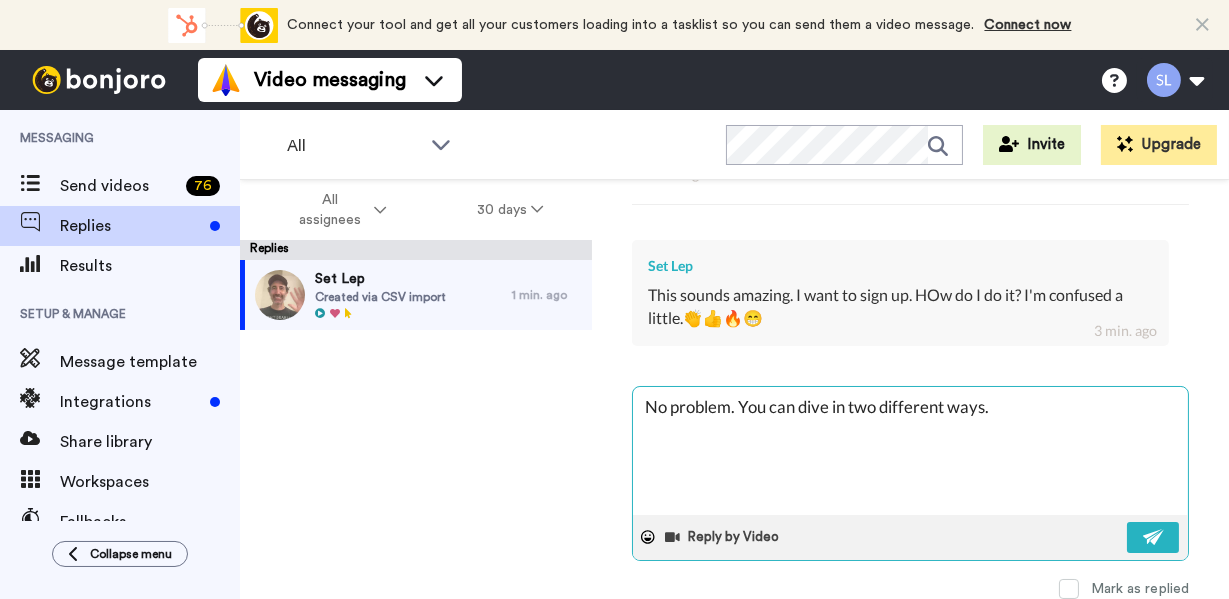 paste on "limitlessinquiry.com/tester" 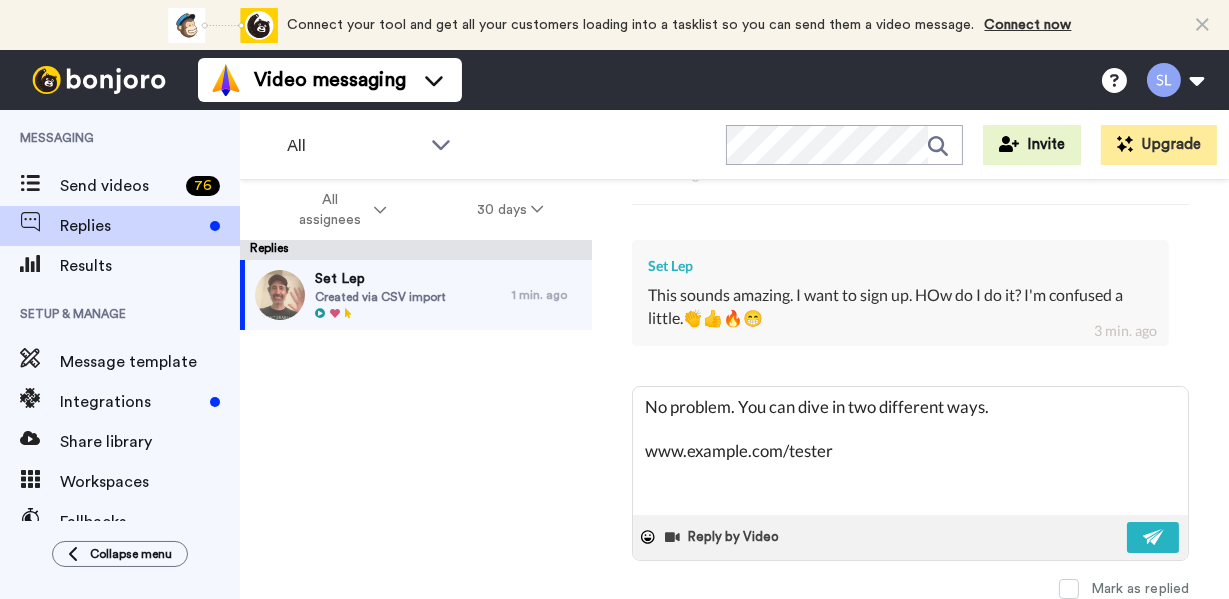 type on "No problem. You can dive in two different ways.
limitlessinquiry.com/tester" 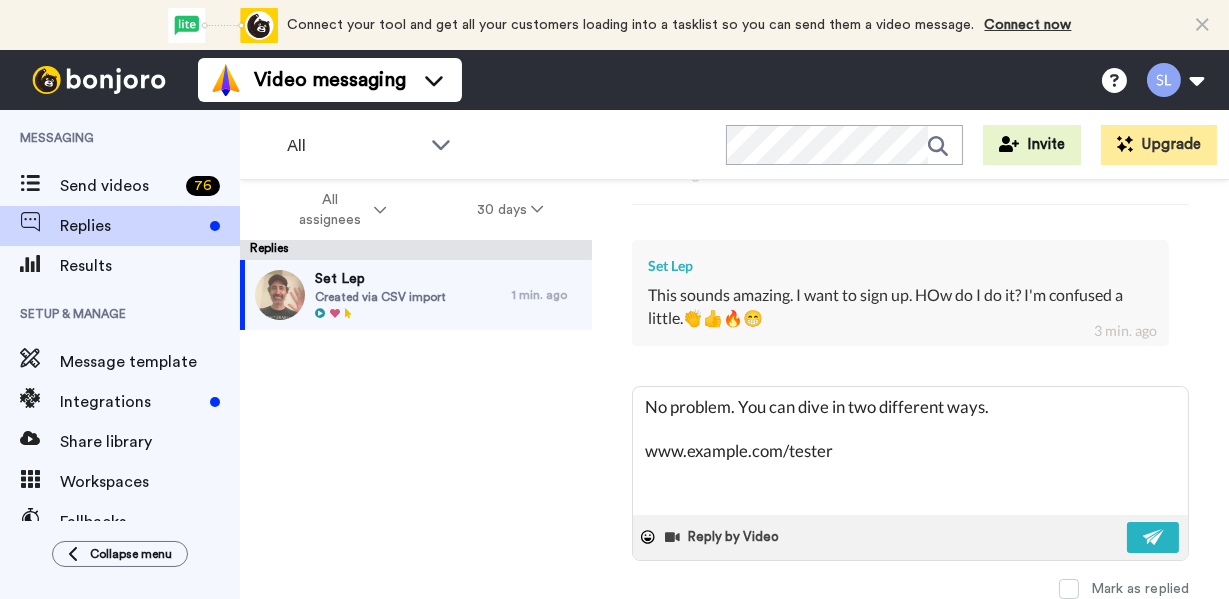 drag, startPoint x: 877, startPoint y: 432, endPoint x: 624, endPoint y: 439, distance: 253.09682 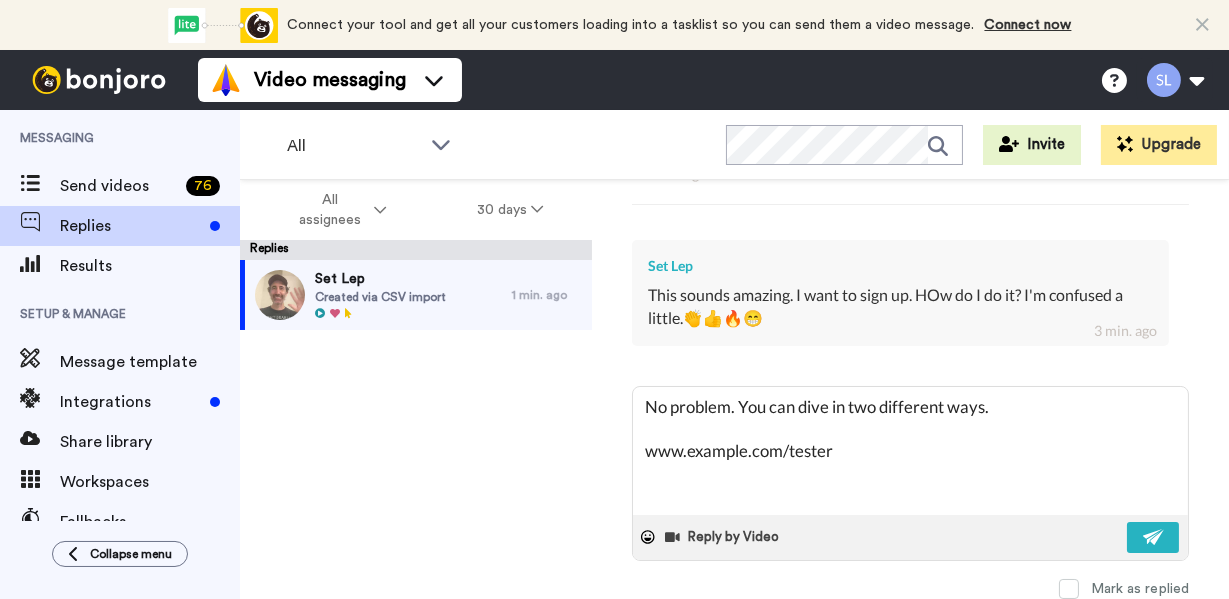paste on "https://www." 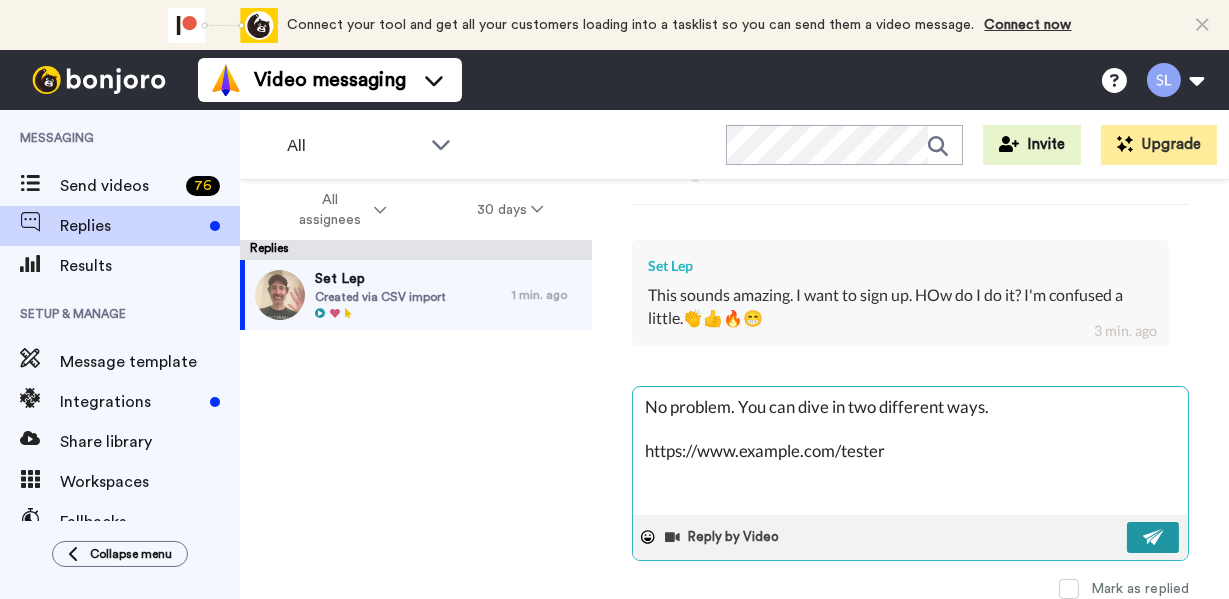 type on "No problem. You can dive in two different ways.
https://www.limitlessinquiry.com/tester" 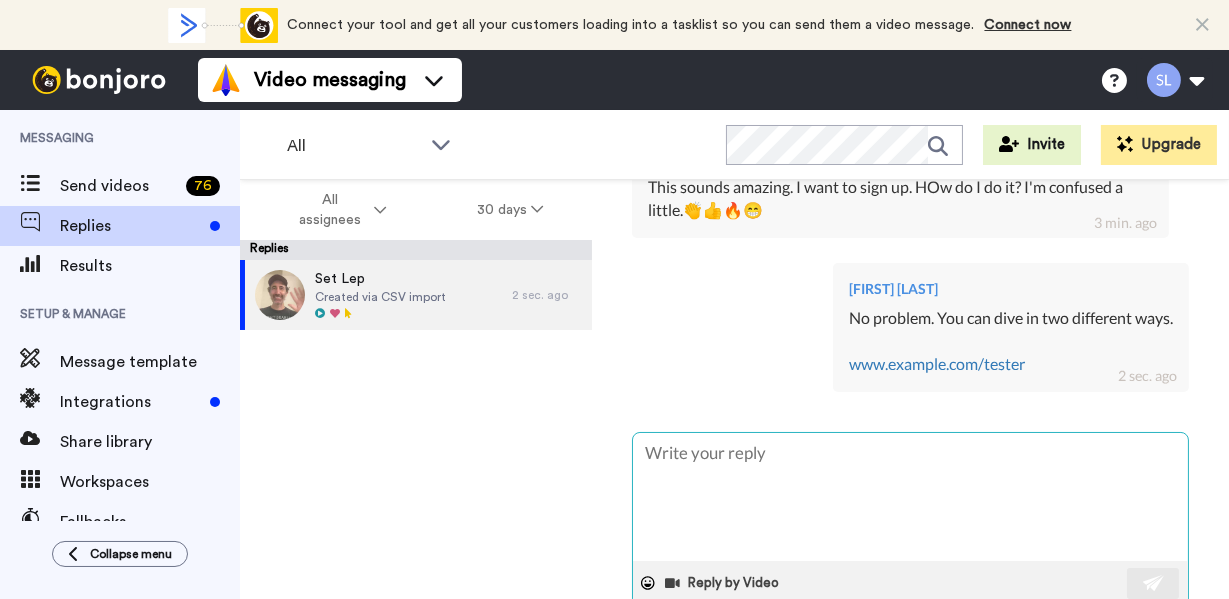 scroll, scrollTop: 721, scrollLeft: 0, axis: vertical 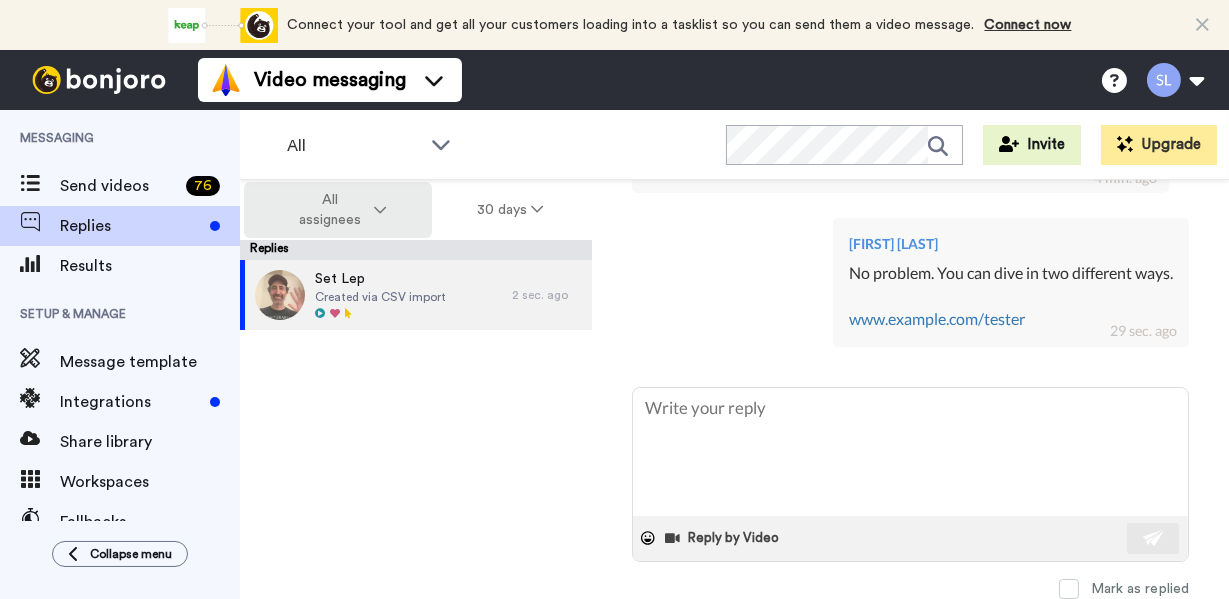 type on "x" 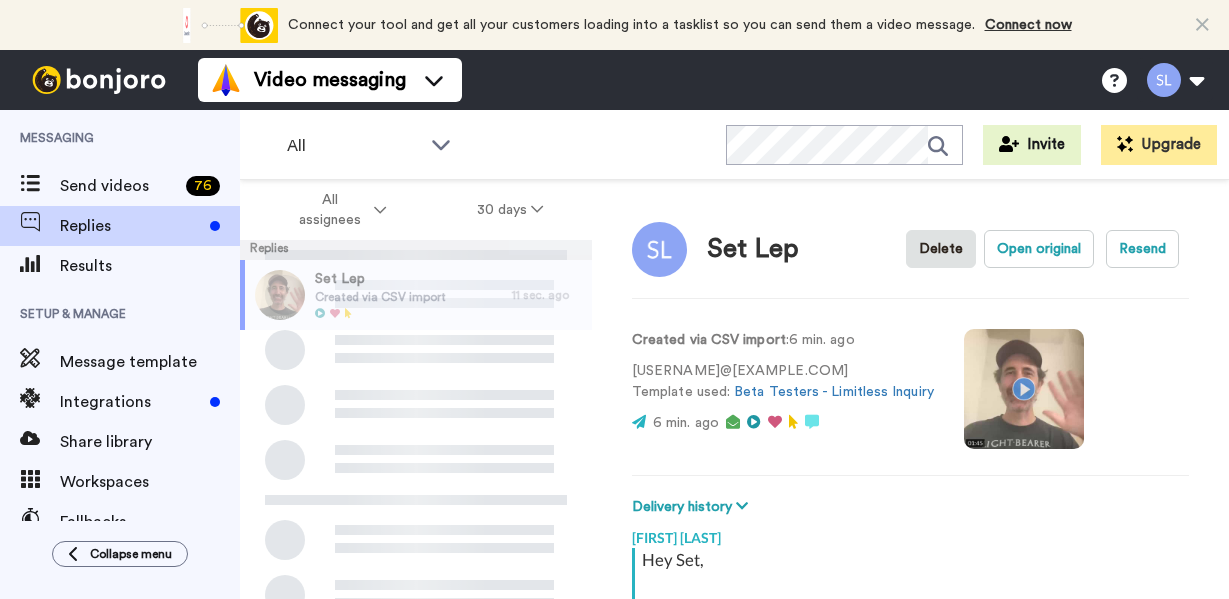 scroll, scrollTop: 0, scrollLeft: 0, axis: both 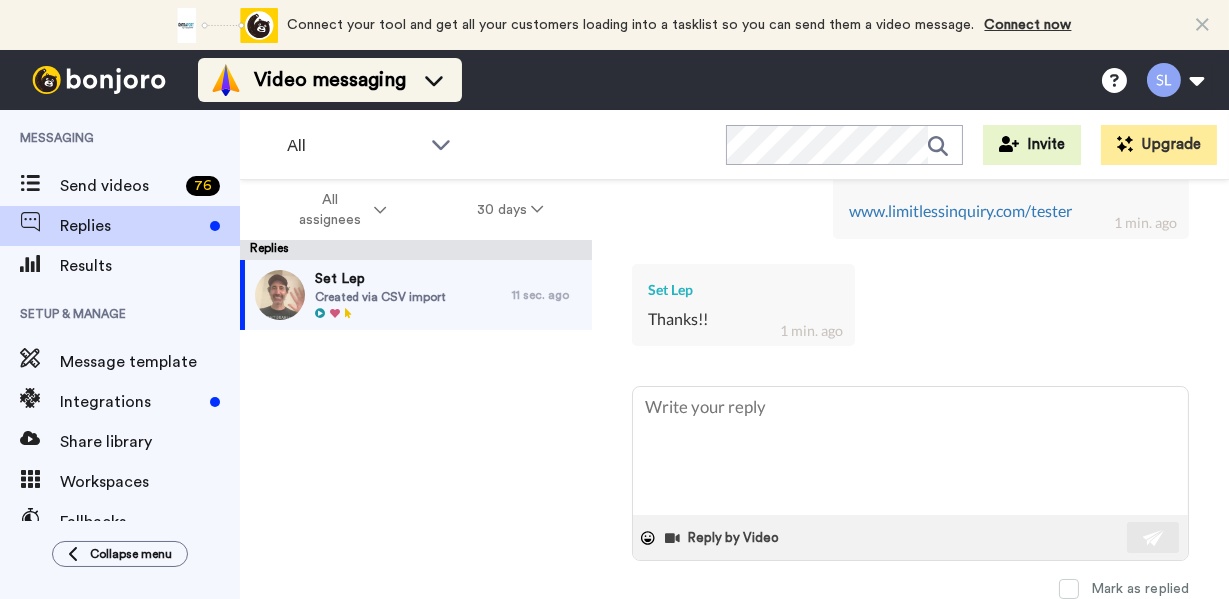 type on "x" 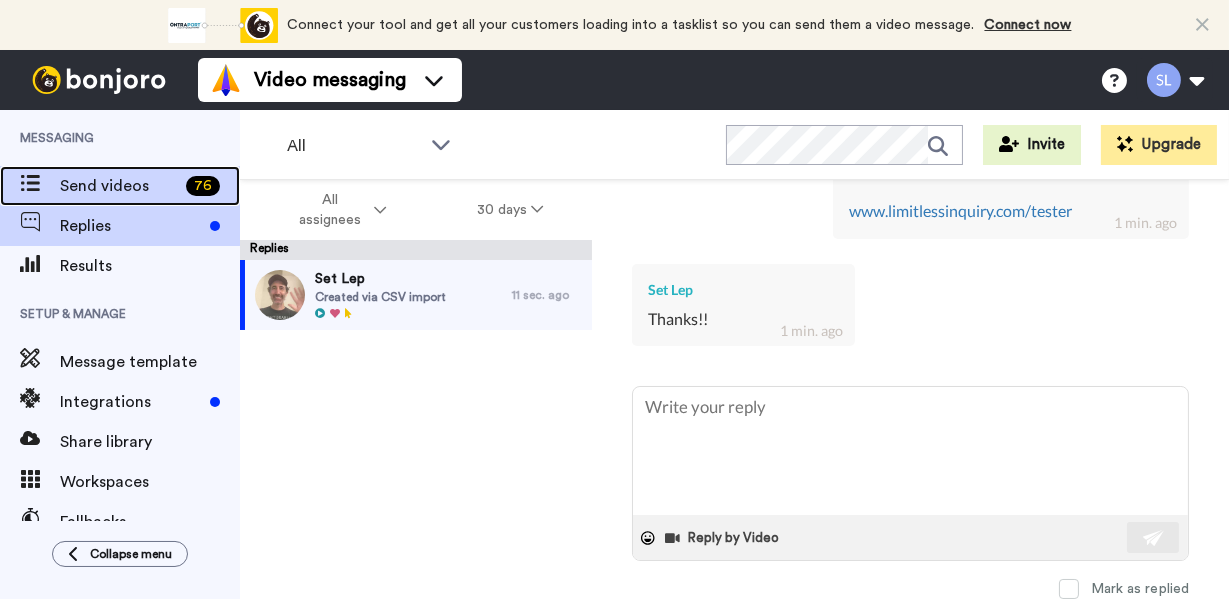 click on "Send videos" at bounding box center [119, 186] 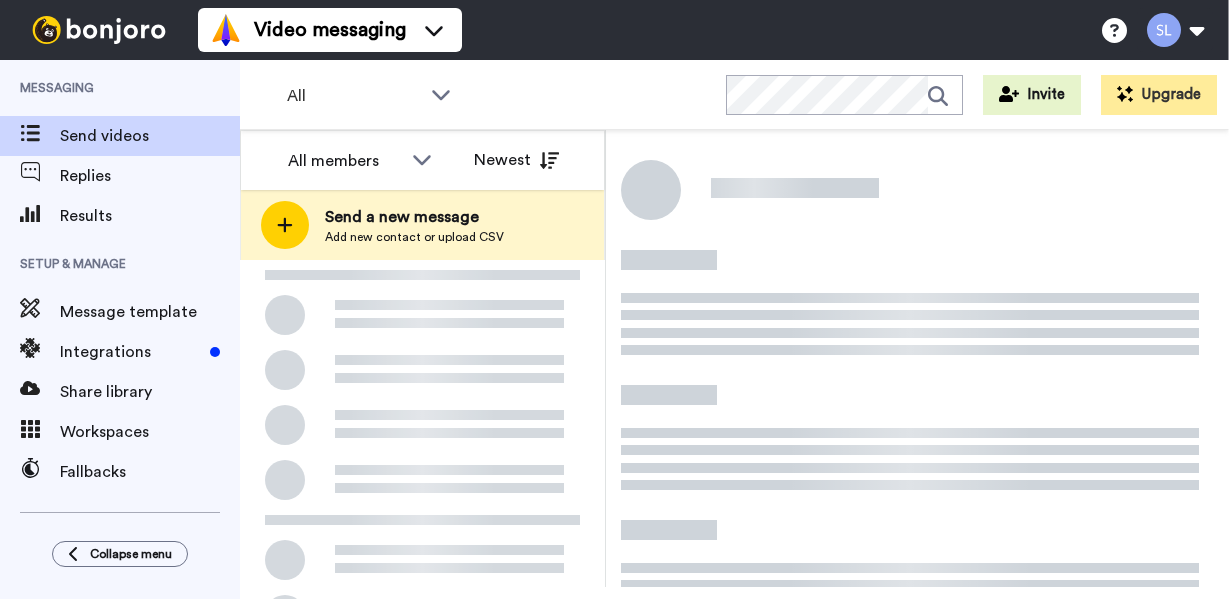 scroll, scrollTop: 0, scrollLeft: 0, axis: both 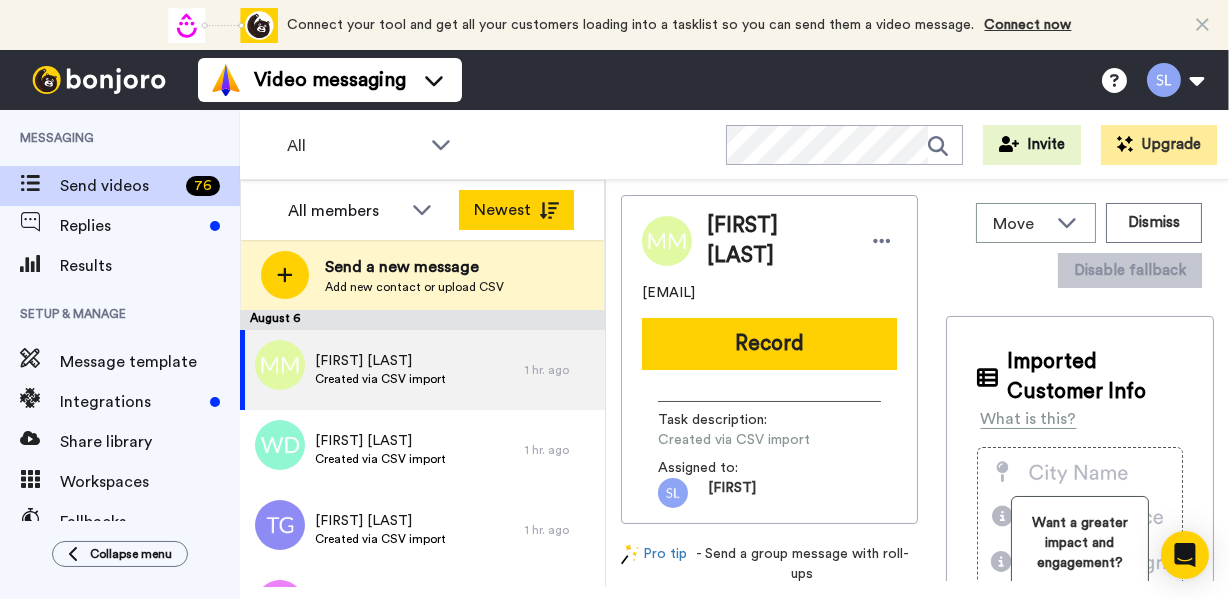 click at bounding box center (549, 210) 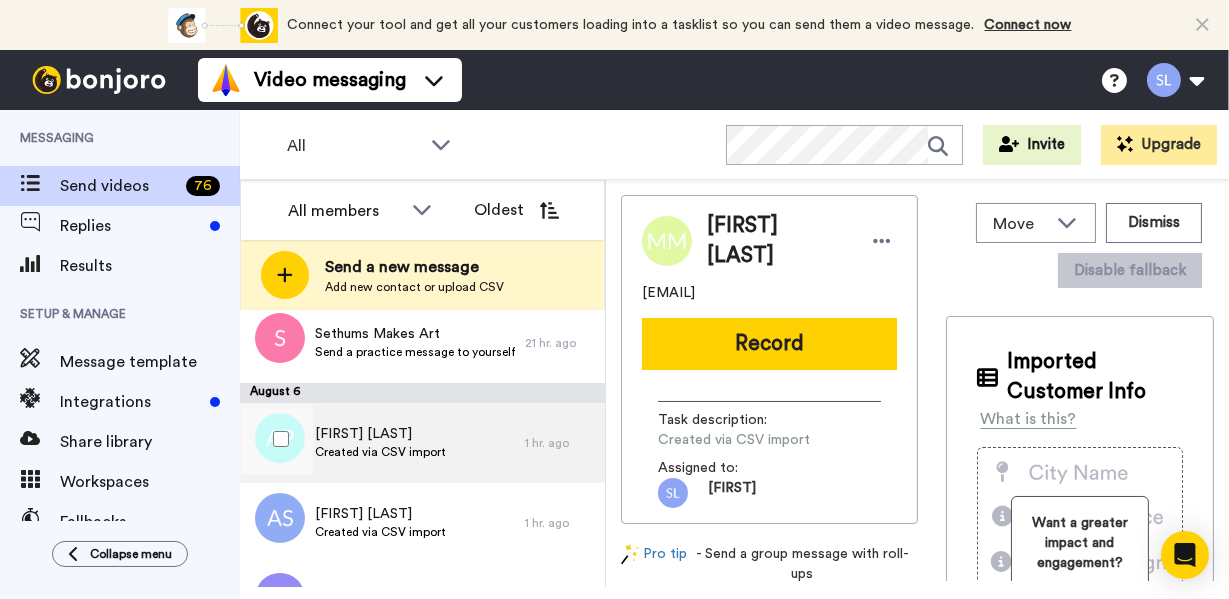 scroll, scrollTop: 0, scrollLeft: 0, axis: both 